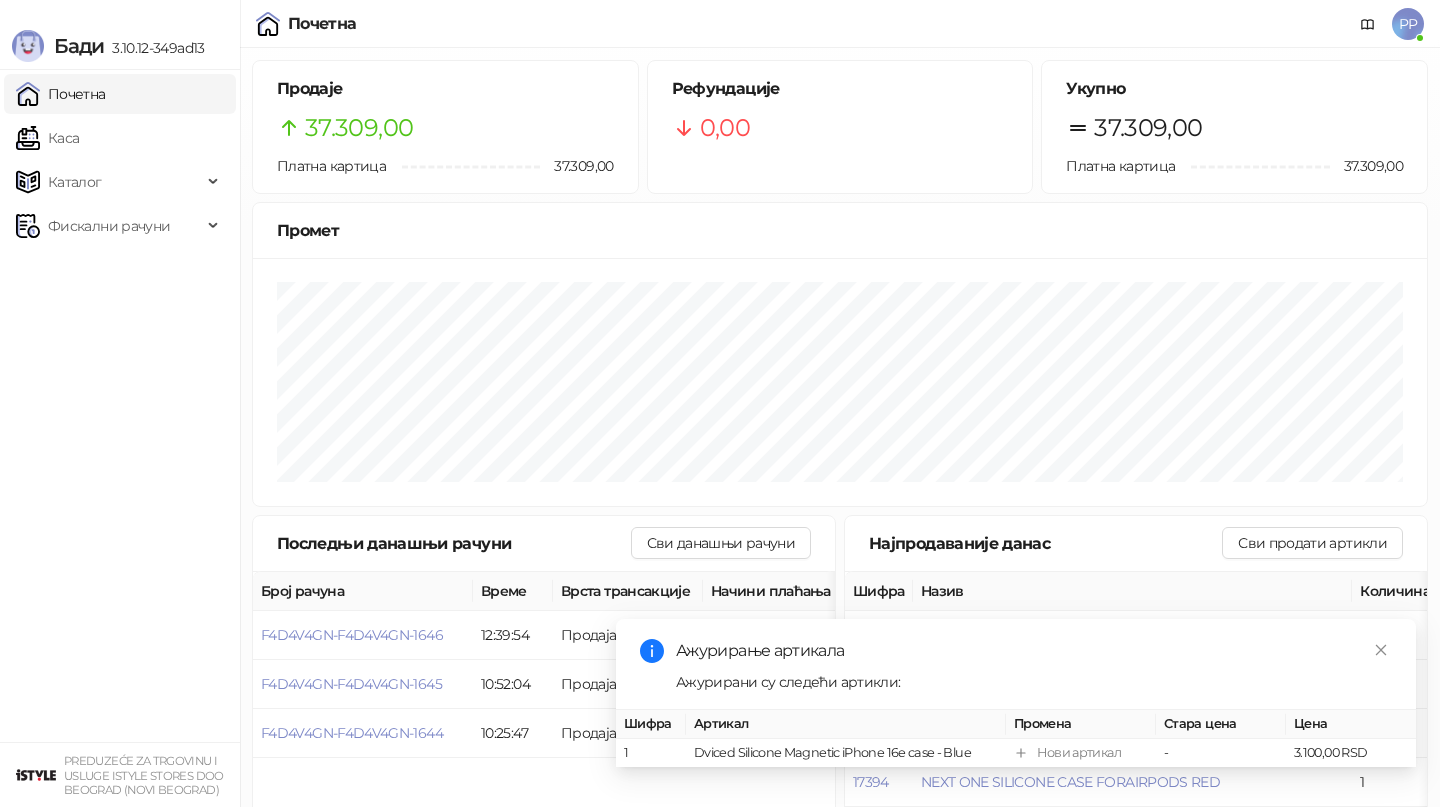 scroll, scrollTop: 0, scrollLeft: 0, axis: both 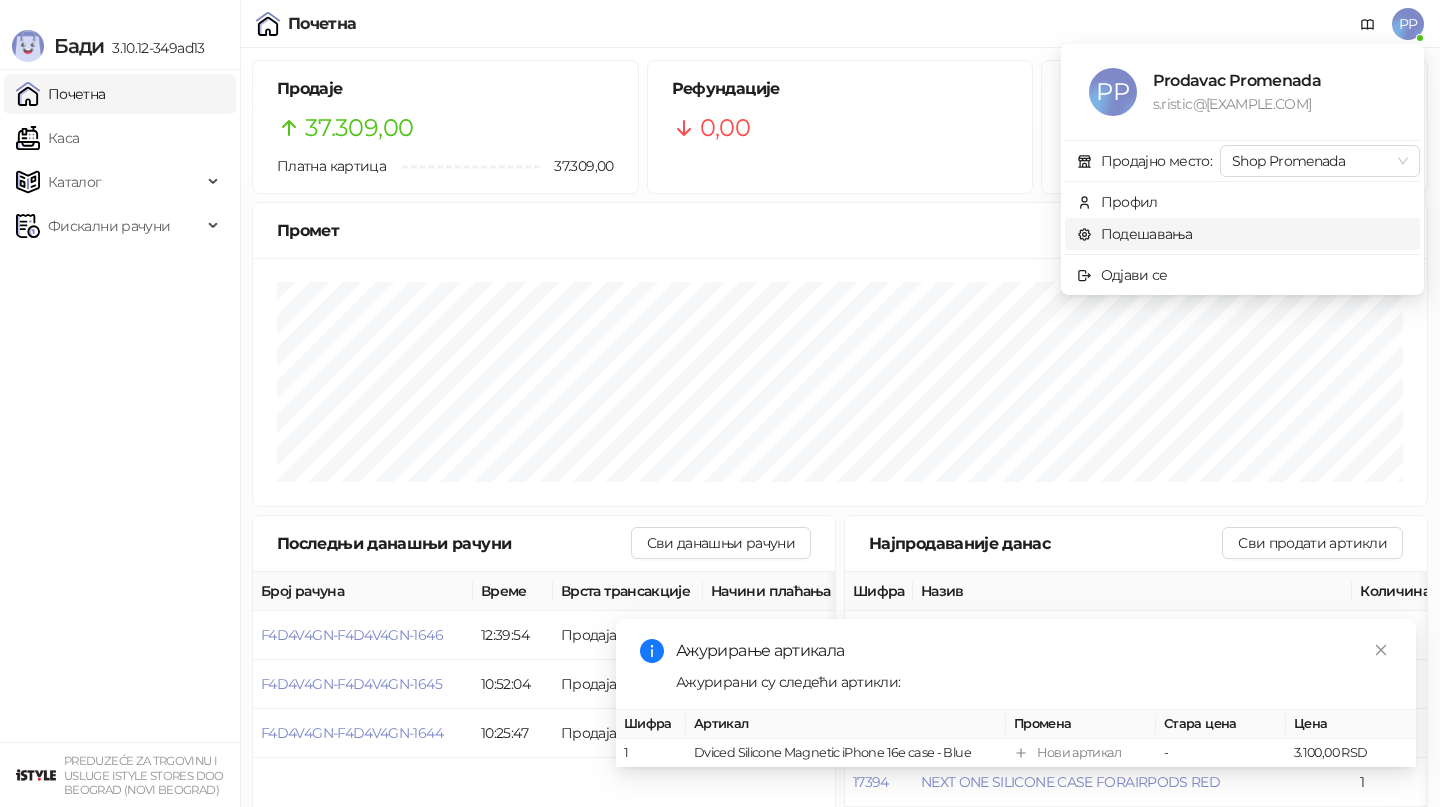 click on "Подешавања" at bounding box center [1135, 234] 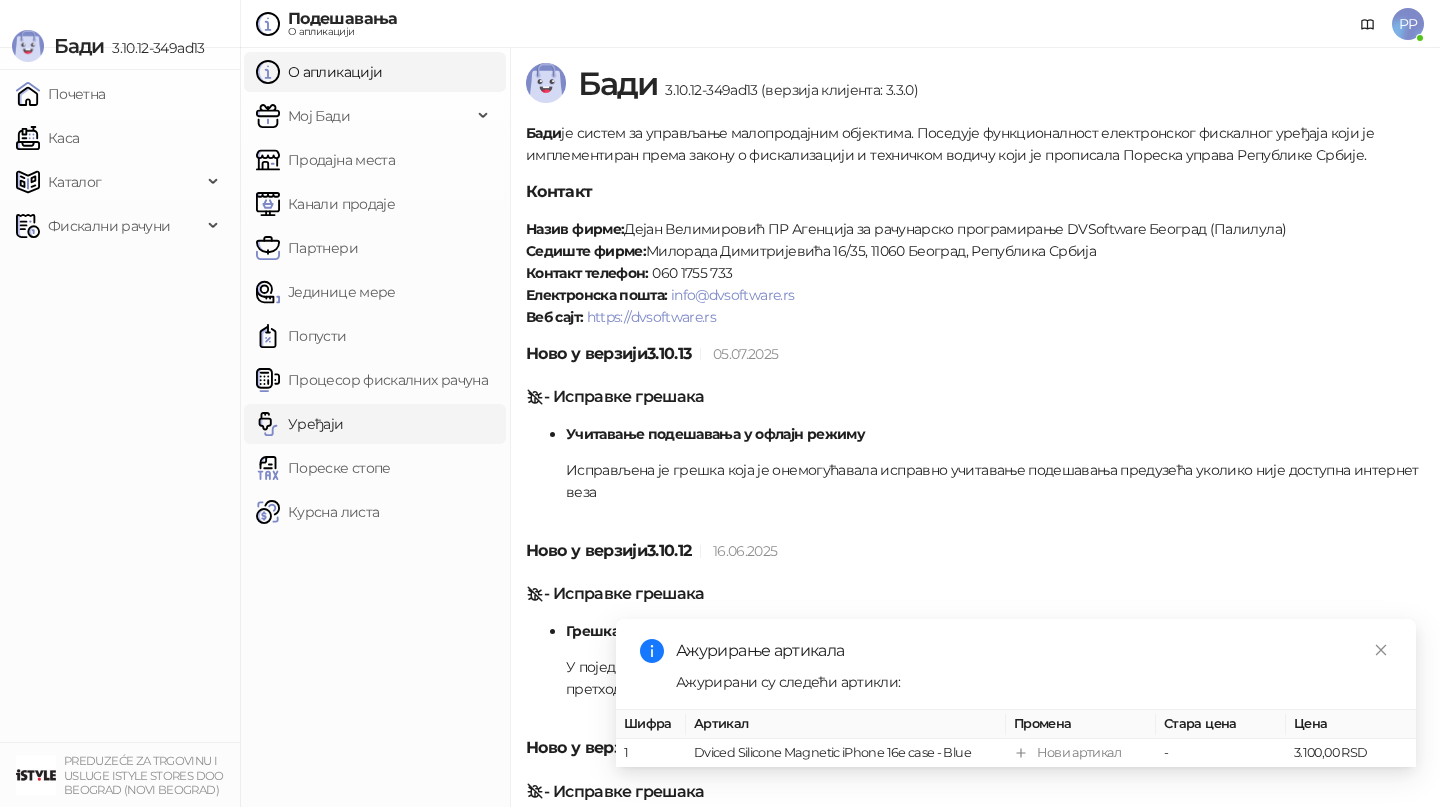 click on "Уређаји" at bounding box center (300, 424) 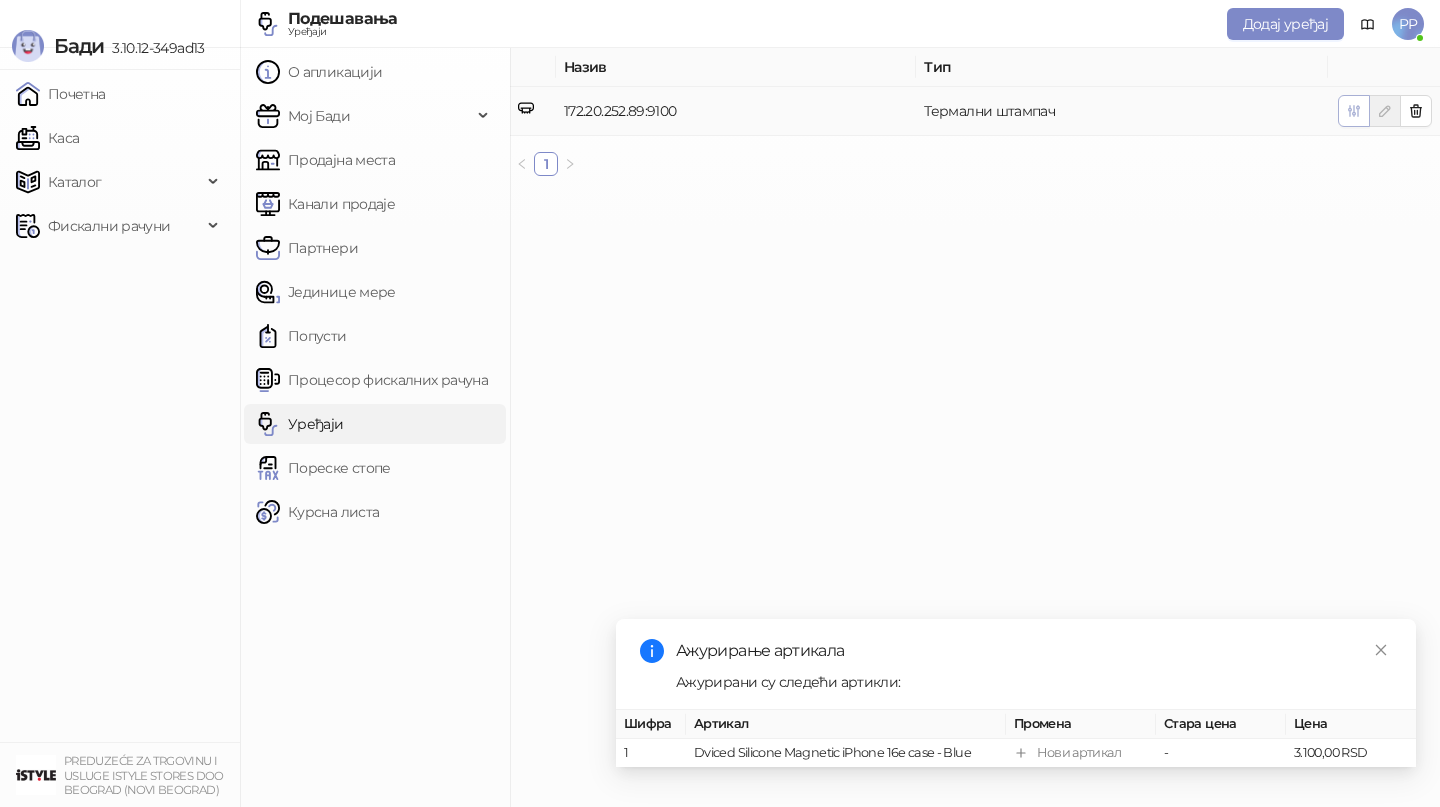 click 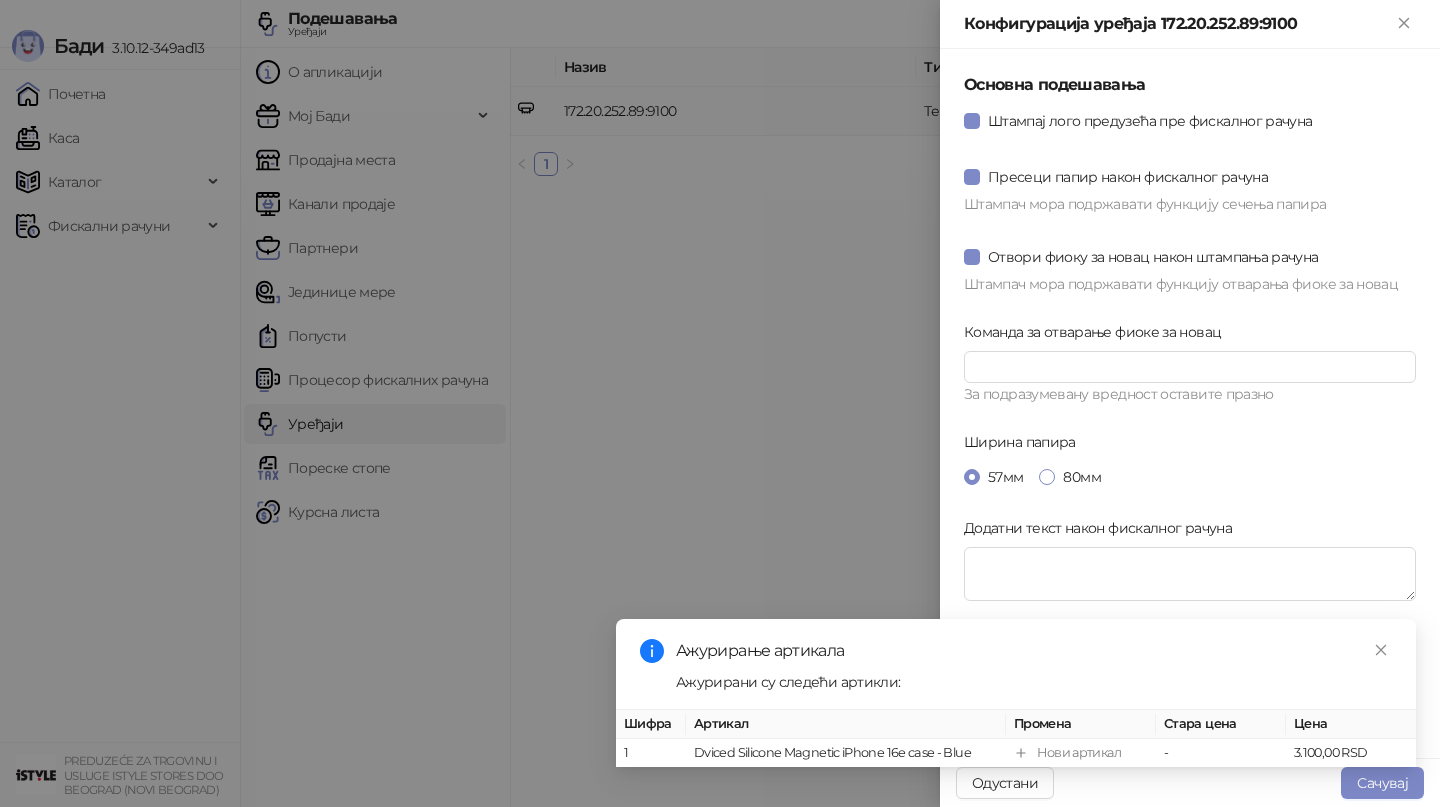 click on "80мм" at bounding box center (1081, 477) 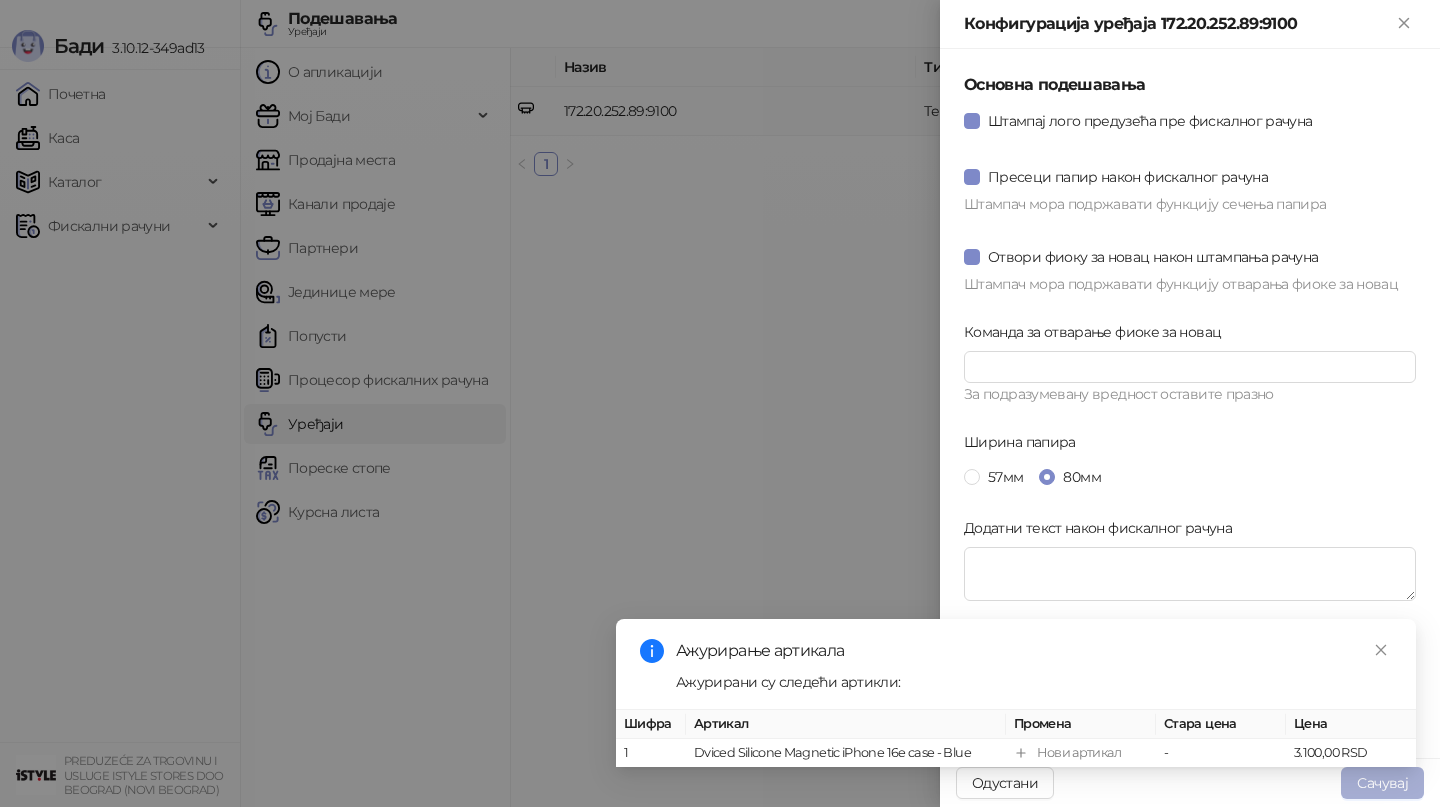click on "Сачувај" at bounding box center (1382, 783) 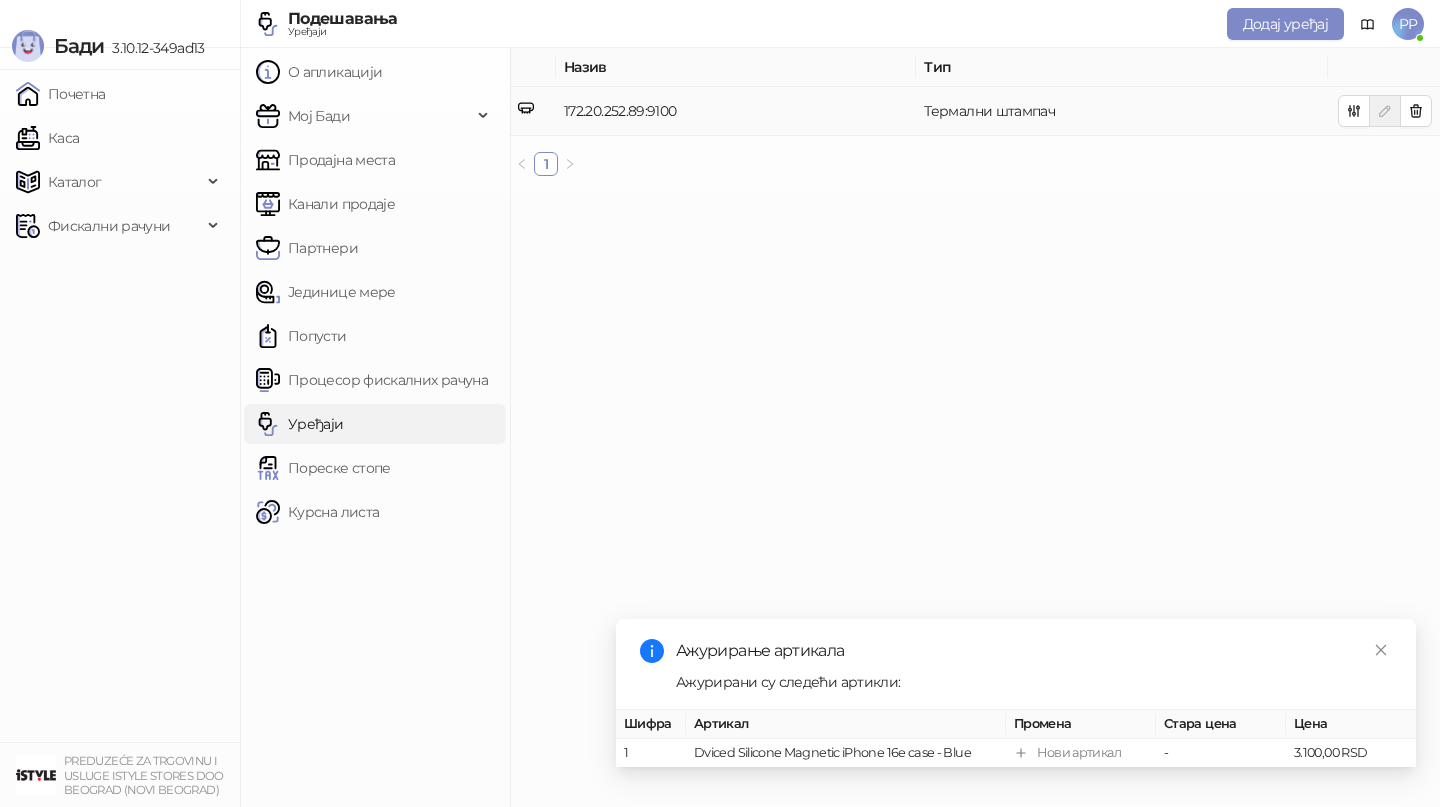 click on "Ажурирање артикала Ажурирани су следећи артикли: Шифра Артикал Промена Стара цена Цена           1 Dviced Silicone Magnetic iPhone 16e case - Blue     Нови артикал - 3.100,00 RSD" at bounding box center (1016, 693) 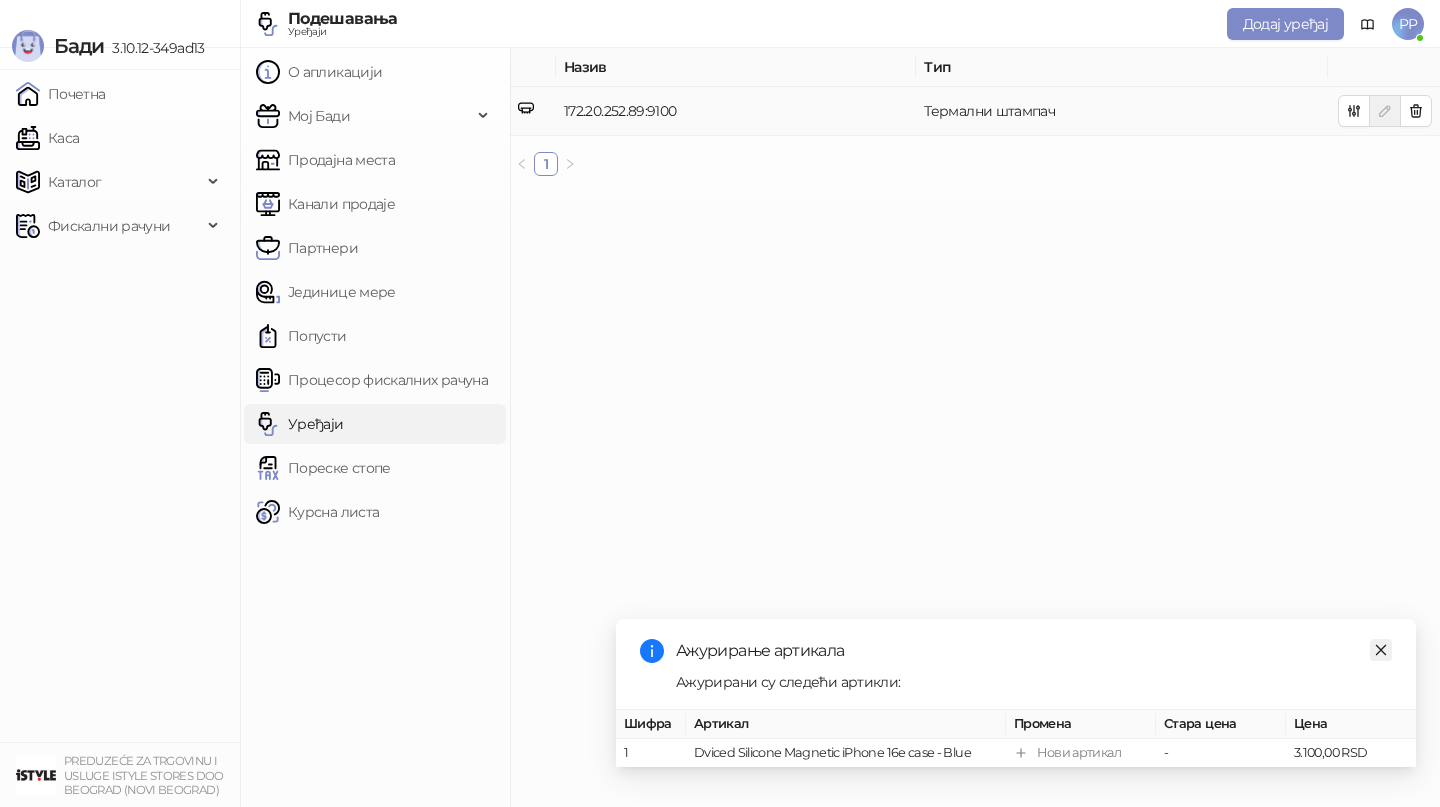 click 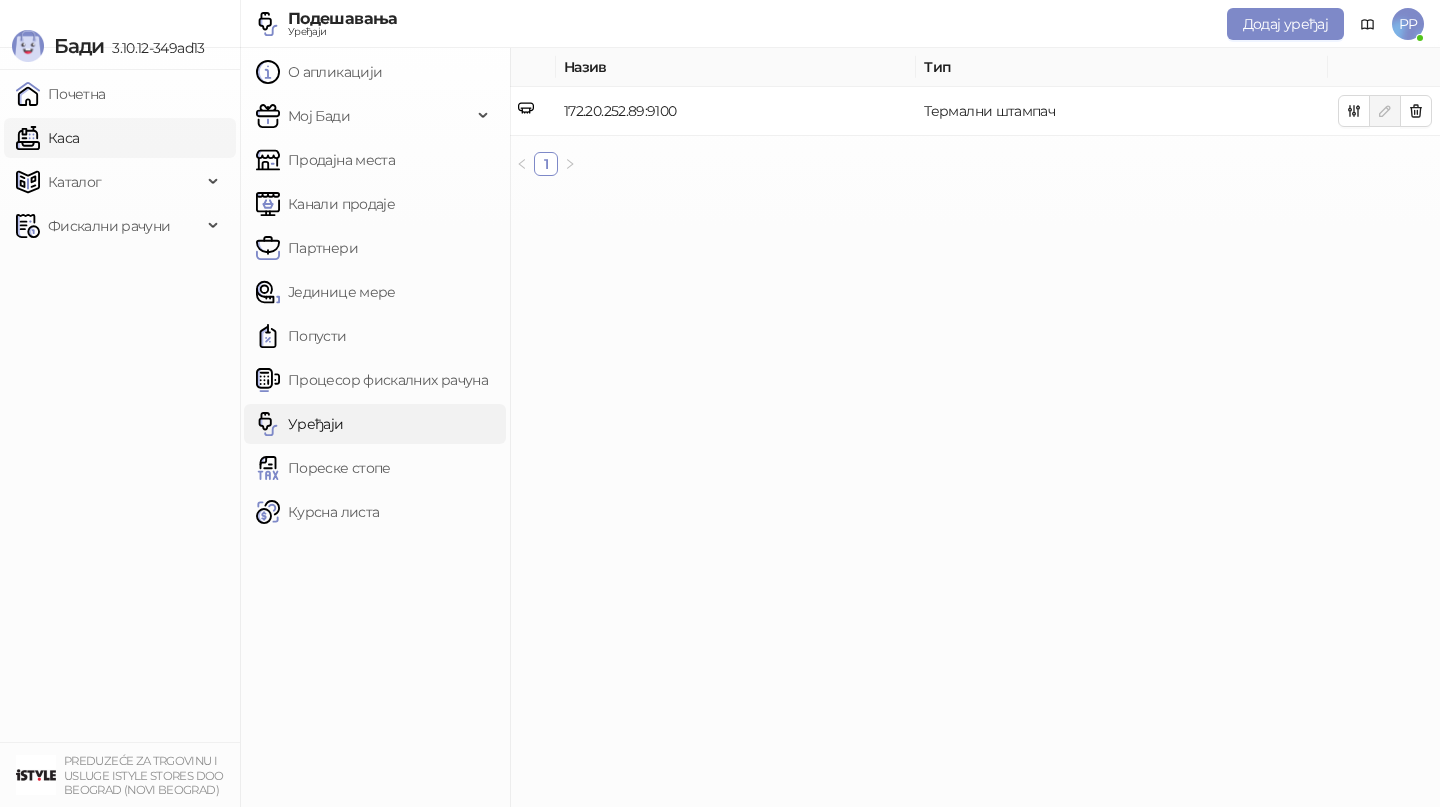 click on "Каса" at bounding box center [47, 138] 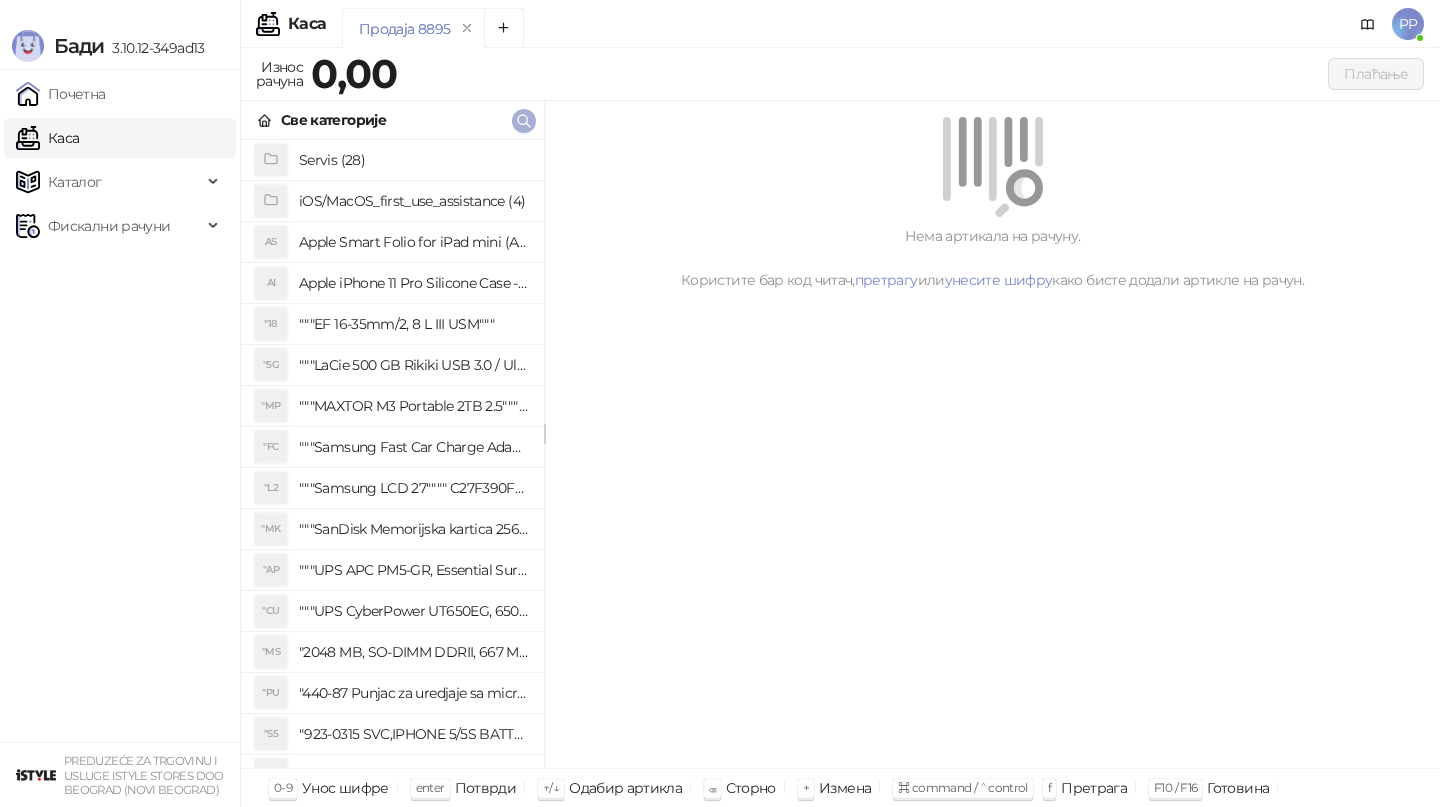 click 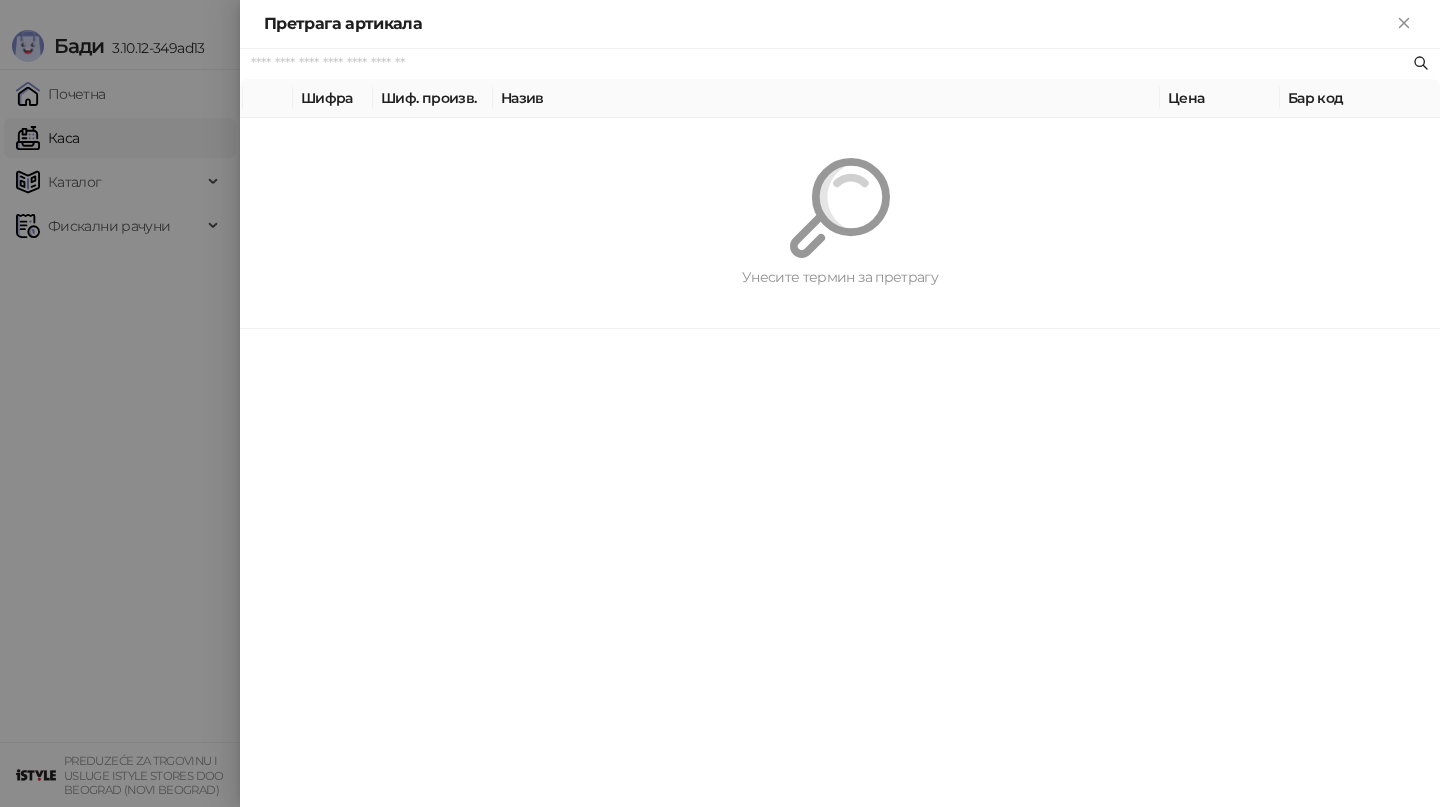 paste on "*********" 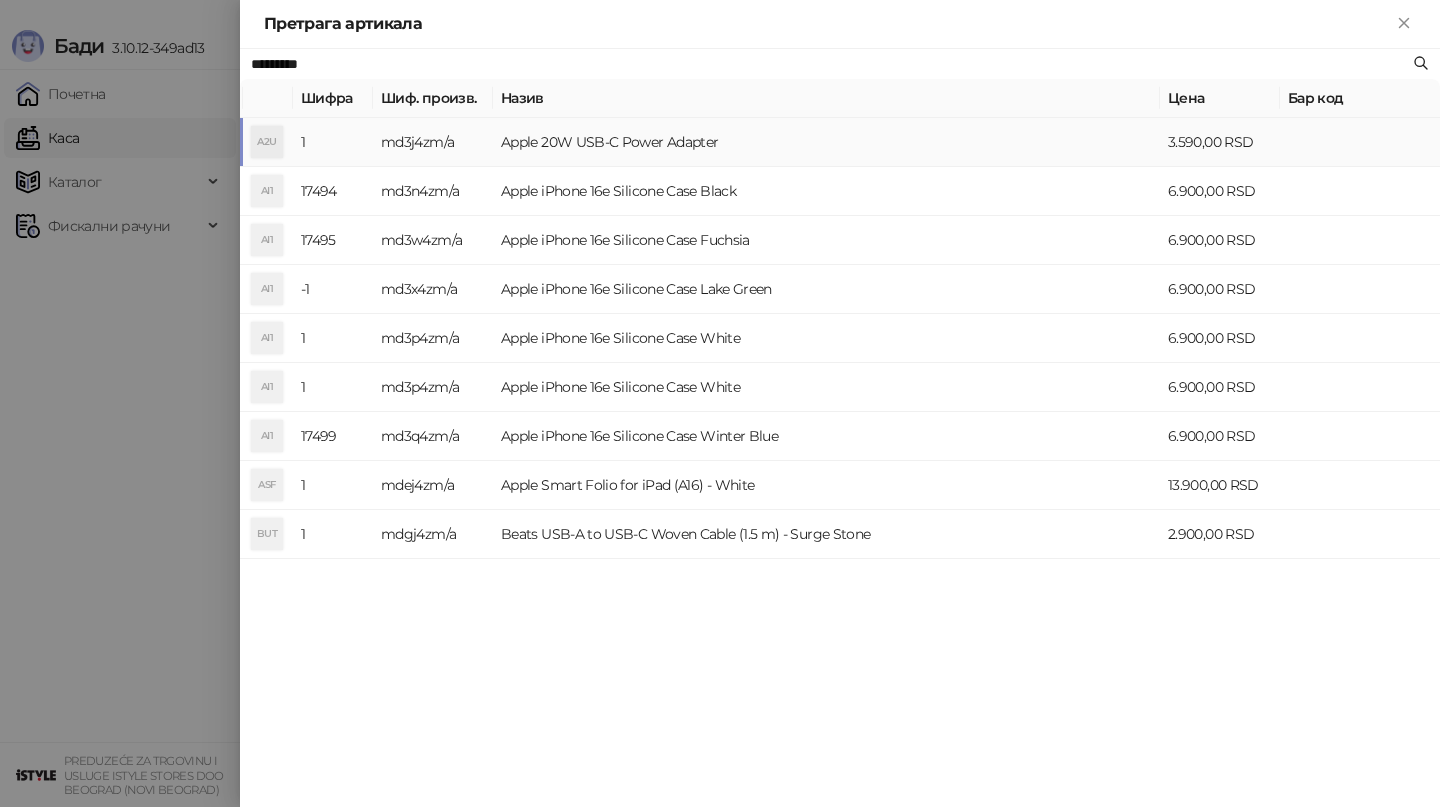 type on "*********" 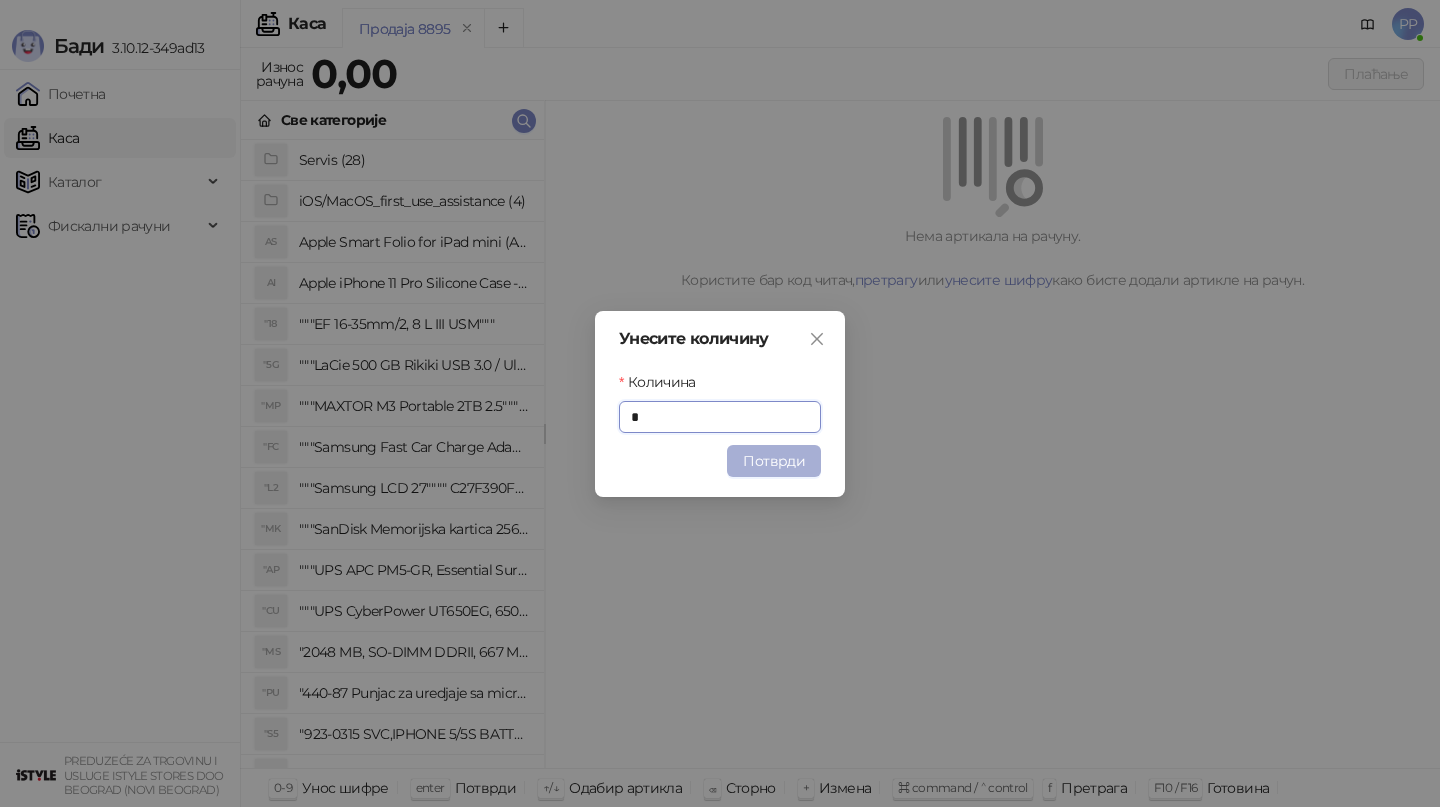 click on "Потврди" at bounding box center (774, 461) 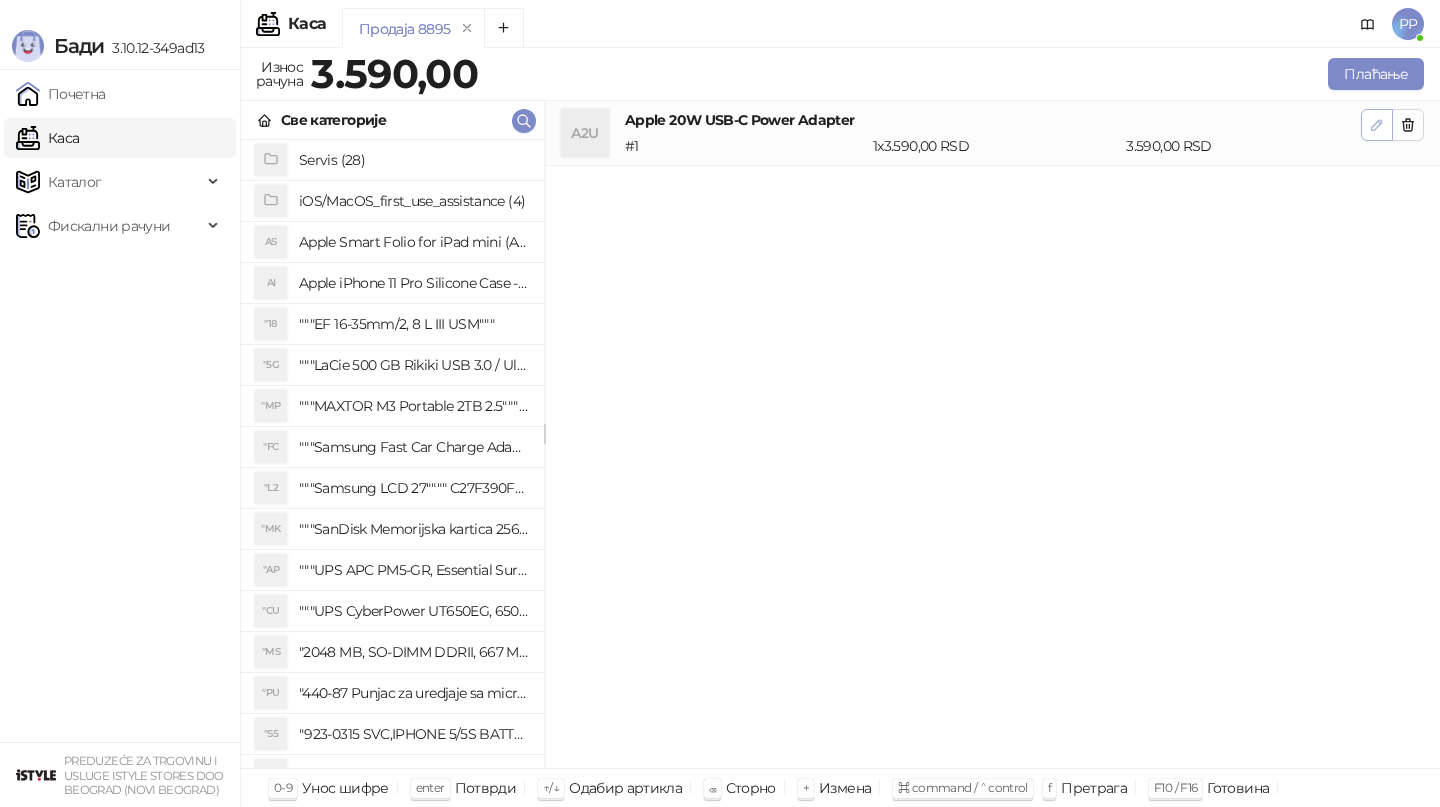 click 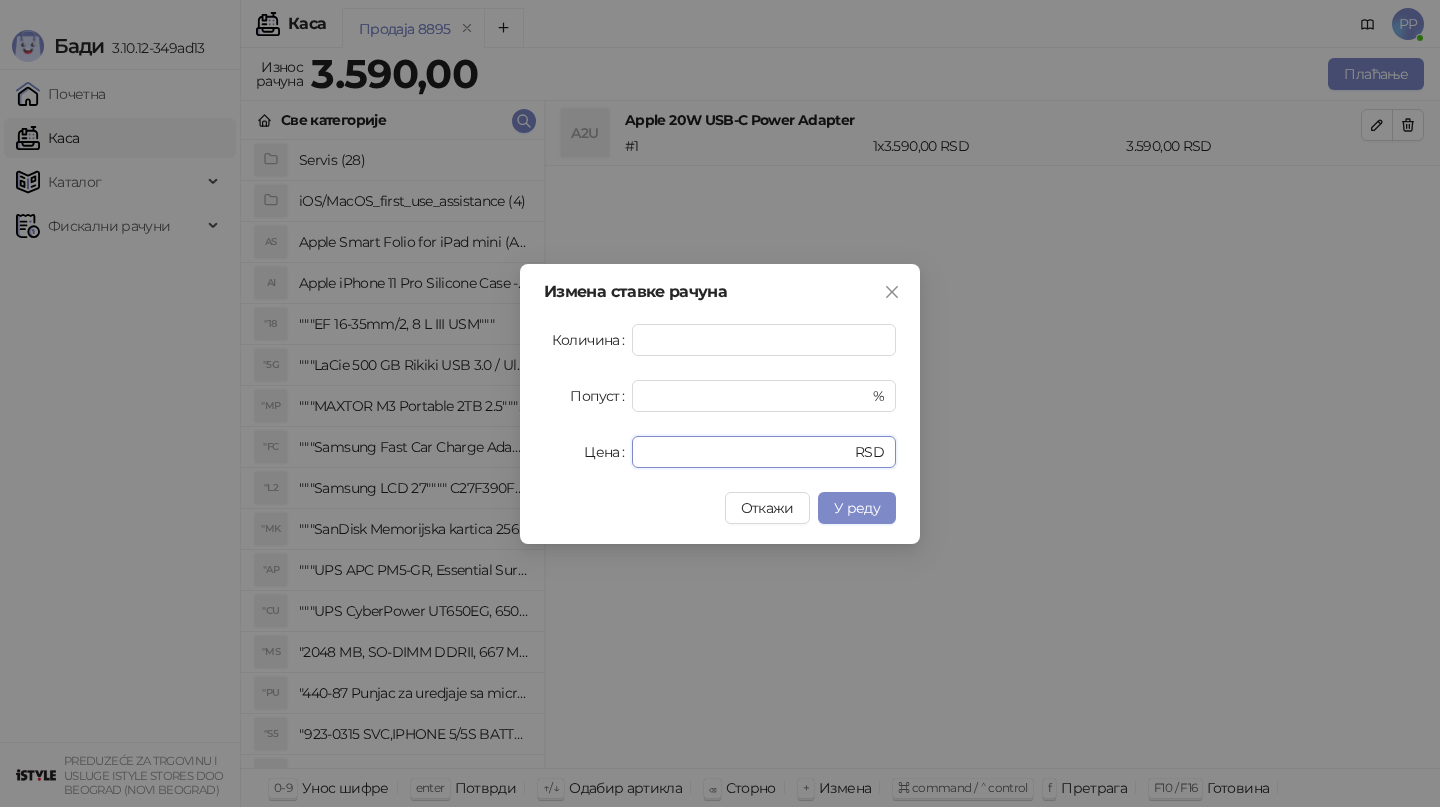 drag, startPoint x: 699, startPoint y: 457, endPoint x: 539, endPoint y: 448, distance: 160.25293 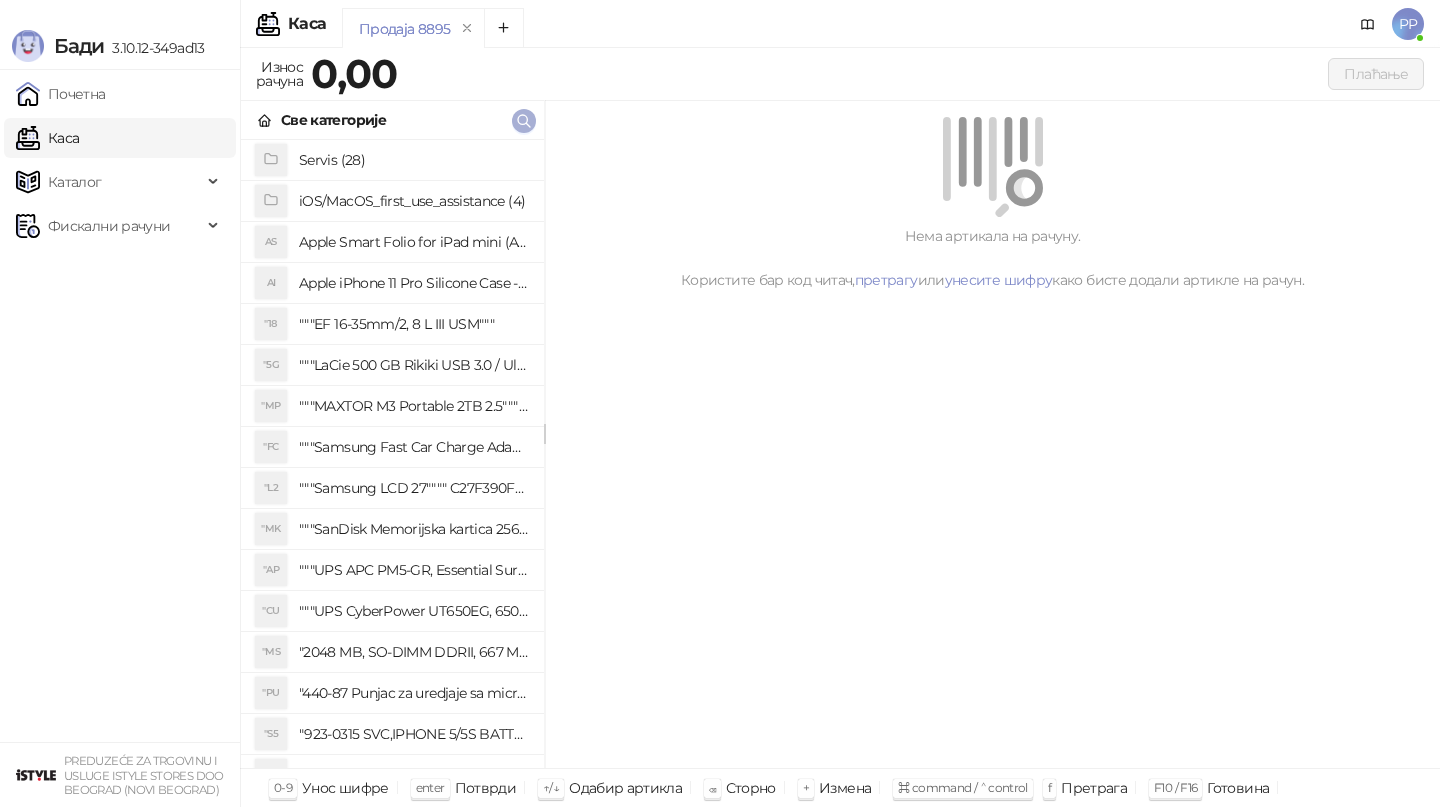 click 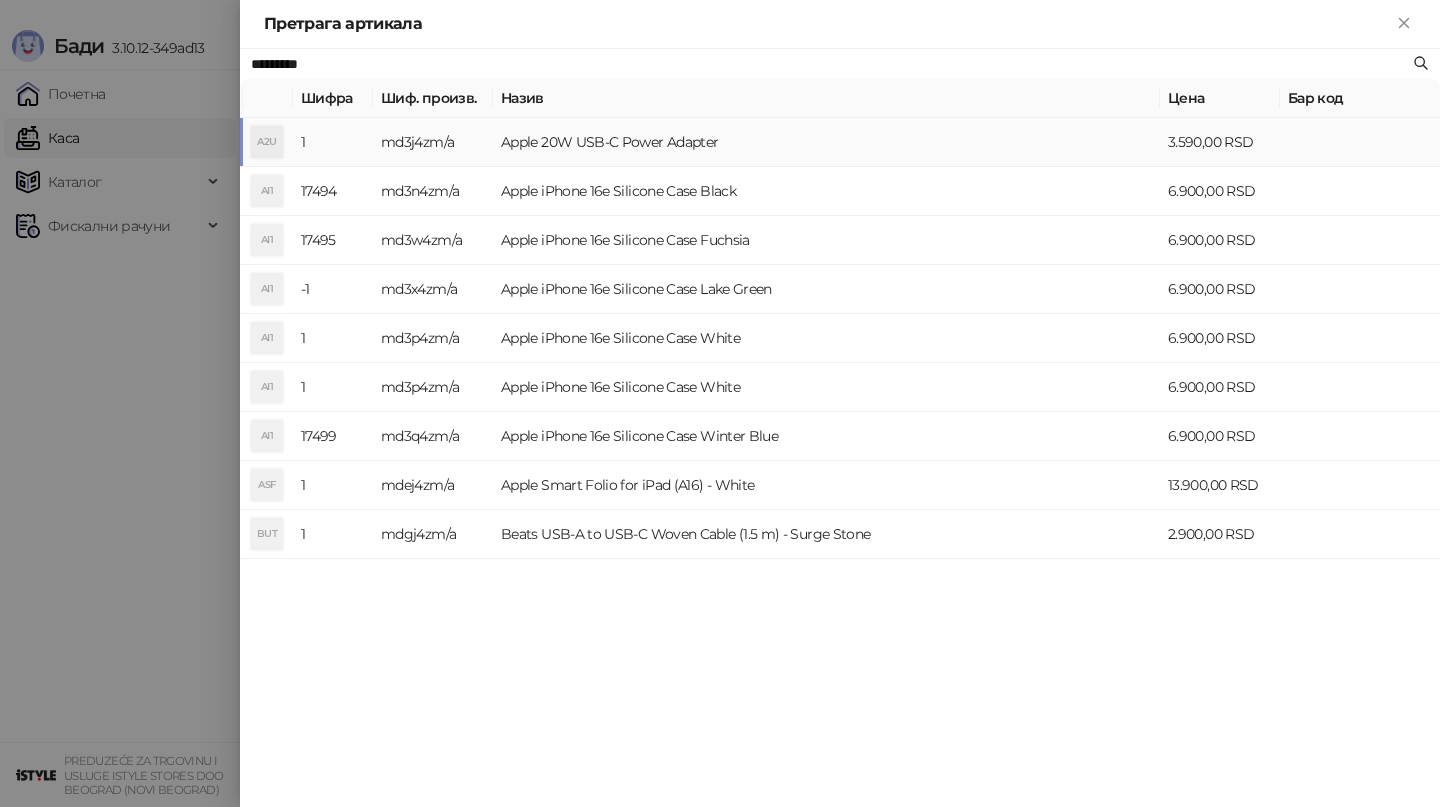 click on "Apple 20W USB-C Power Adapter" at bounding box center (826, 142) 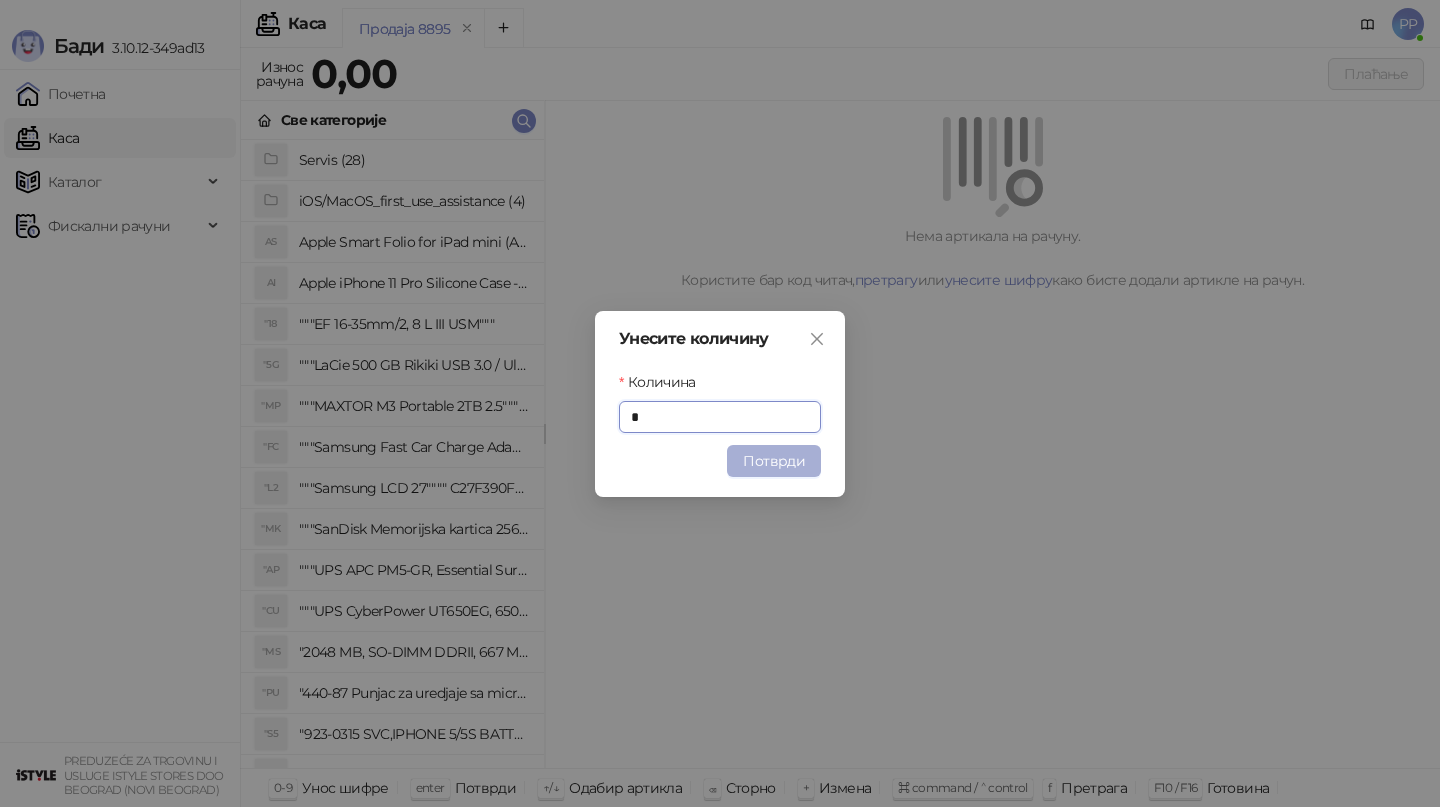 click on "Потврди" at bounding box center (774, 461) 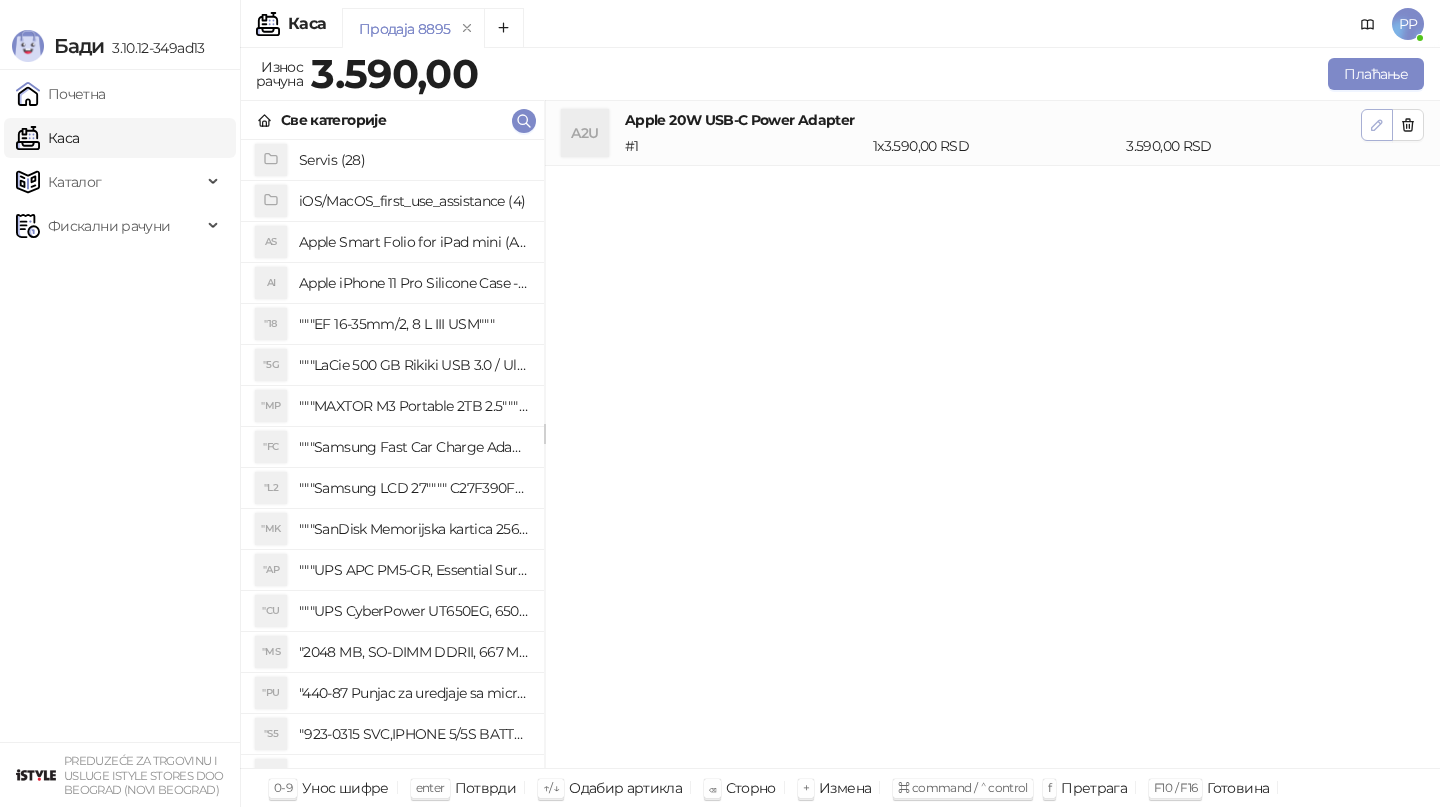 click at bounding box center [1377, 125] 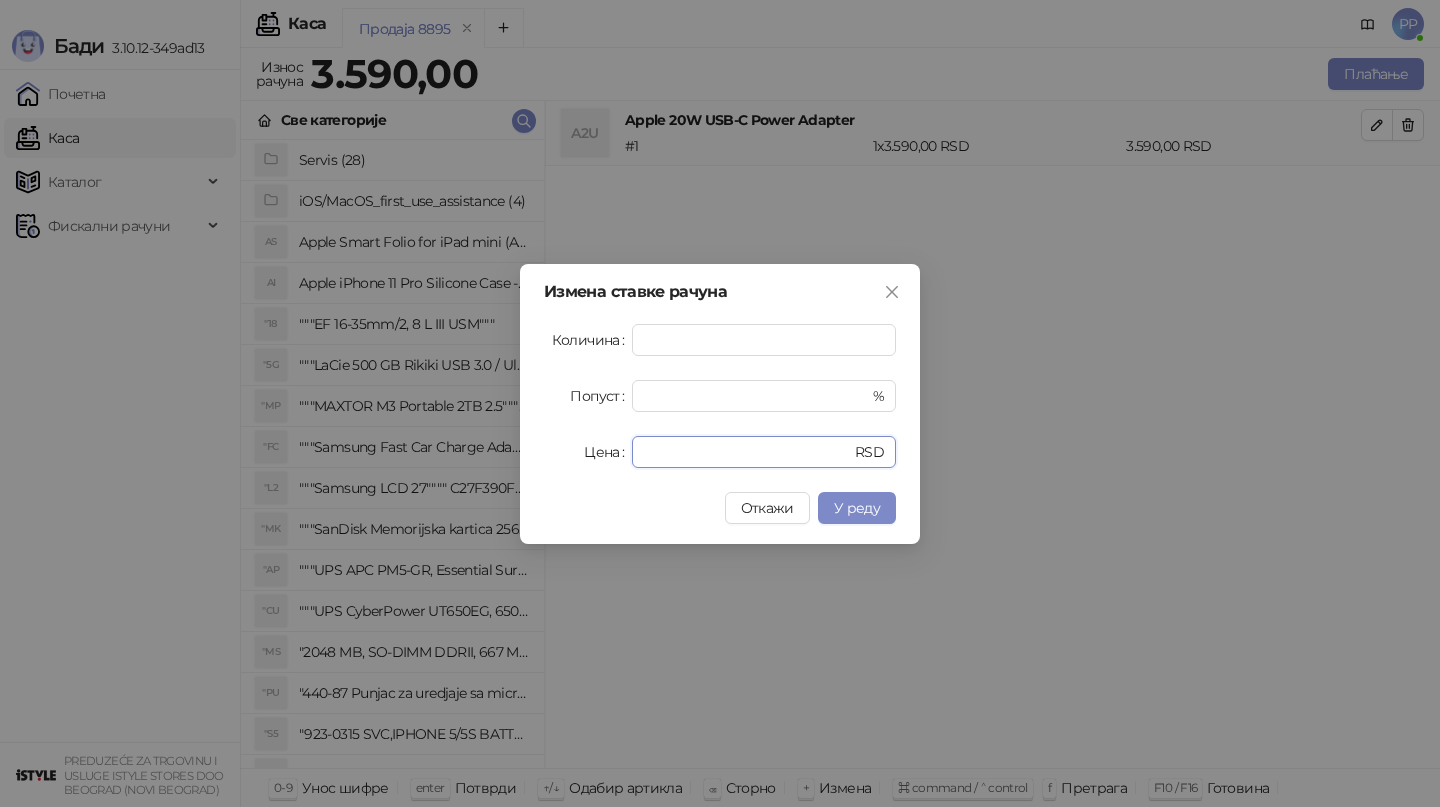 drag, startPoint x: 747, startPoint y: 456, endPoint x: 526, endPoint y: 449, distance: 221.11082 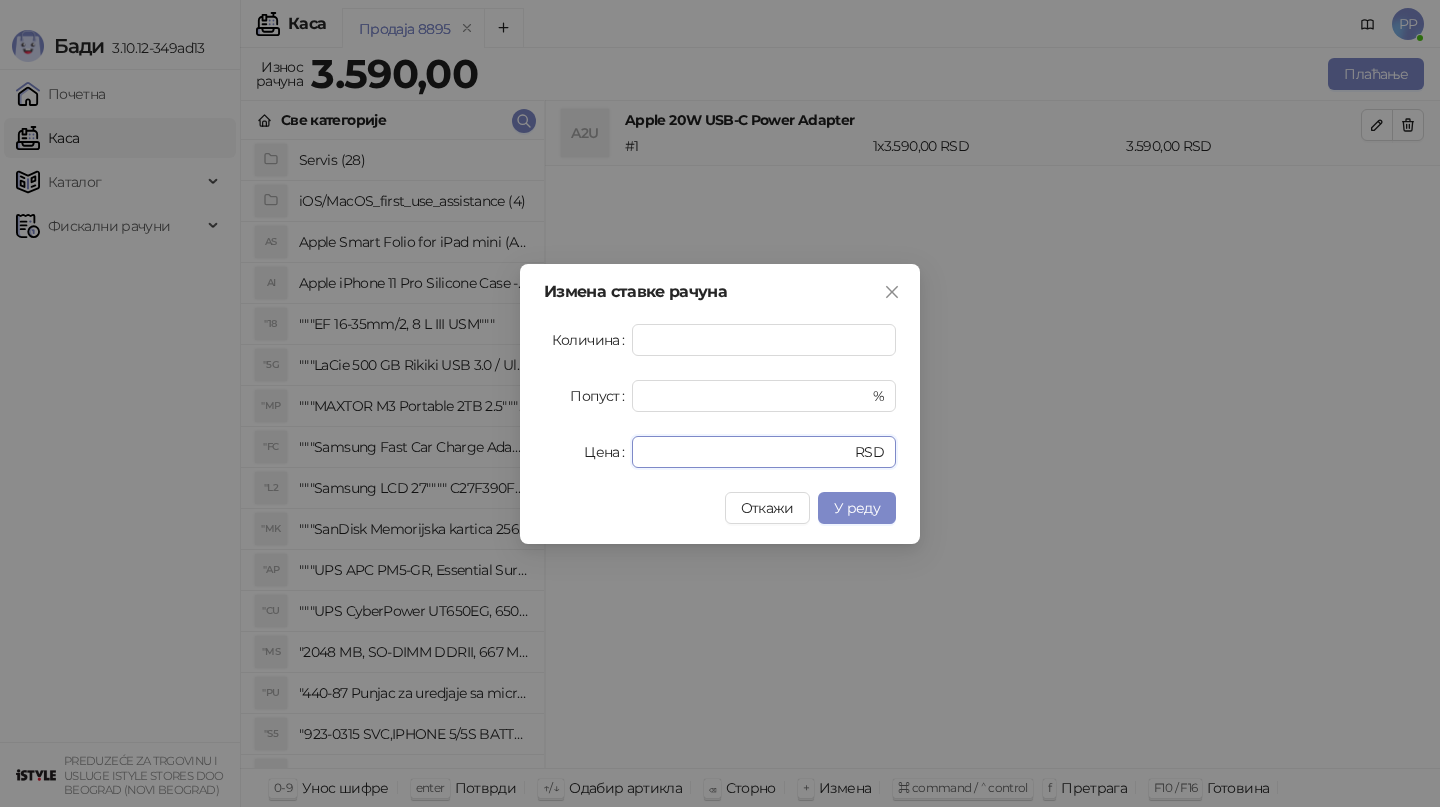 type on "****" 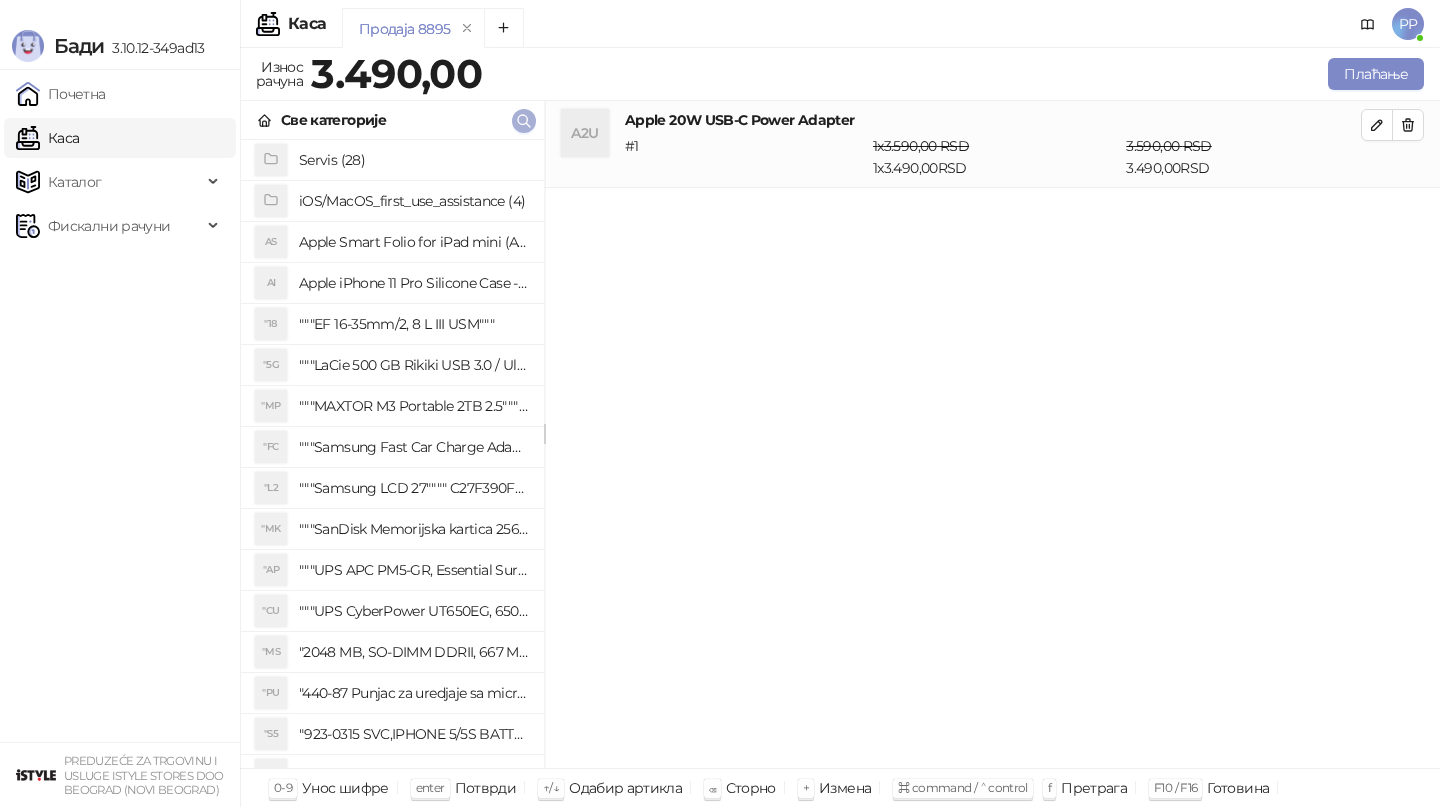click 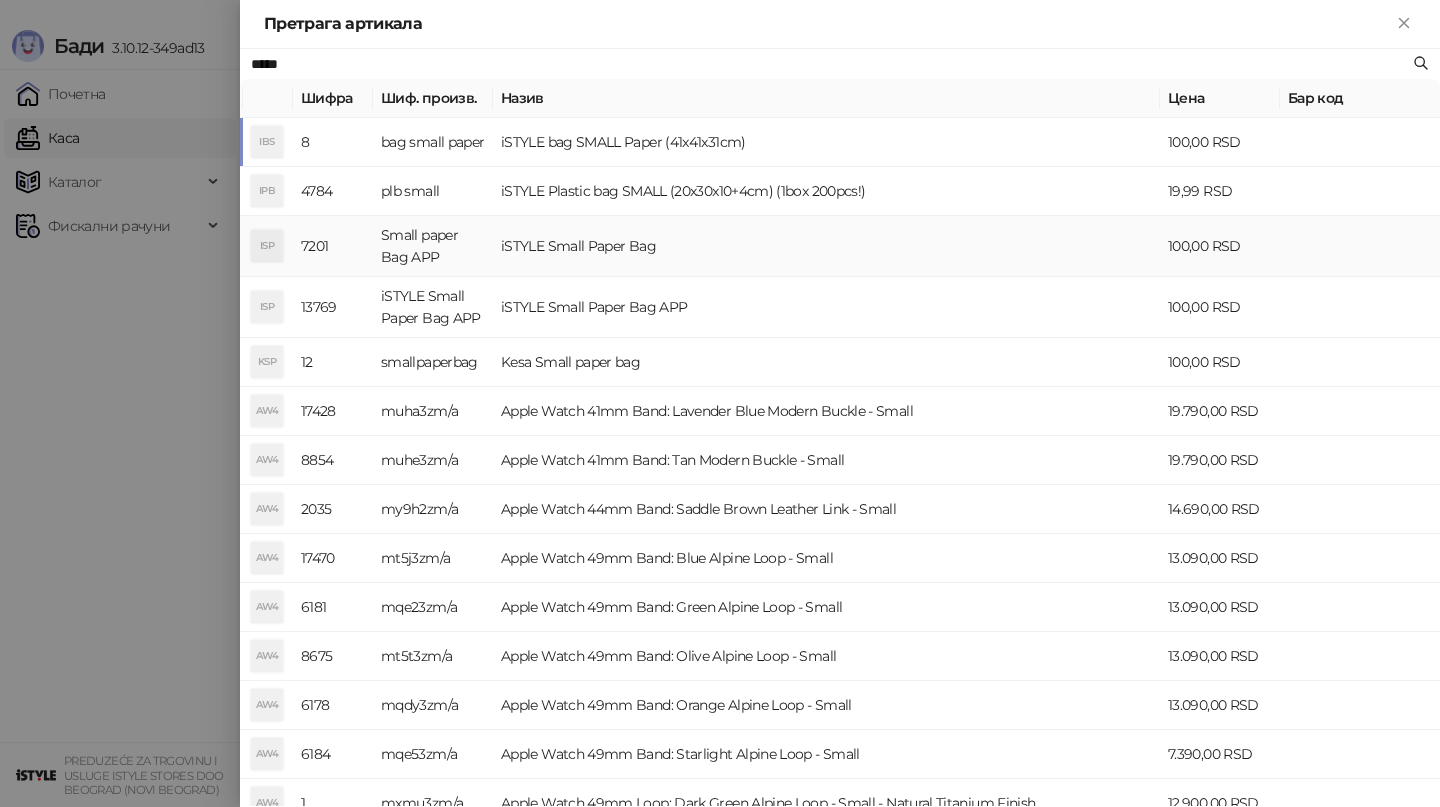 type on "*****" 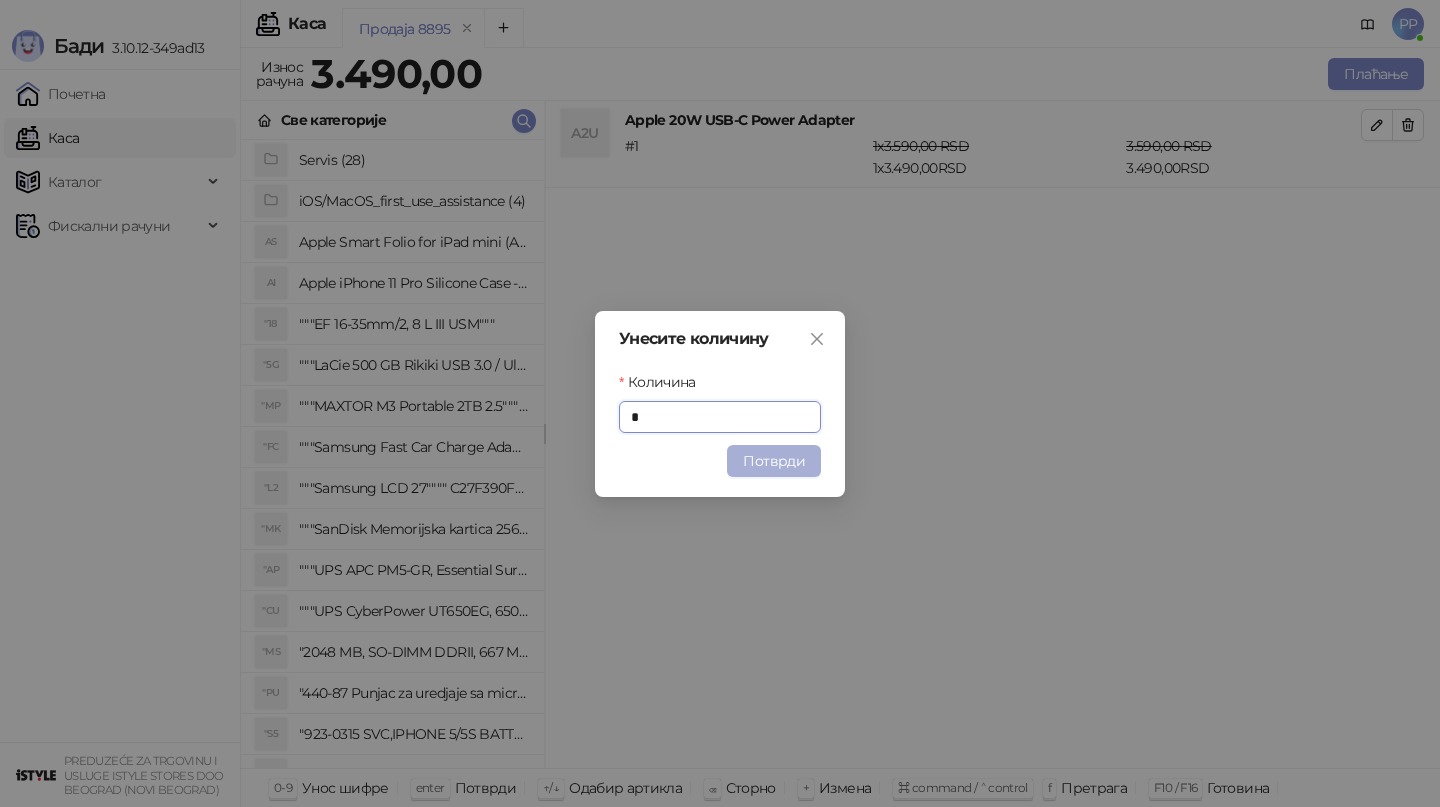 click on "Потврди" at bounding box center (774, 461) 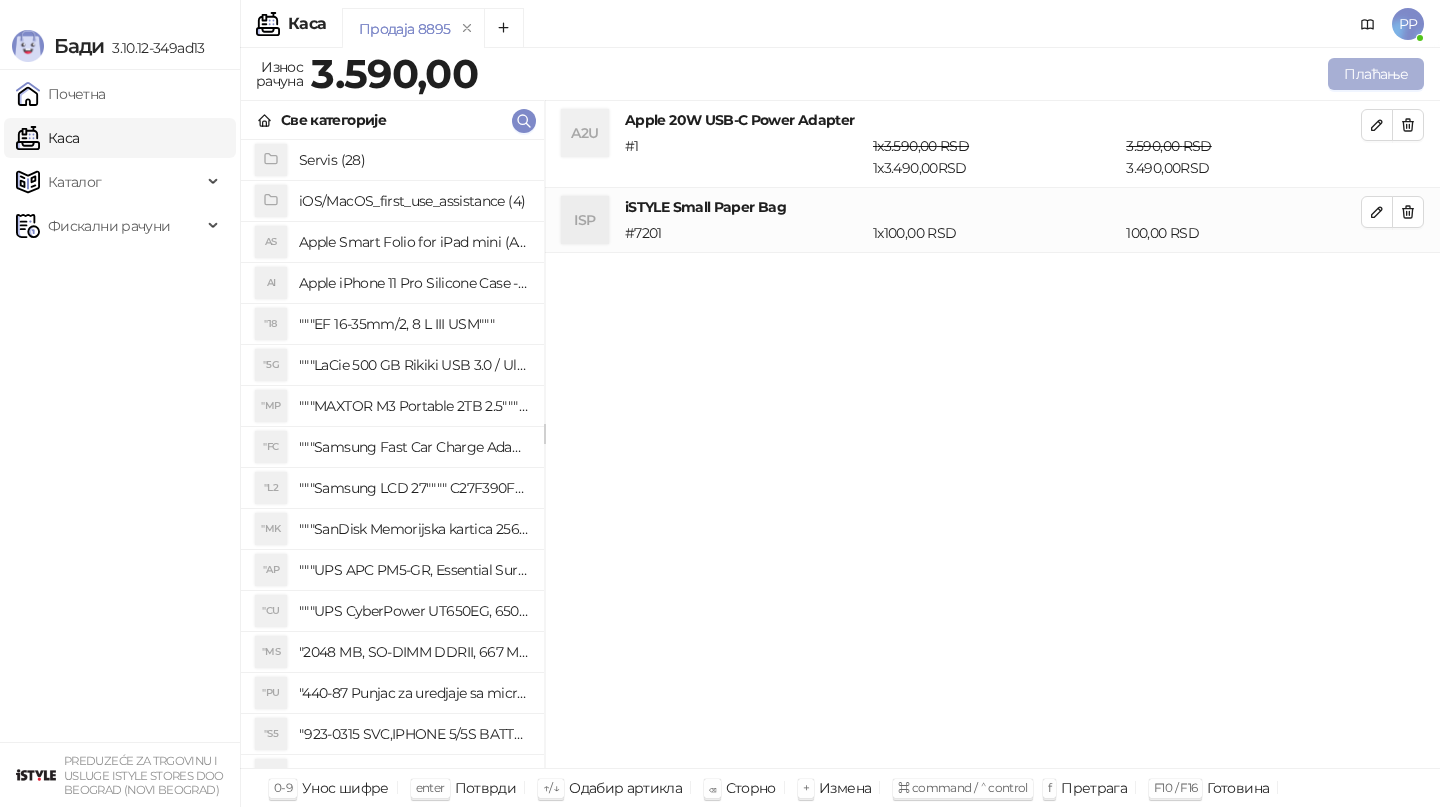 click on "Плаћање" at bounding box center (1376, 74) 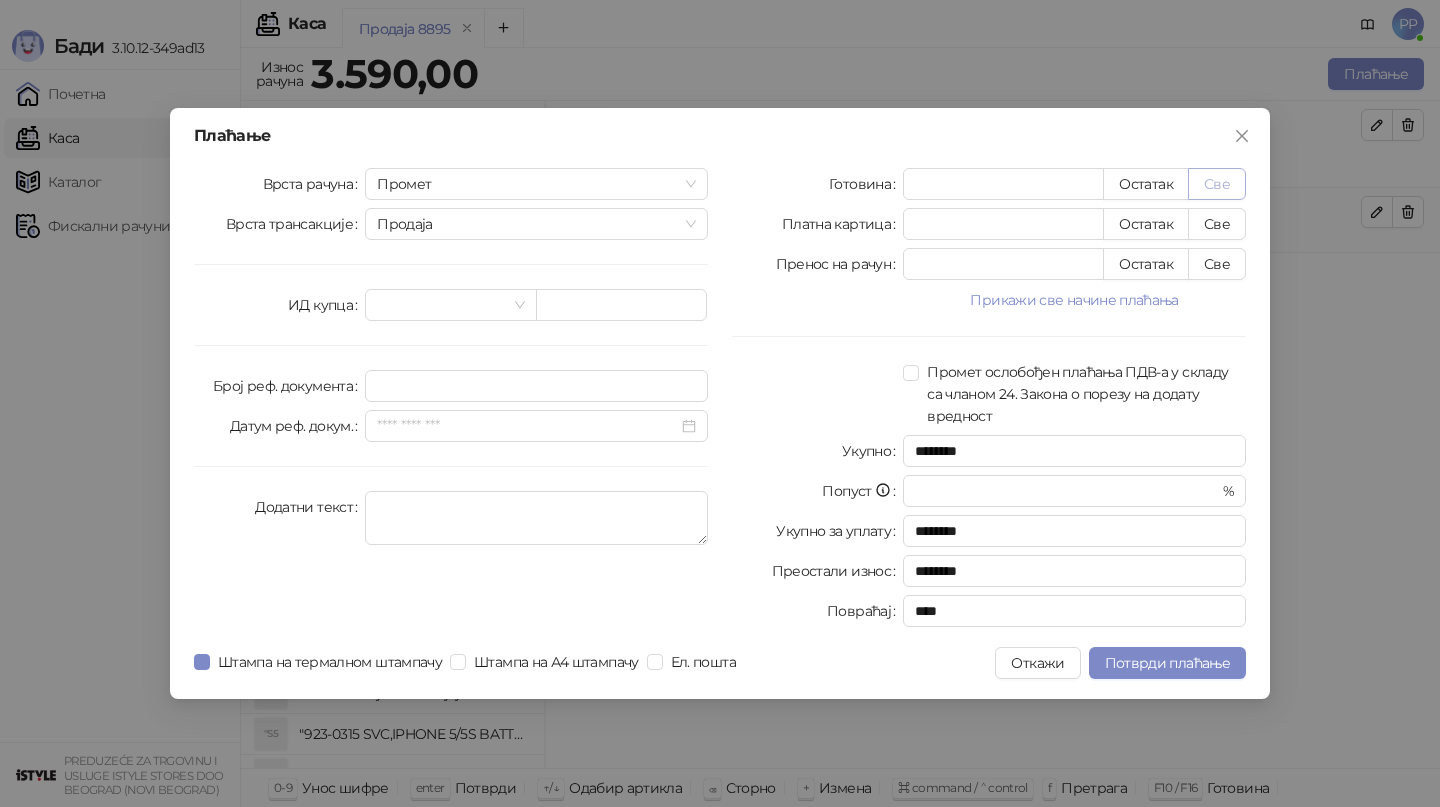 click on "Све" at bounding box center [1217, 184] 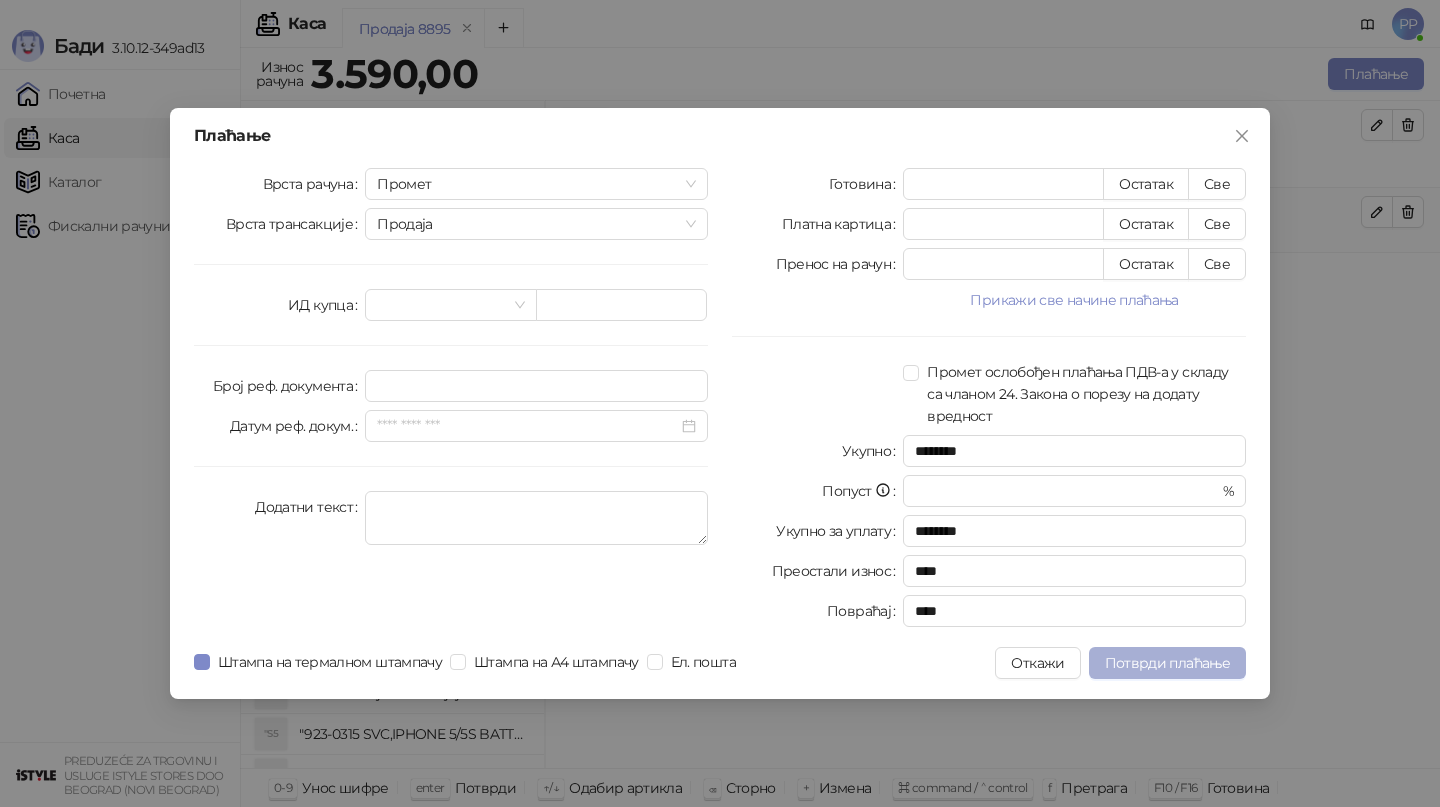 click on "Потврди плаћање" at bounding box center (1167, 663) 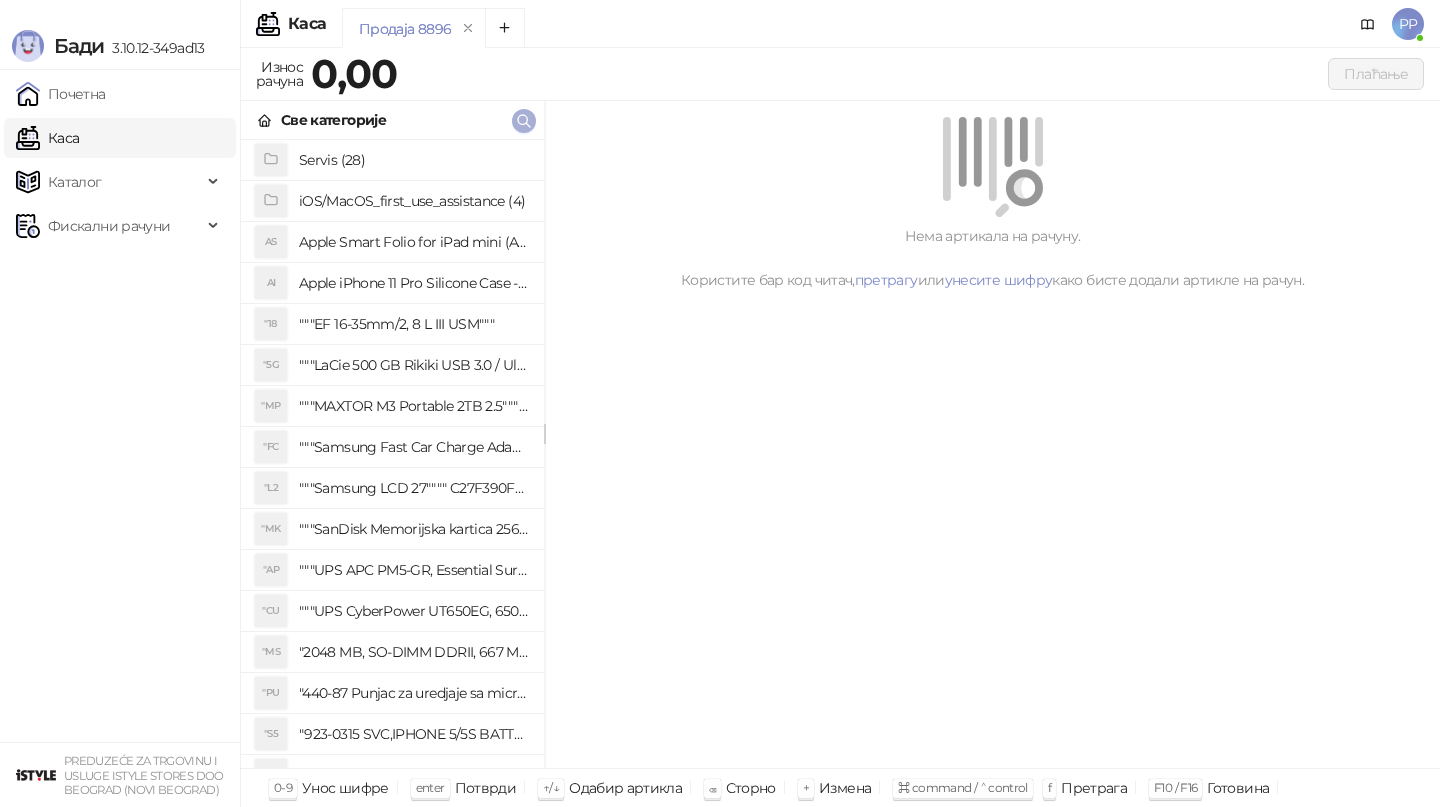 click 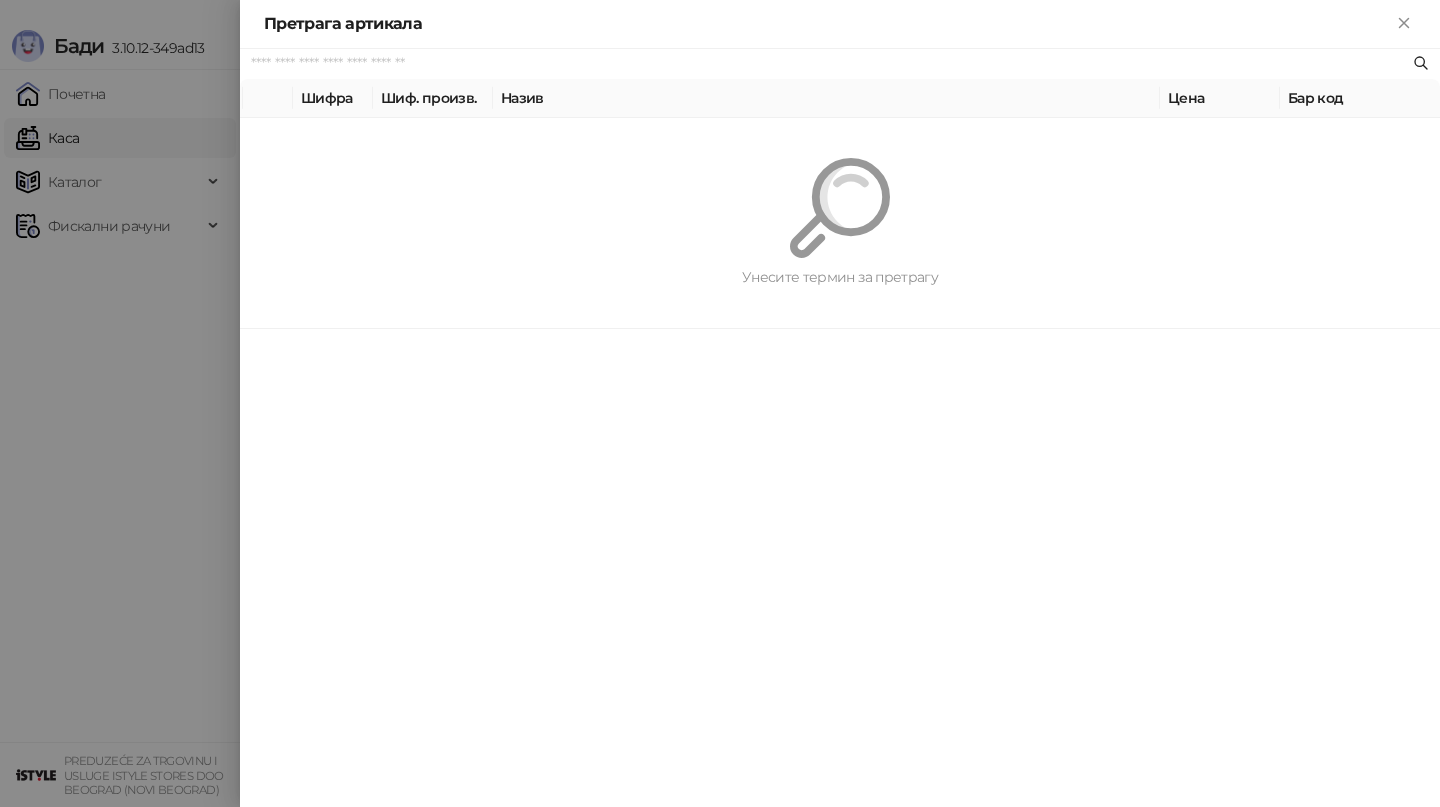 paste on "*********" 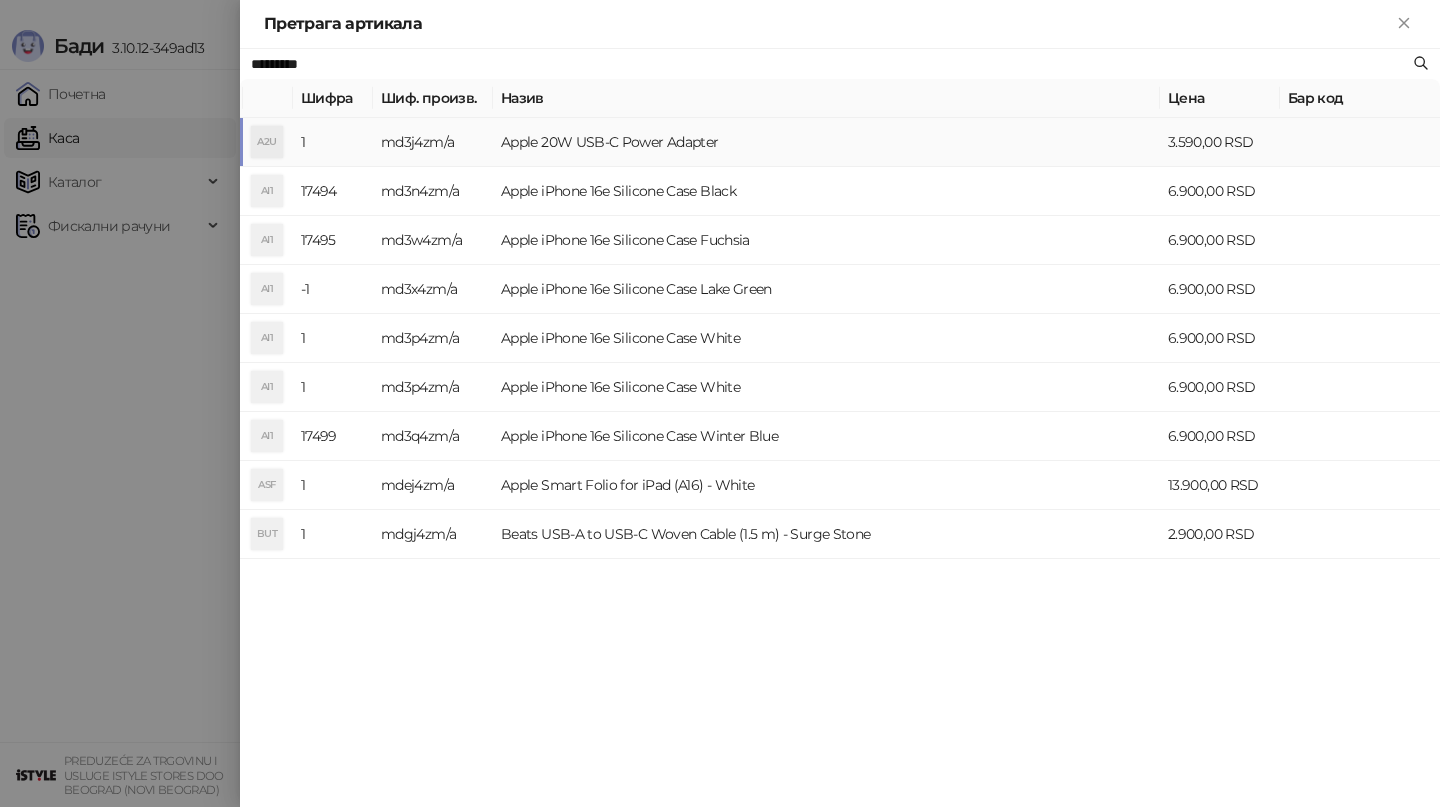 type on "*********" 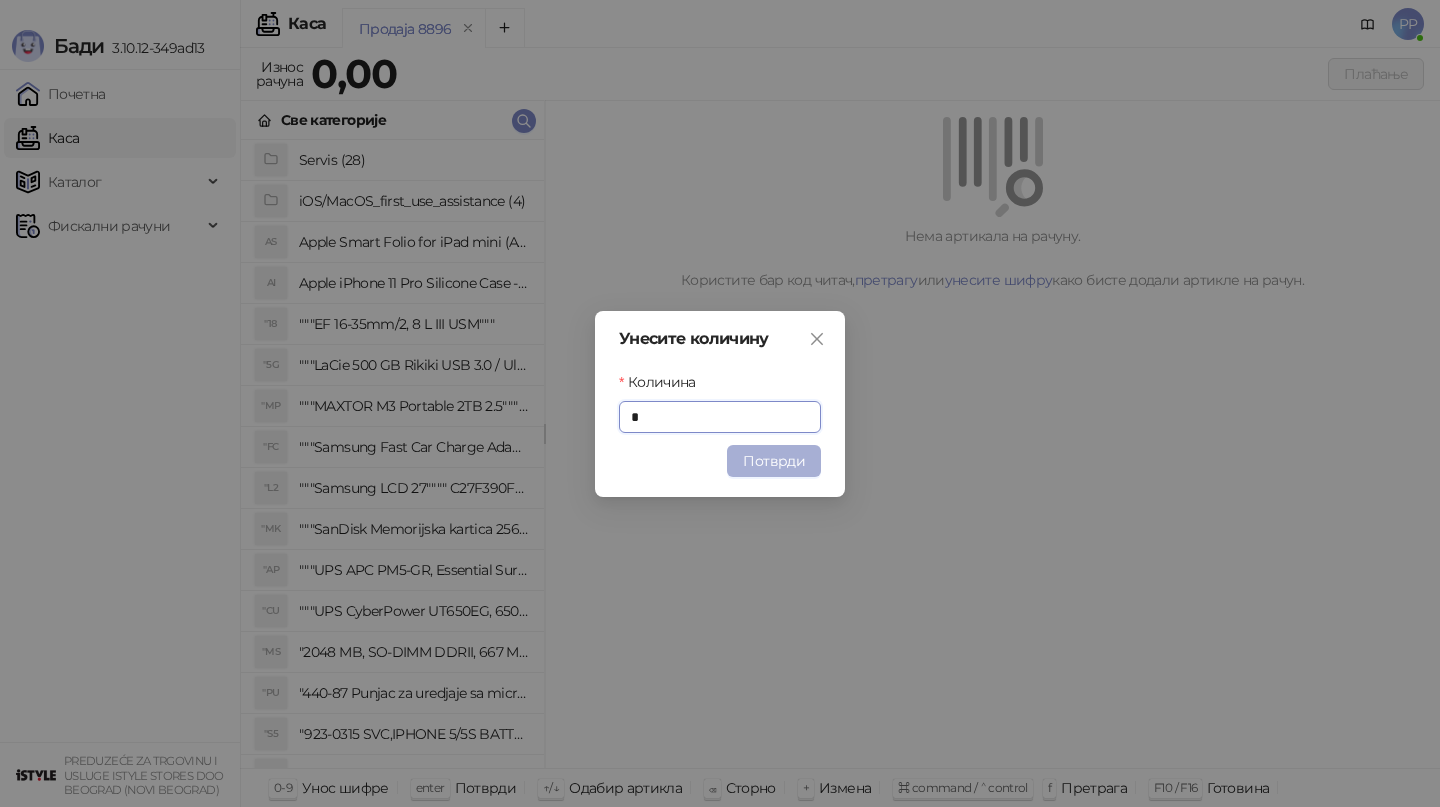 click on "Потврди" at bounding box center [774, 461] 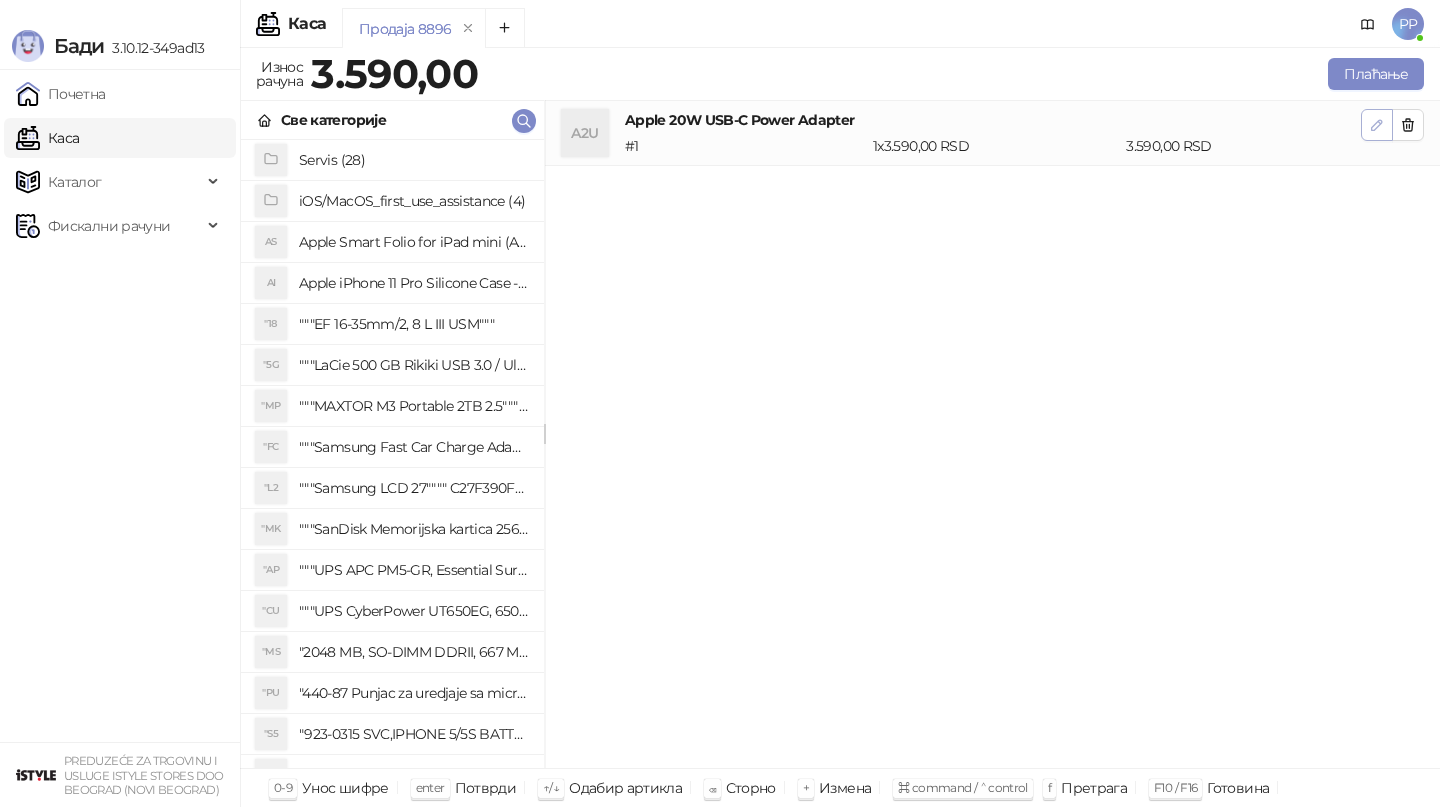click 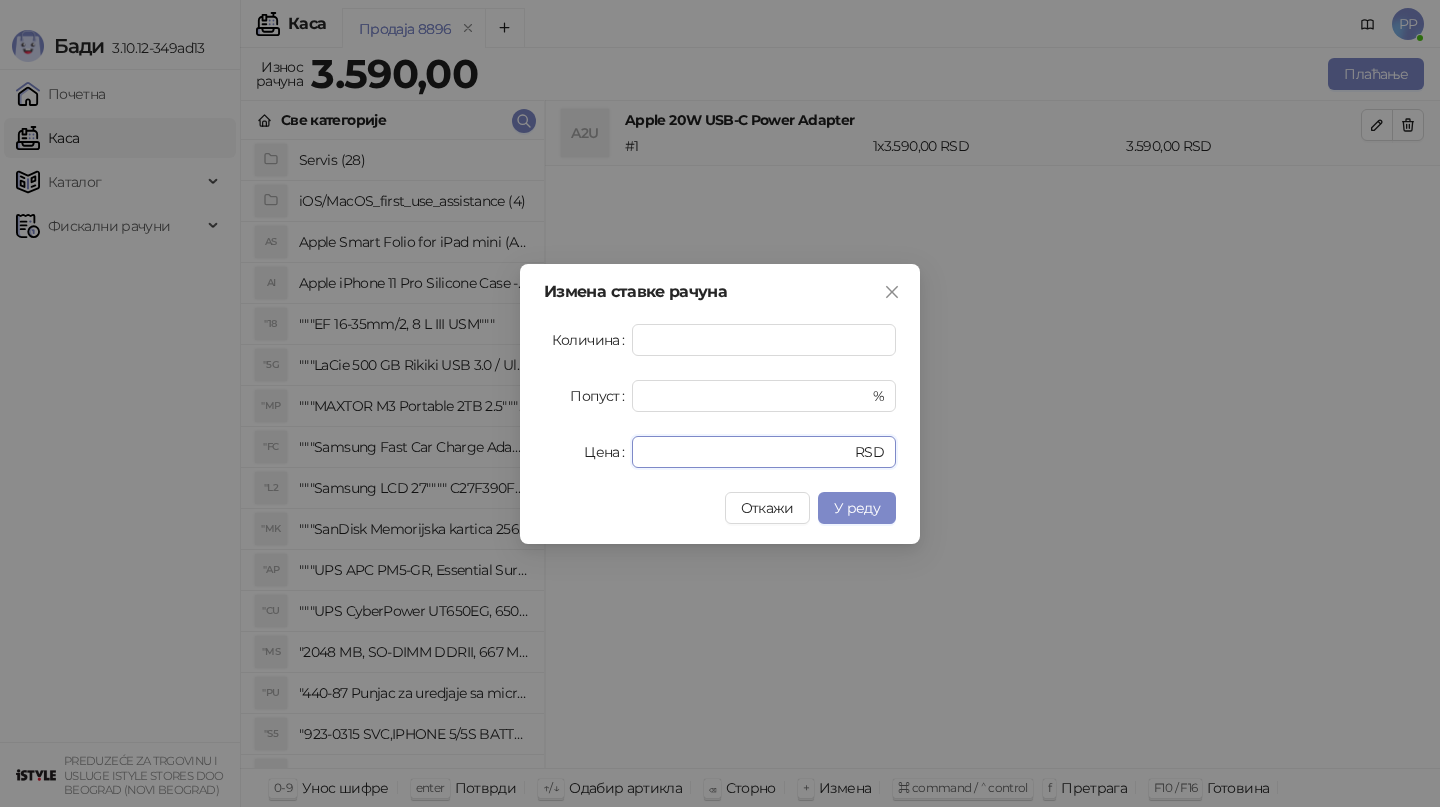 drag, startPoint x: 746, startPoint y: 450, endPoint x: 546, endPoint y: 431, distance: 200.90047 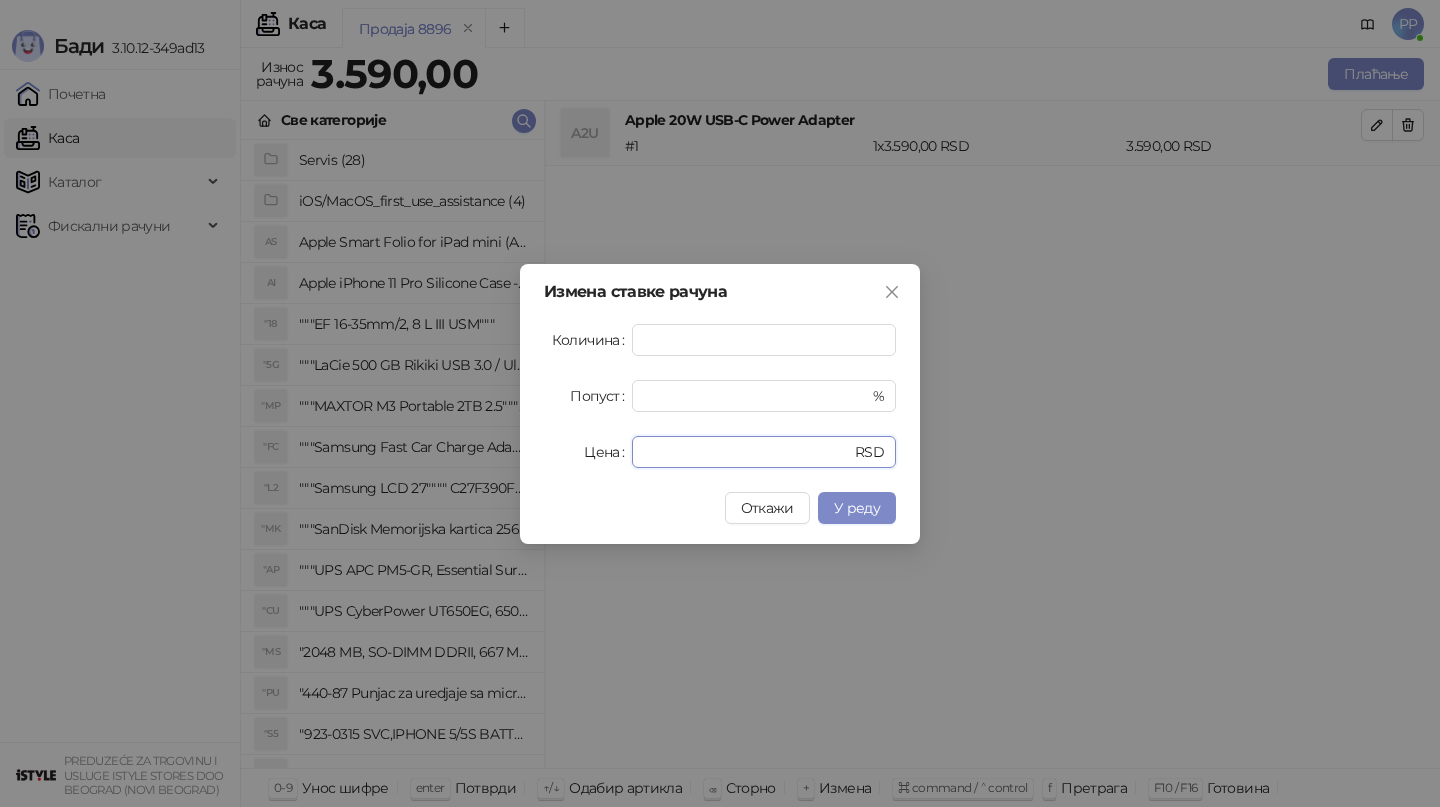 type on "****" 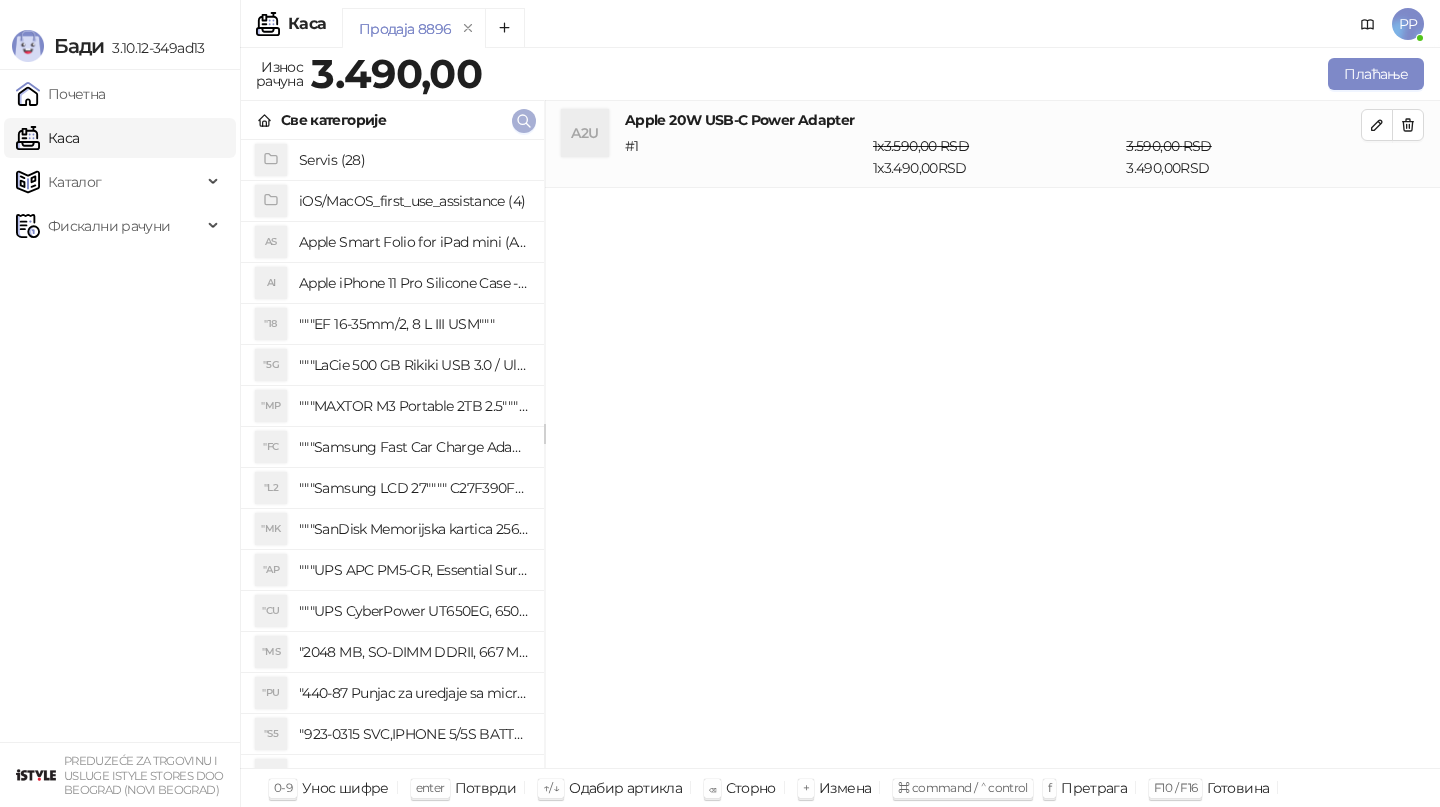 click 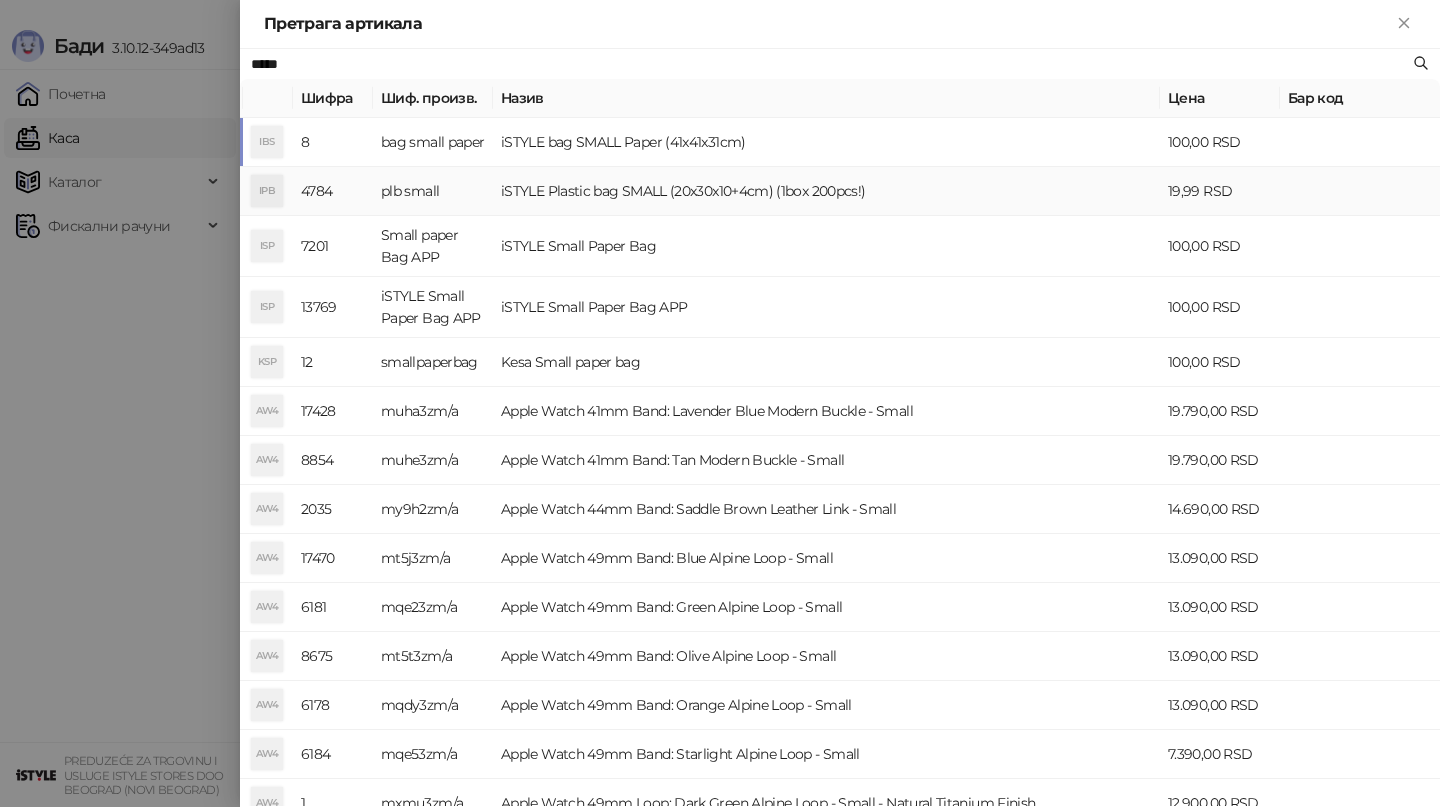 type on "*****" 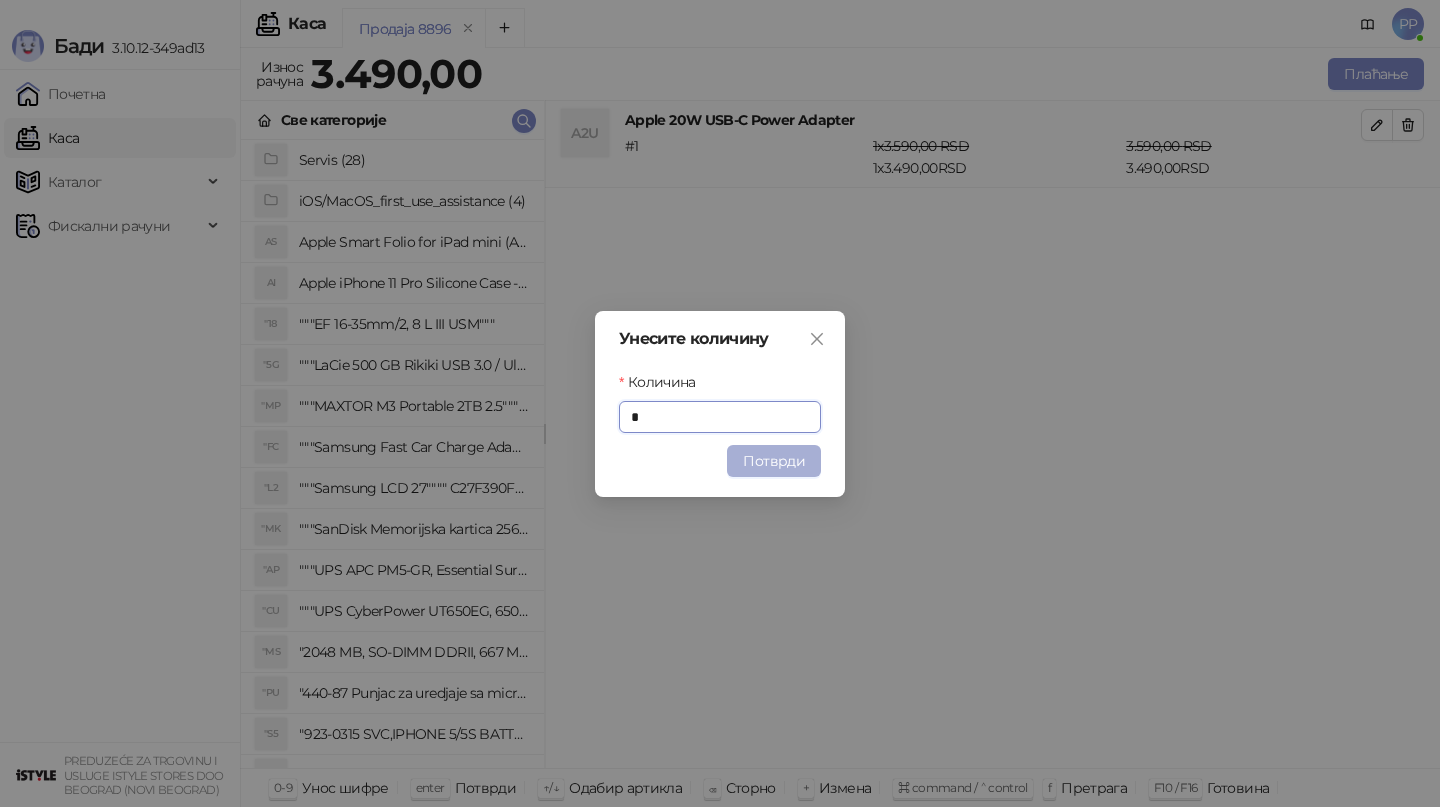 click on "Потврди" at bounding box center (774, 461) 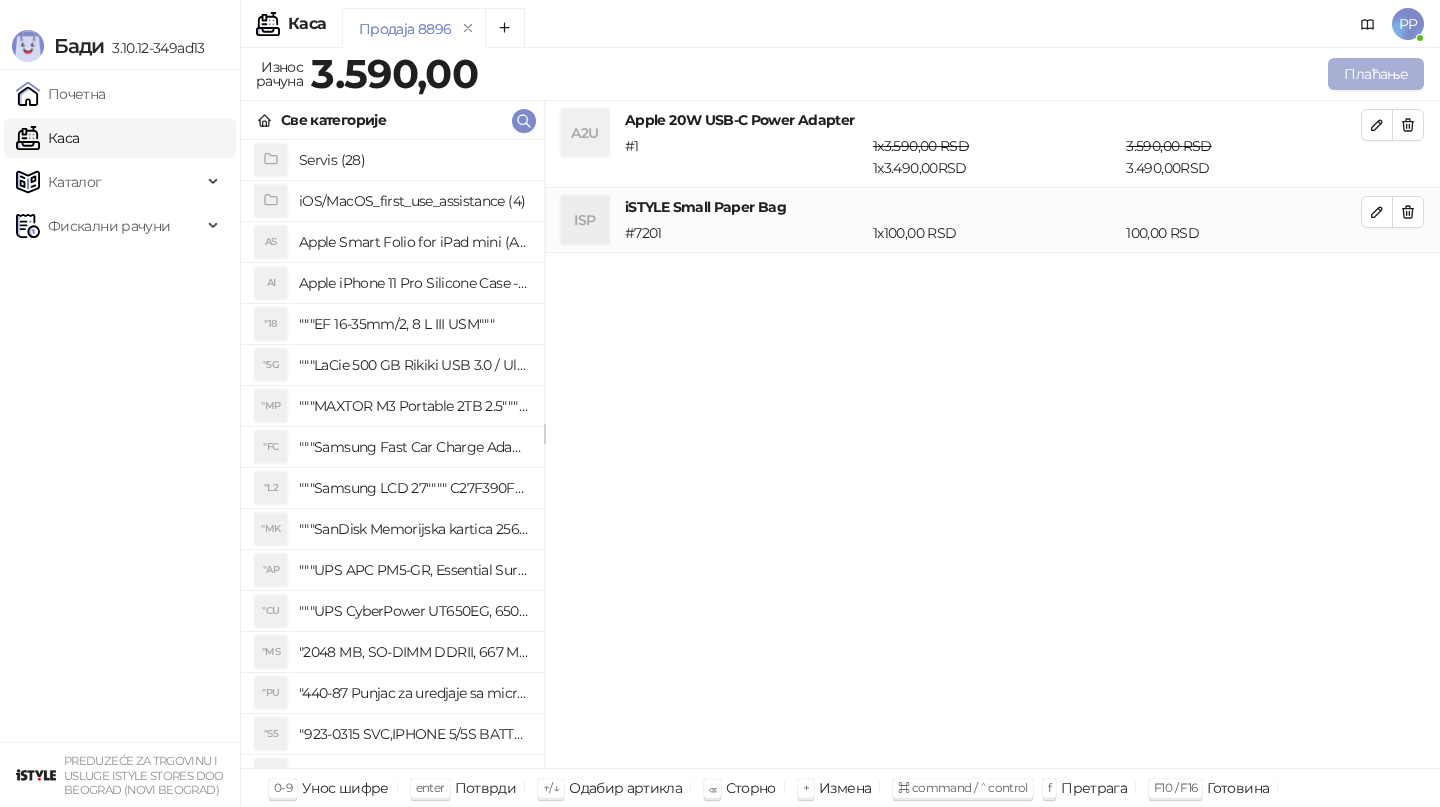 click on "Плаћање" at bounding box center (1376, 74) 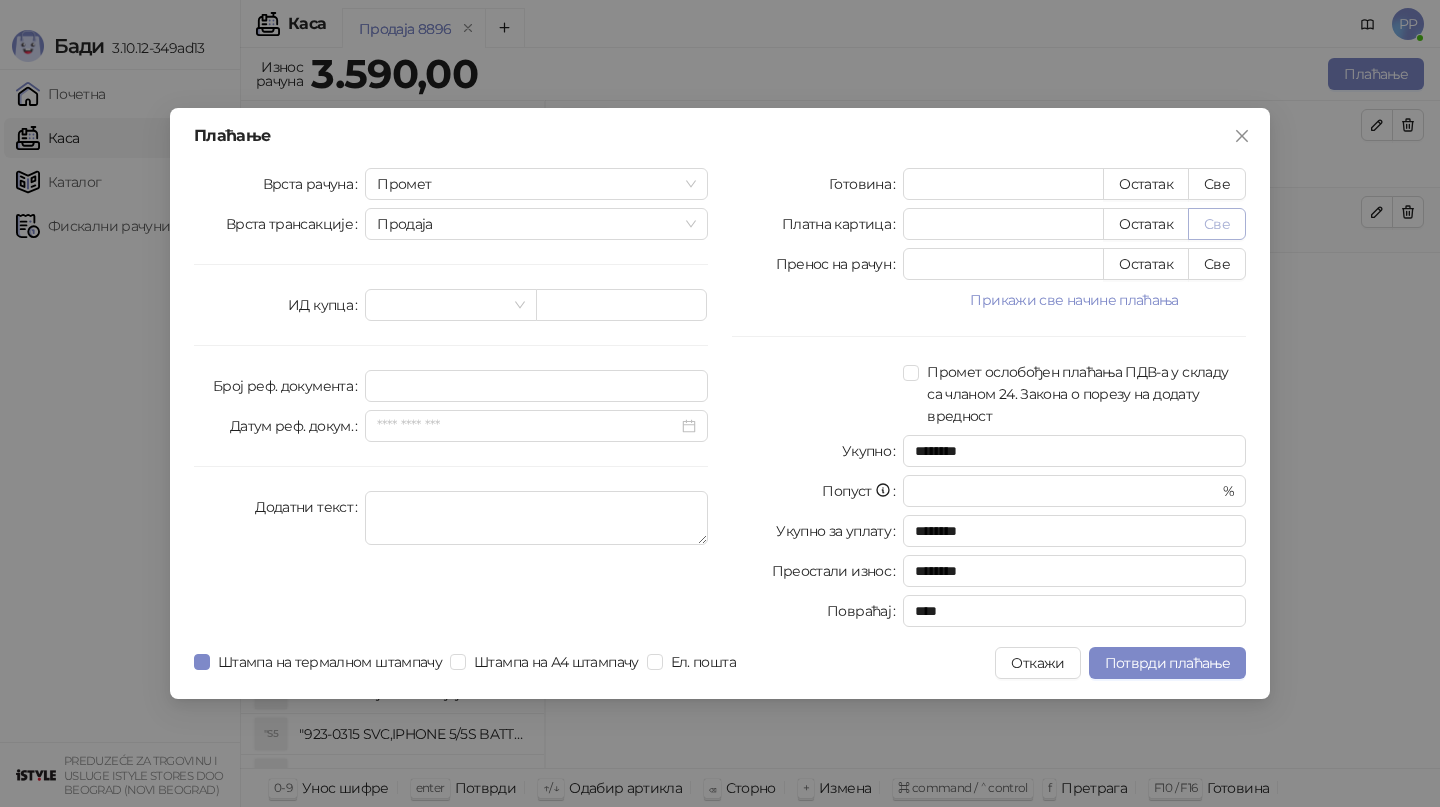 click on "Све" at bounding box center (1217, 224) 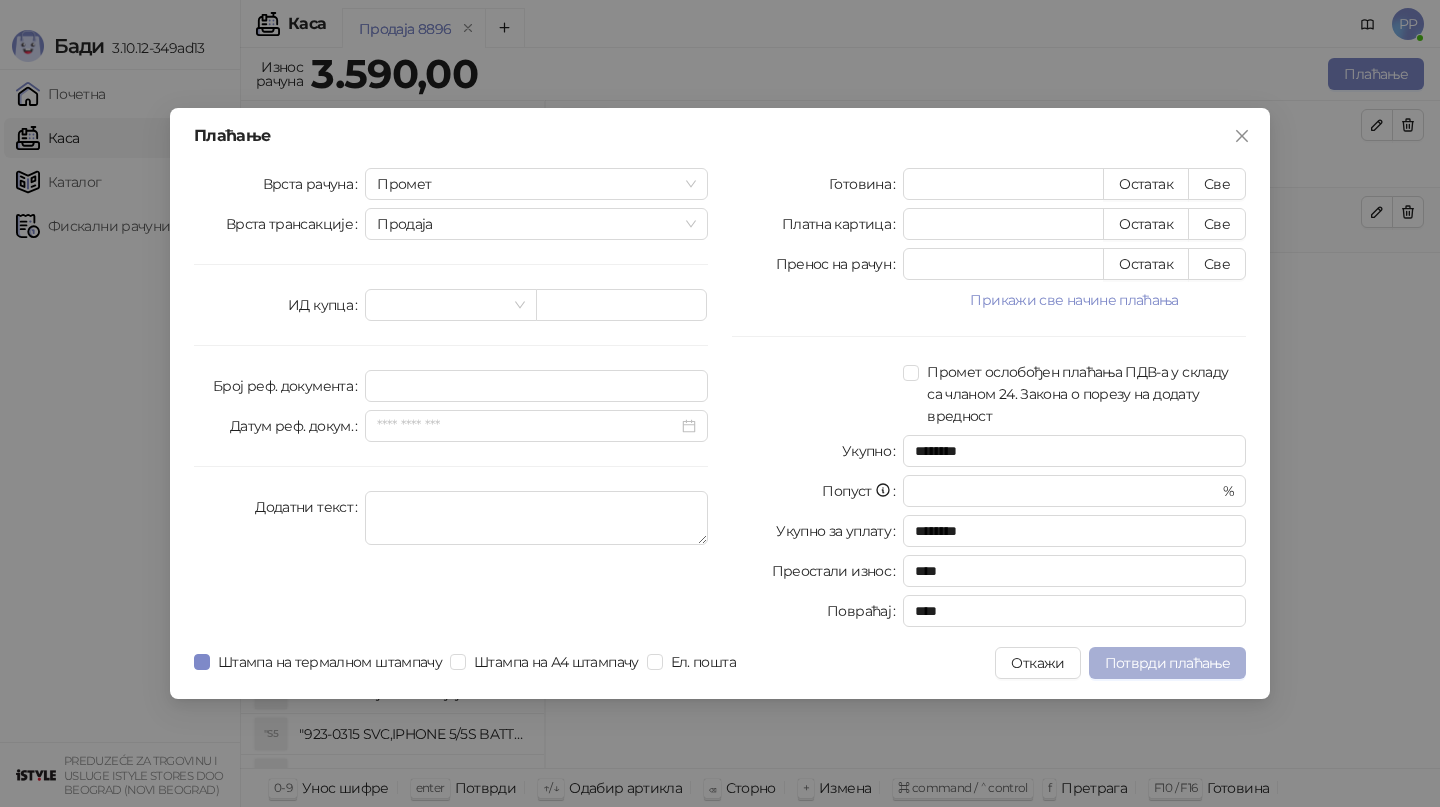 click on "Потврди плаћање" at bounding box center (1167, 663) 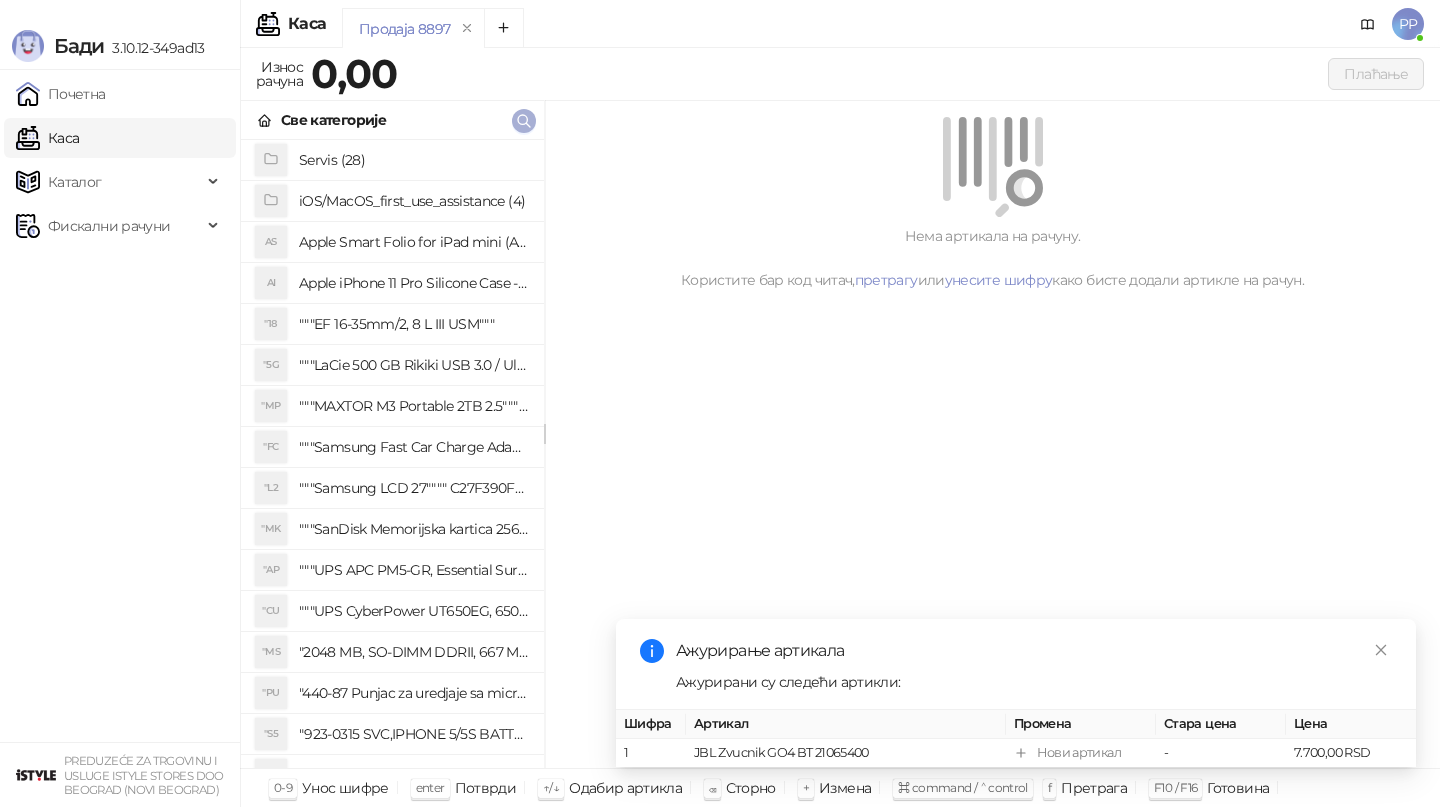 click at bounding box center (524, 121) 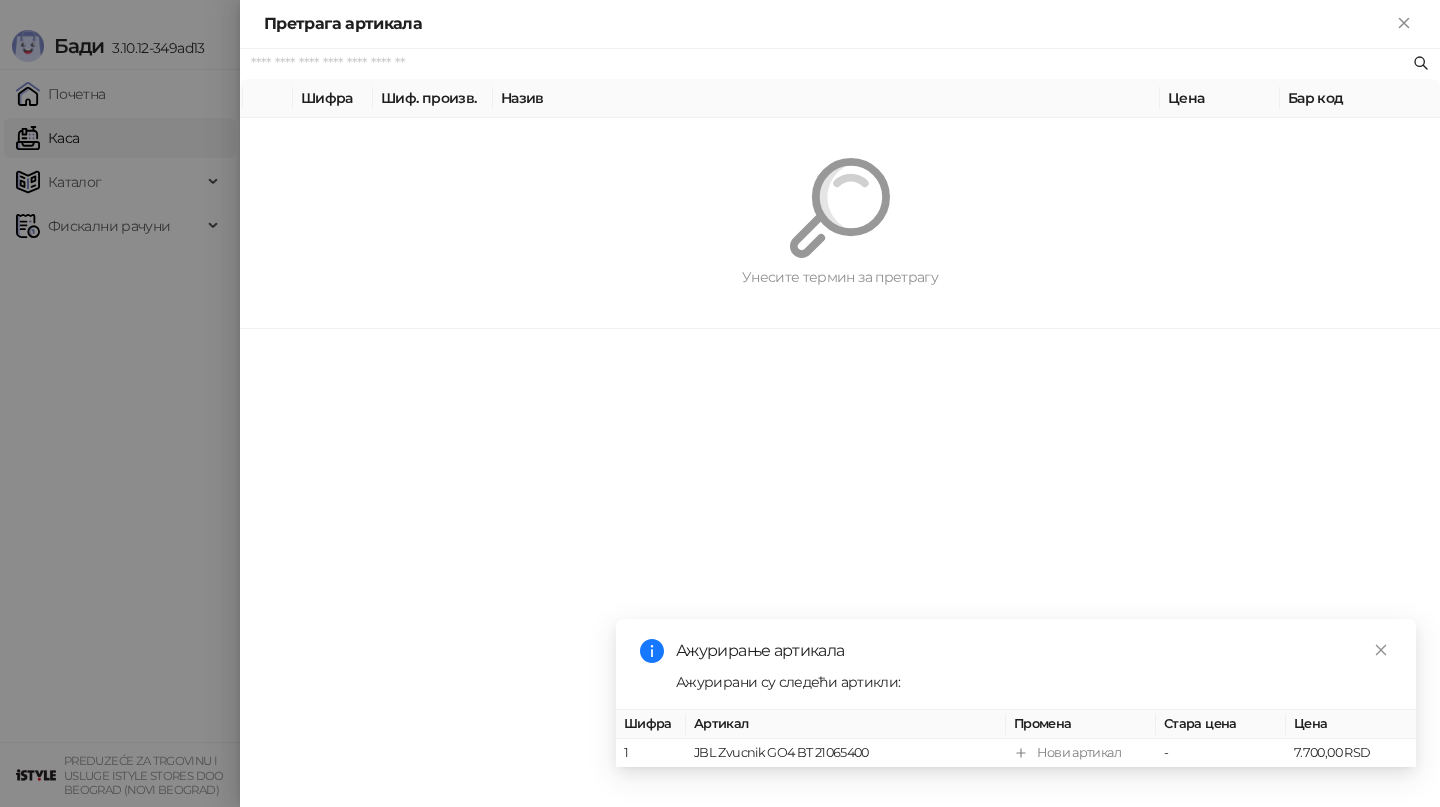paste on "*********" 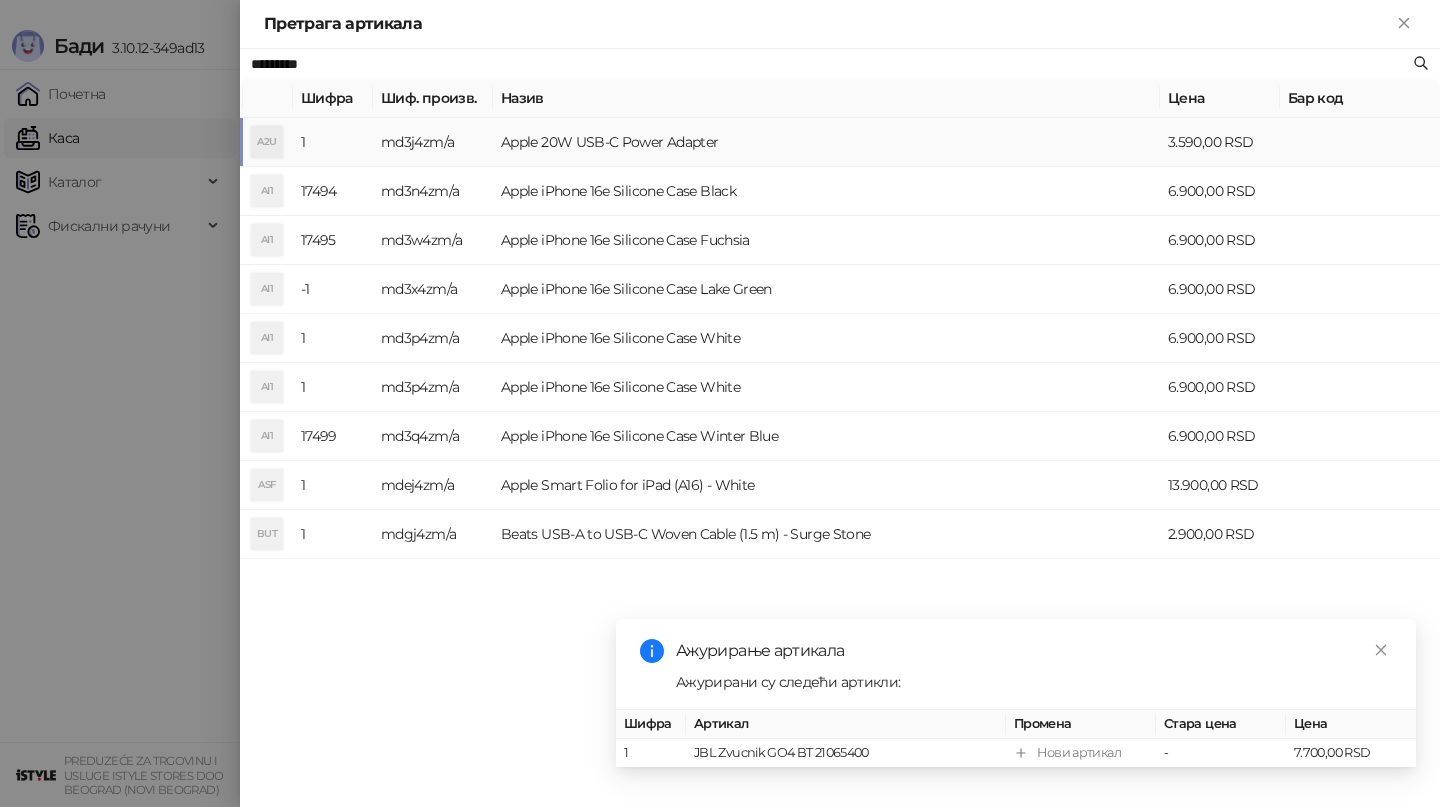 click on "Apple 20W USB-C Power Adapter" at bounding box center (826, 142) 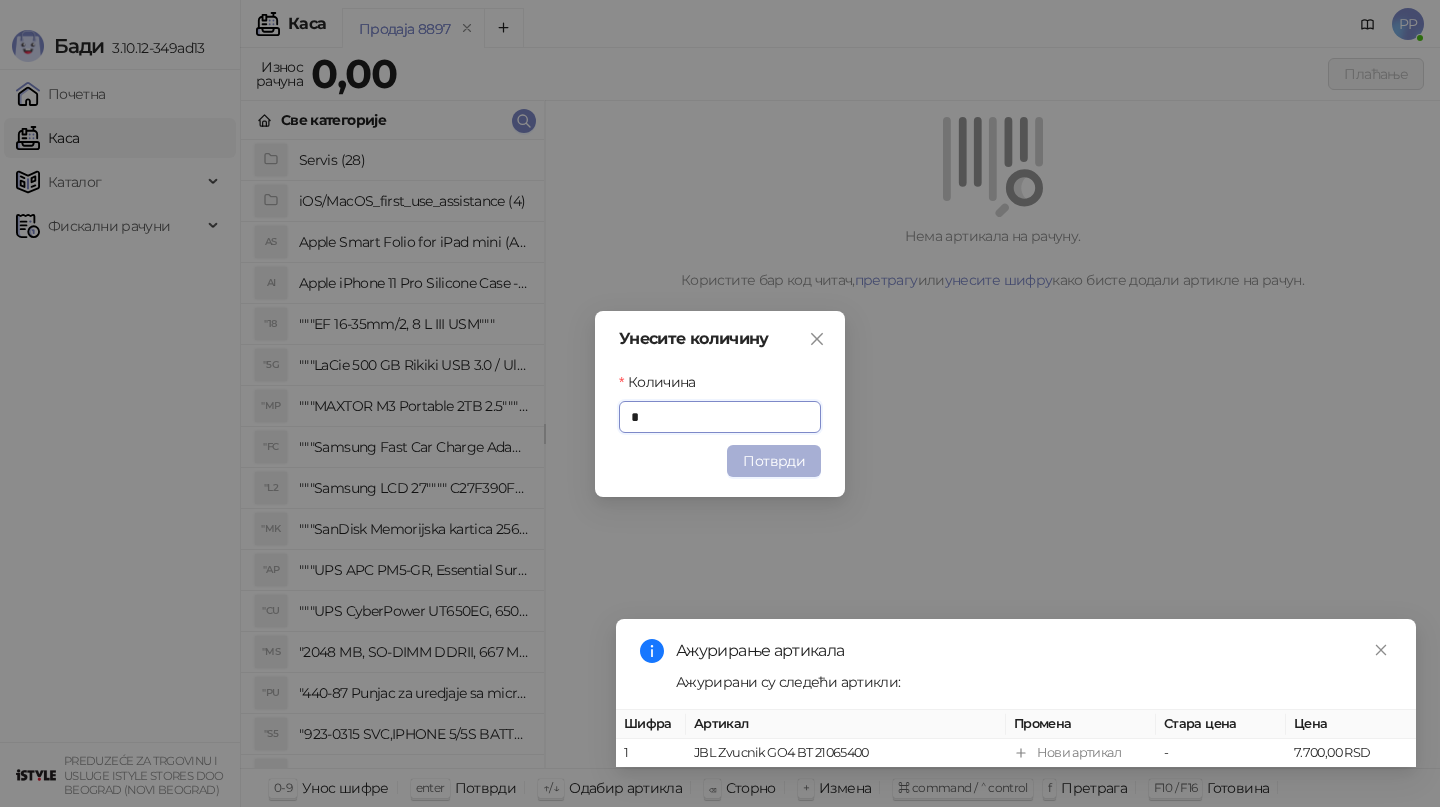 click on "Потврди" at bounding box center (774, 461) 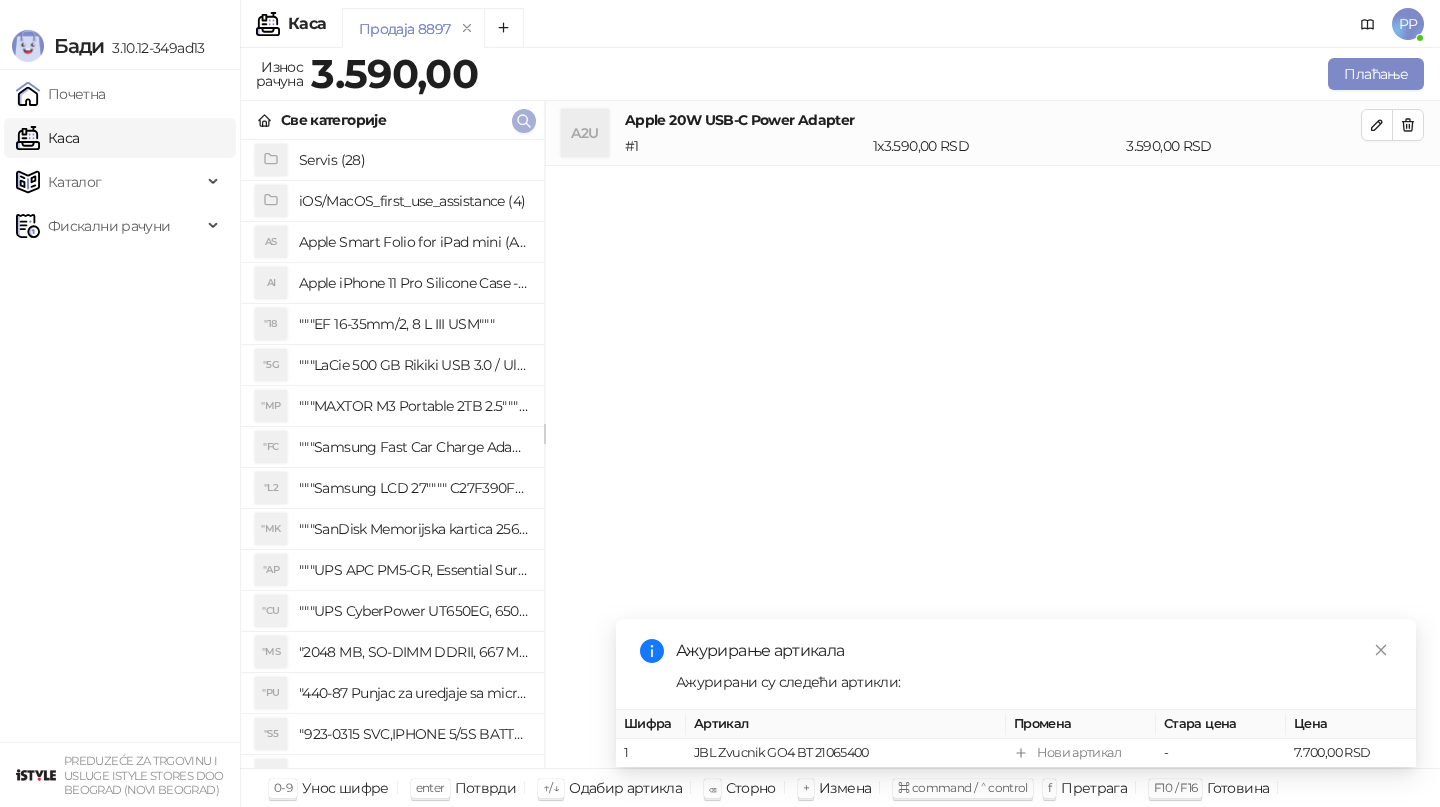 click 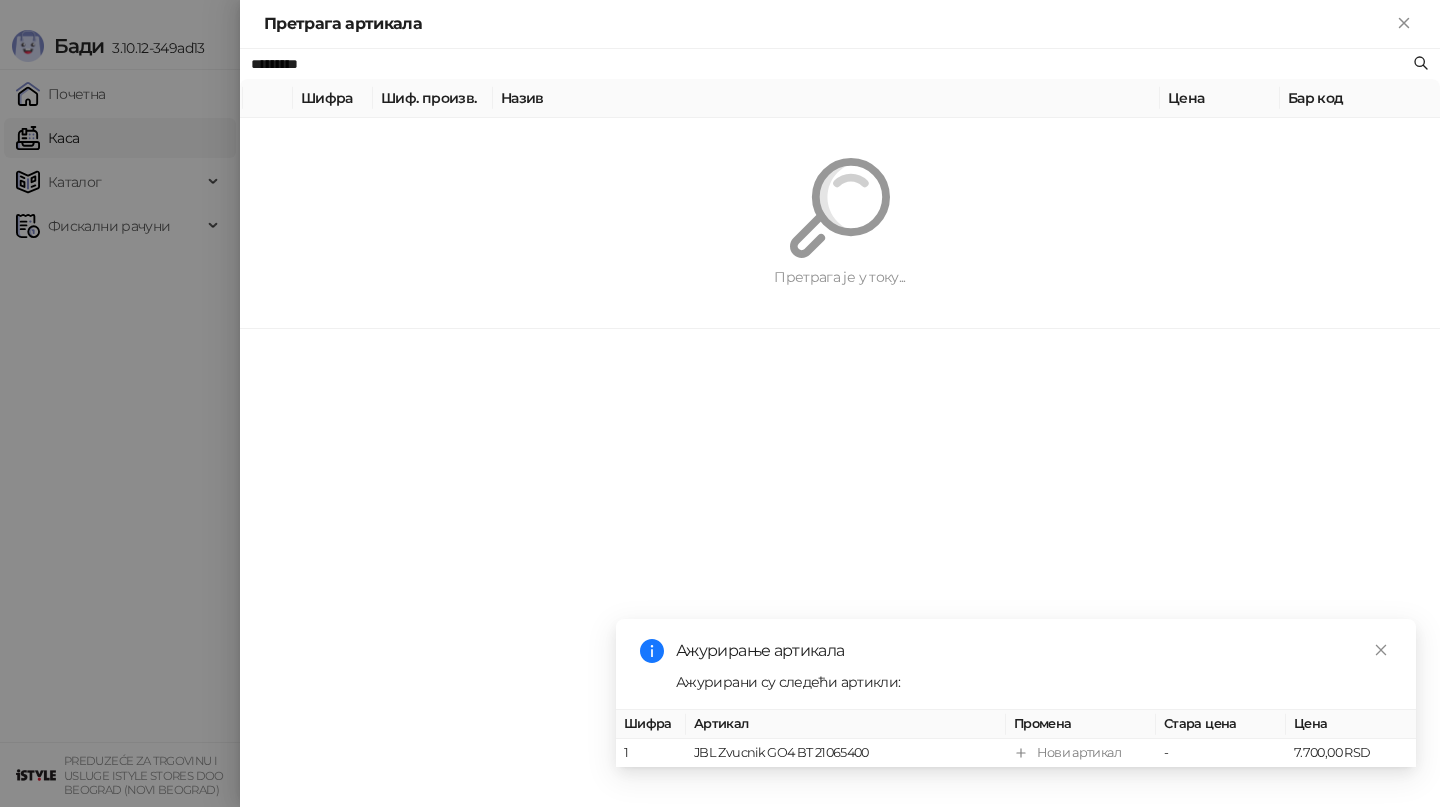 paste 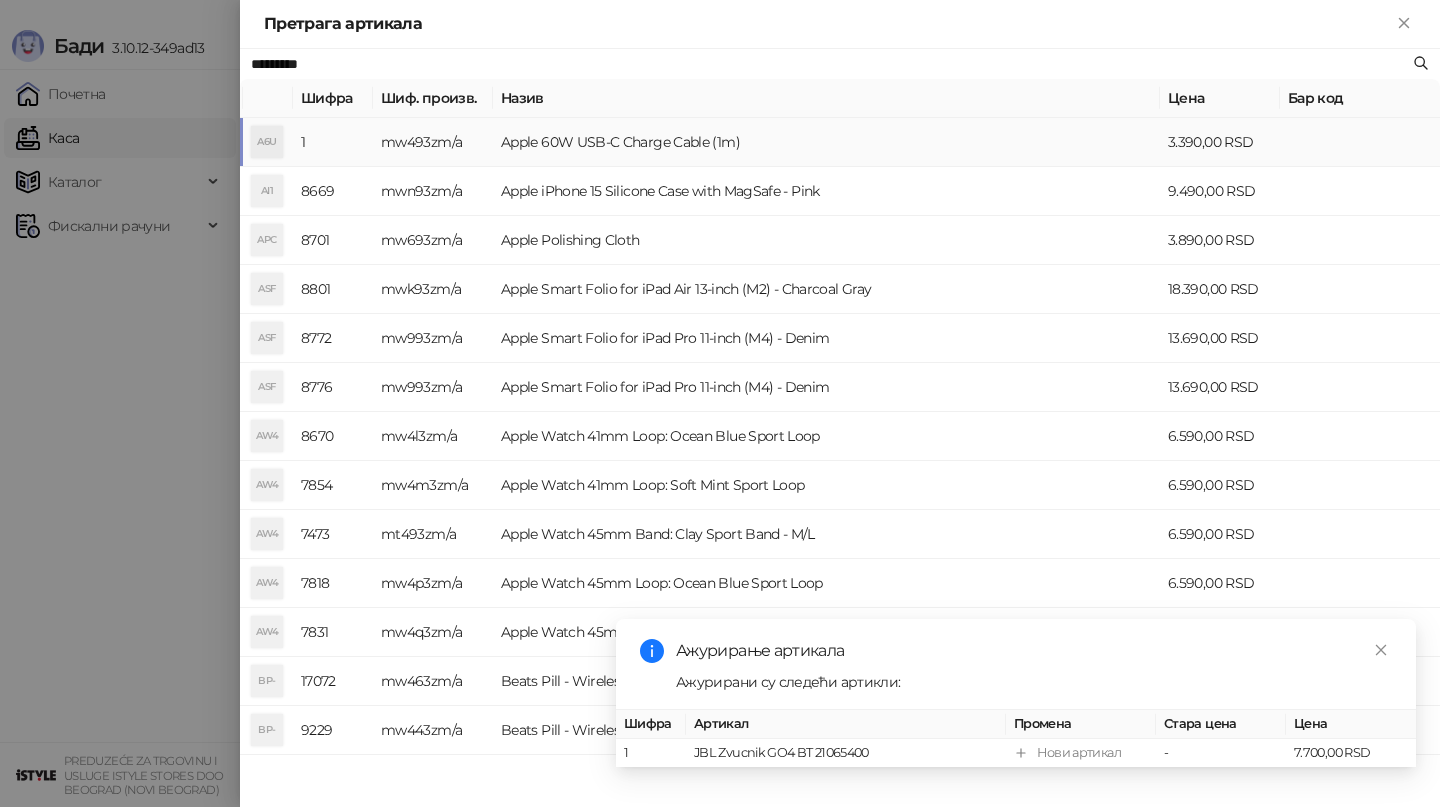 type on "*********" 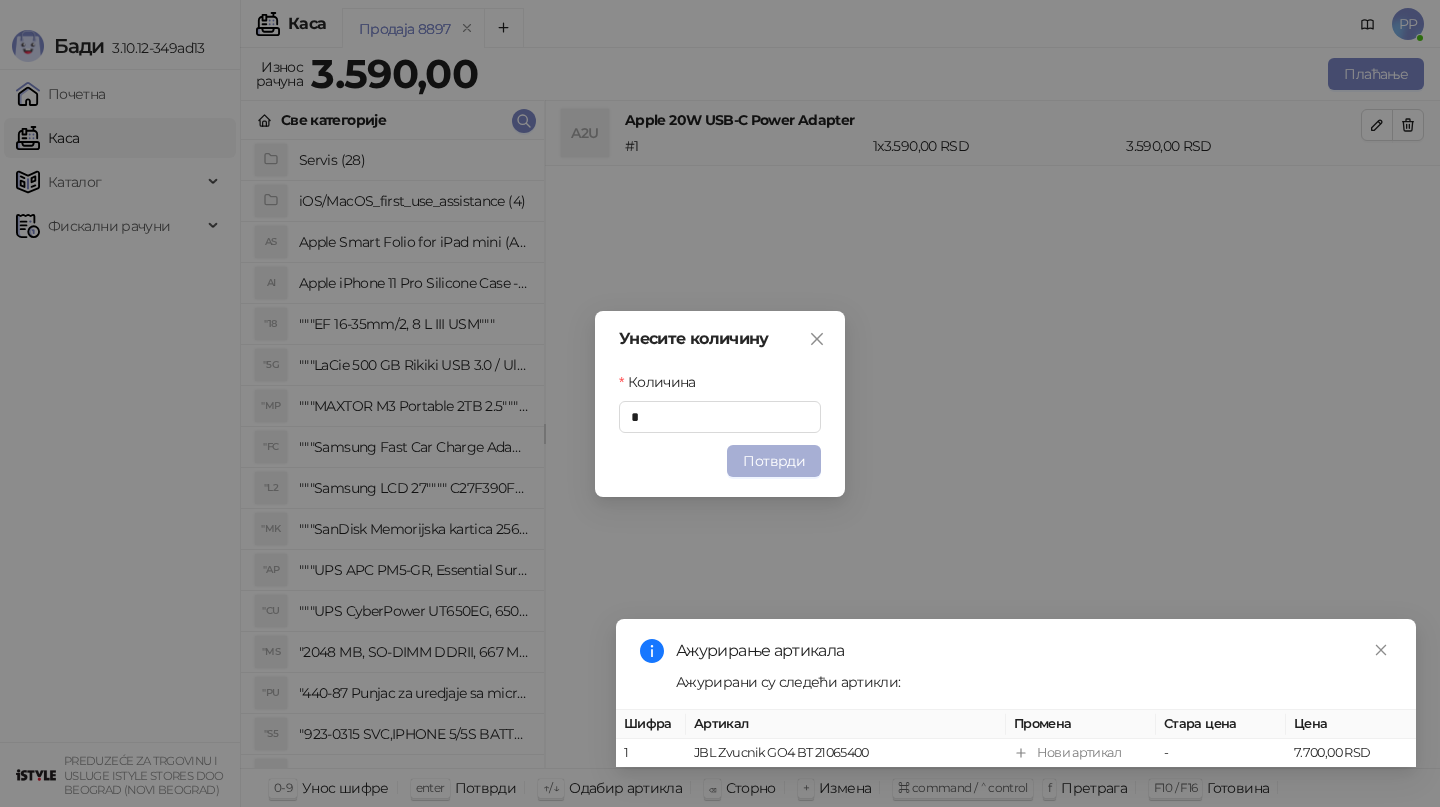 click on "Потврди" at bounding box center [774, 461] 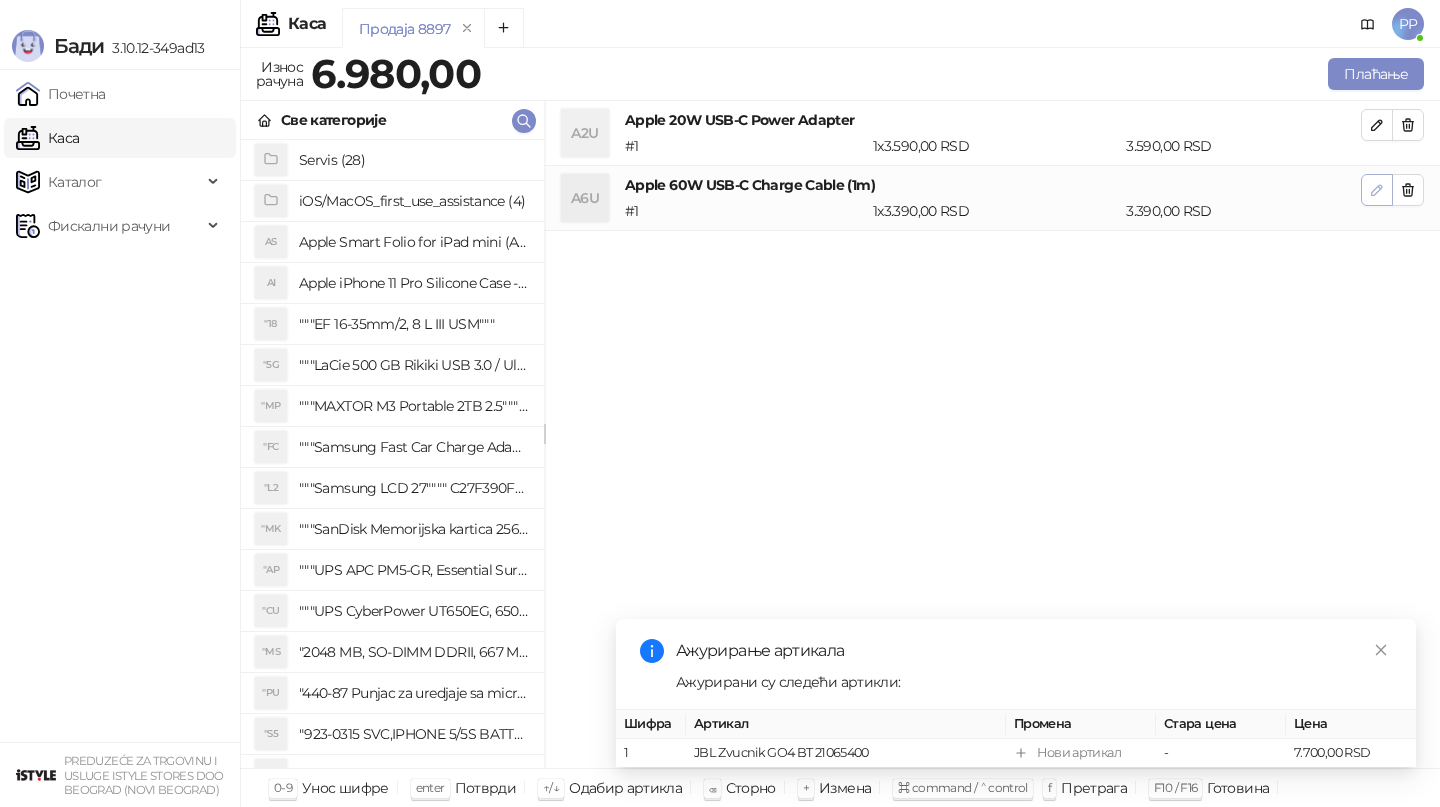 click 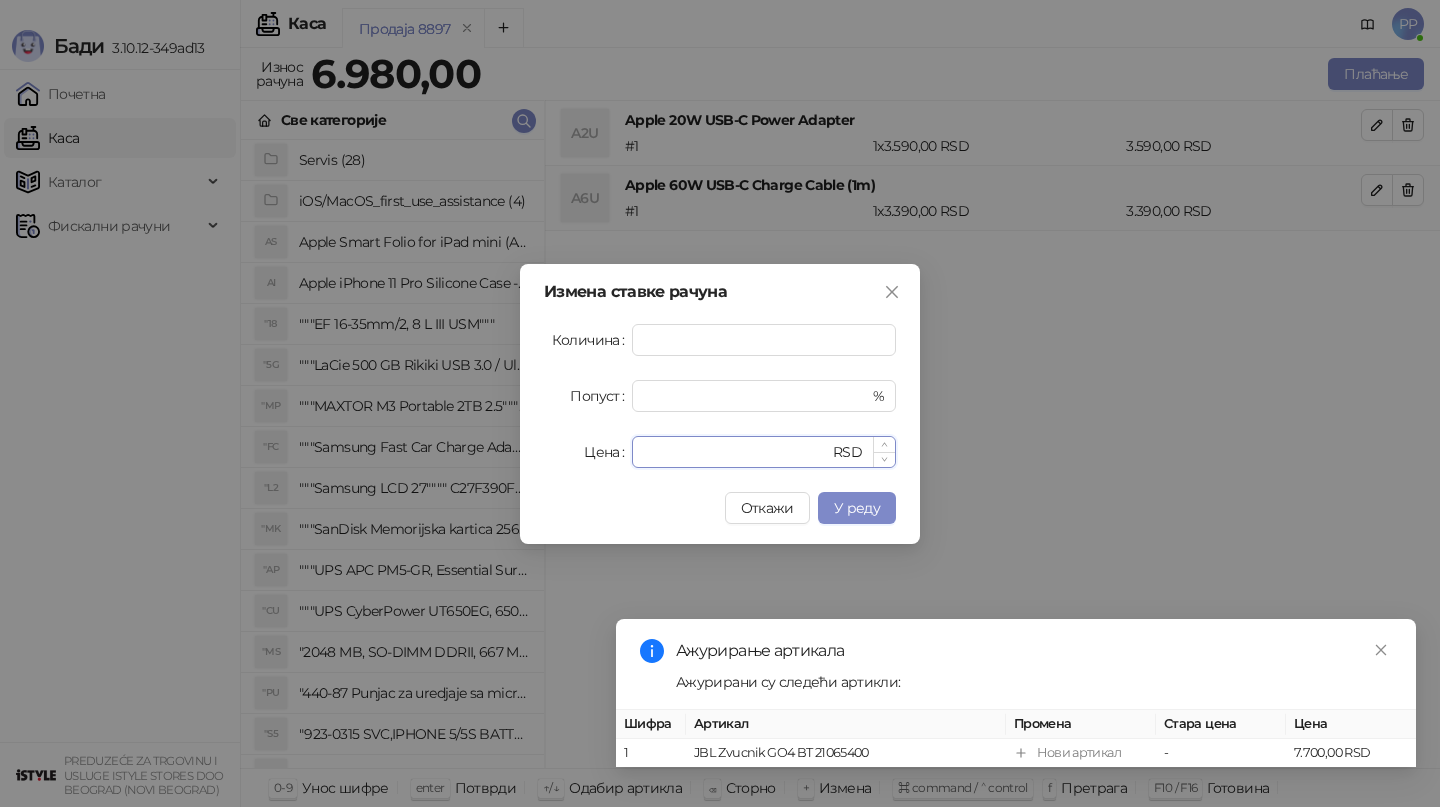 click on "****" at bounding box center (736, 452) 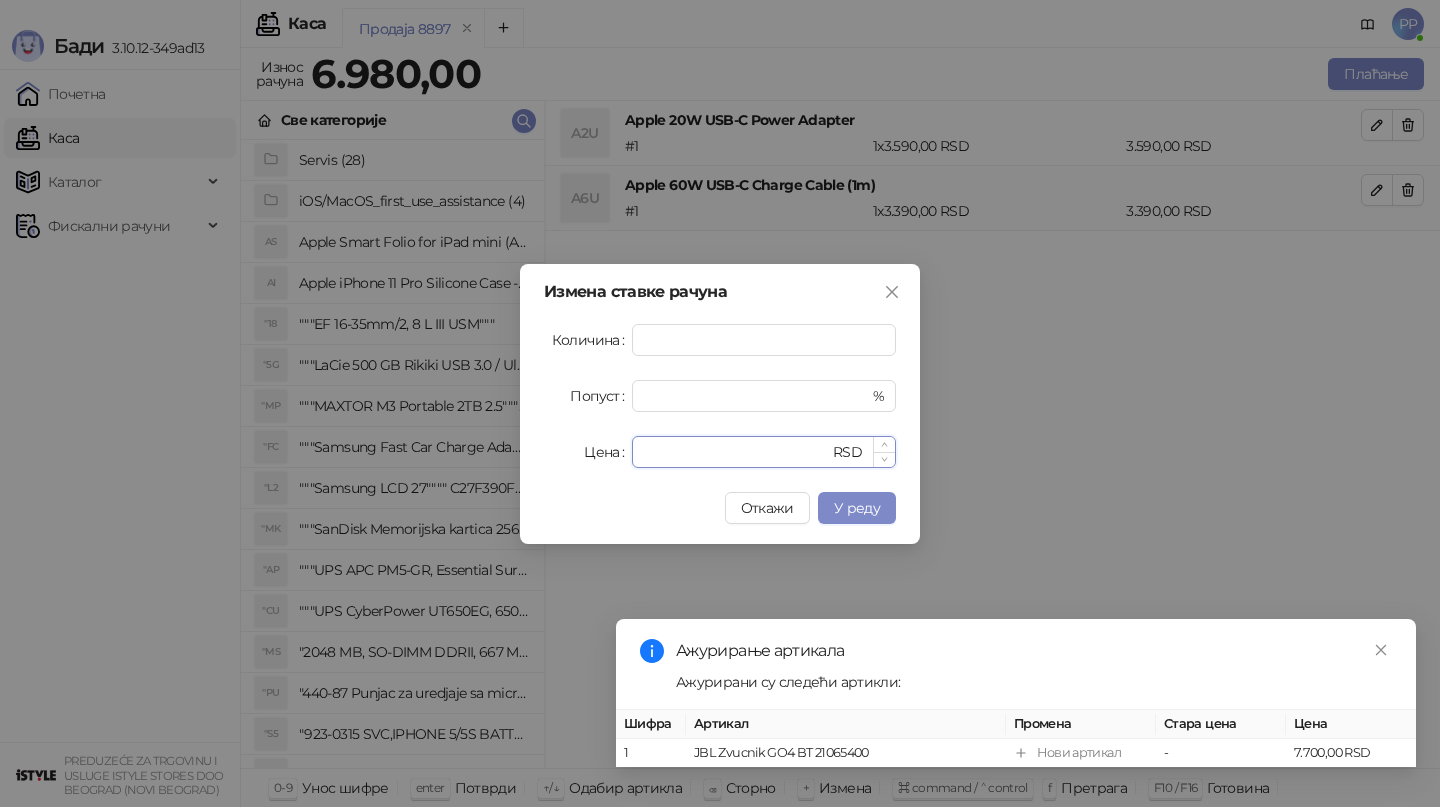type on "****" 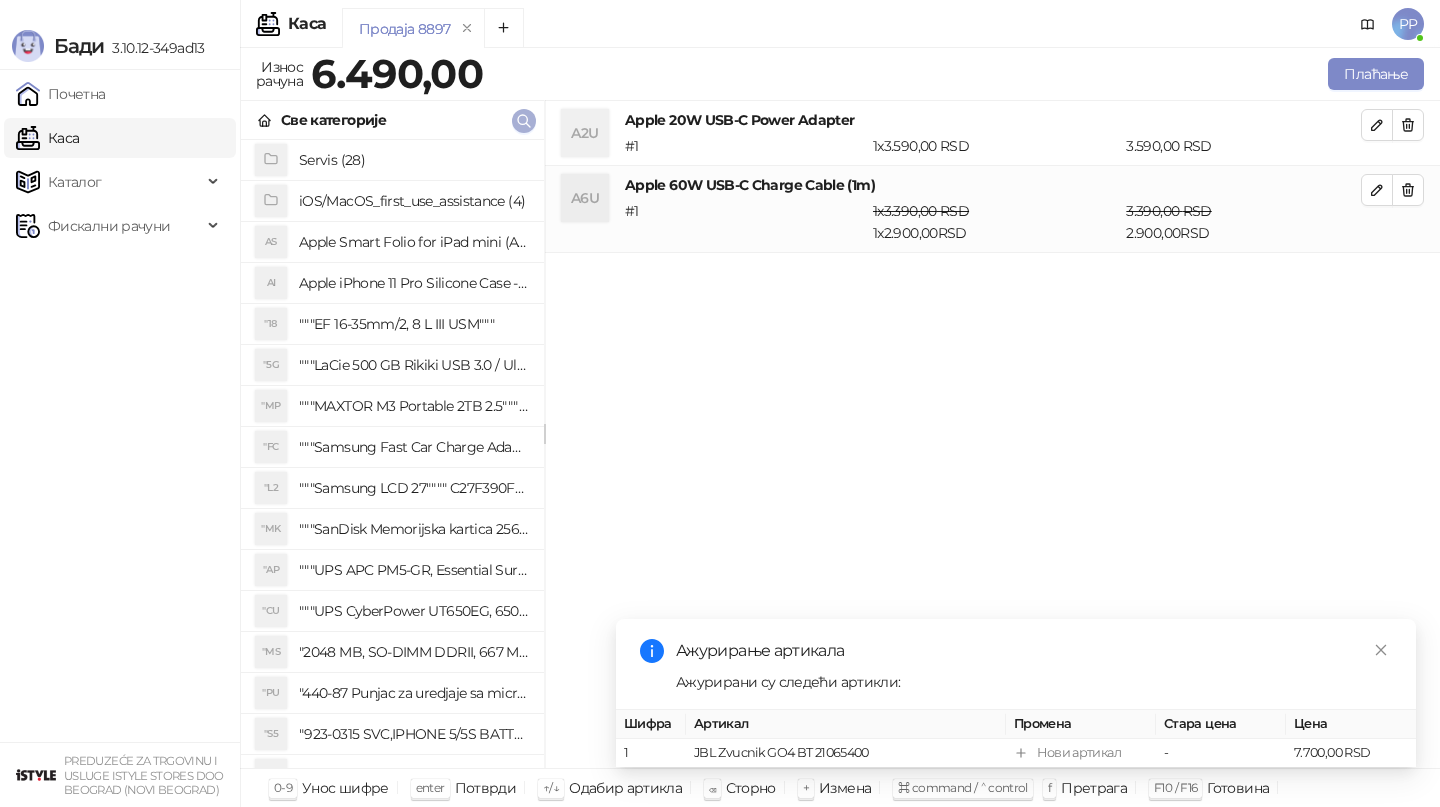 click 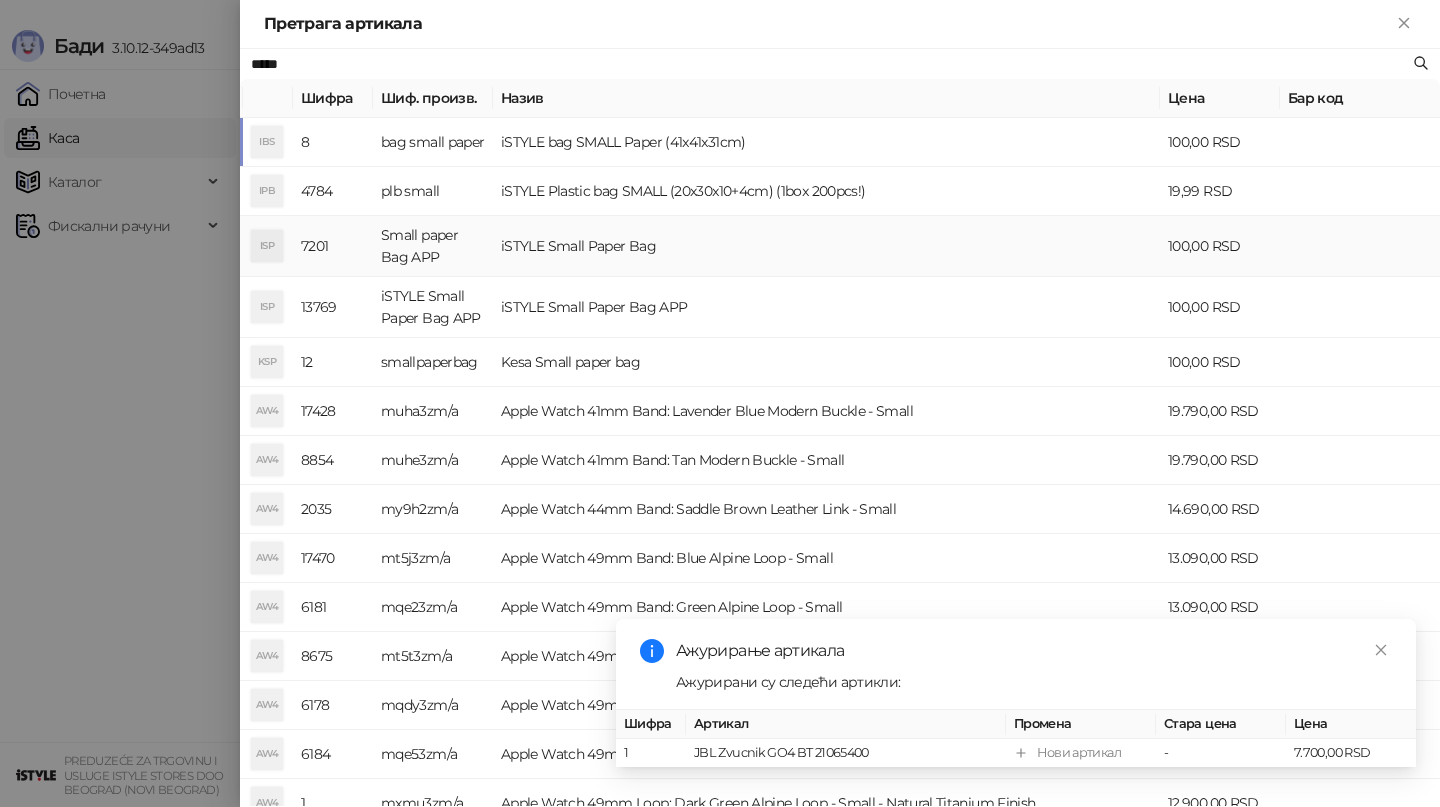 type on "*****" 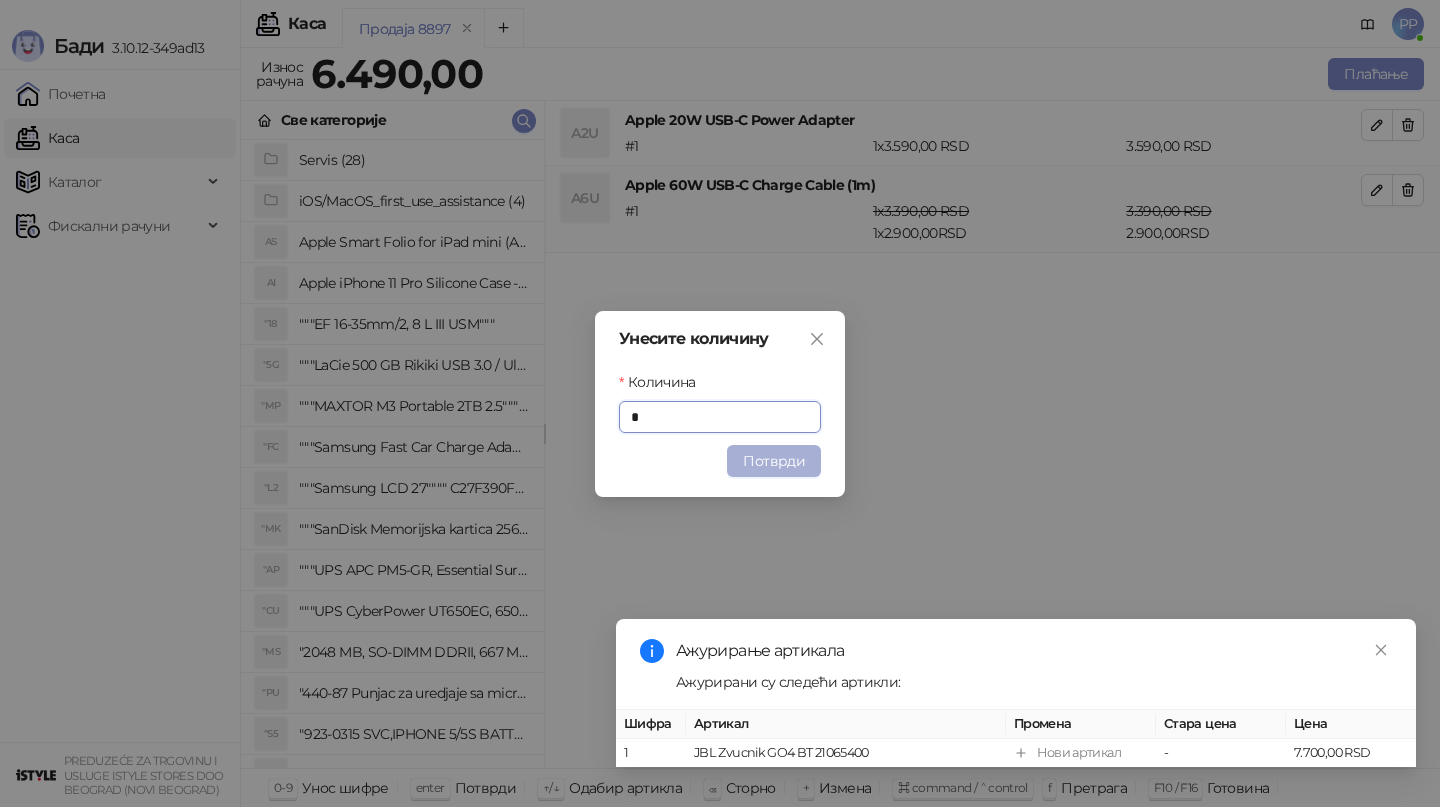 click on "Потврди" at bounding box center [774, 461] 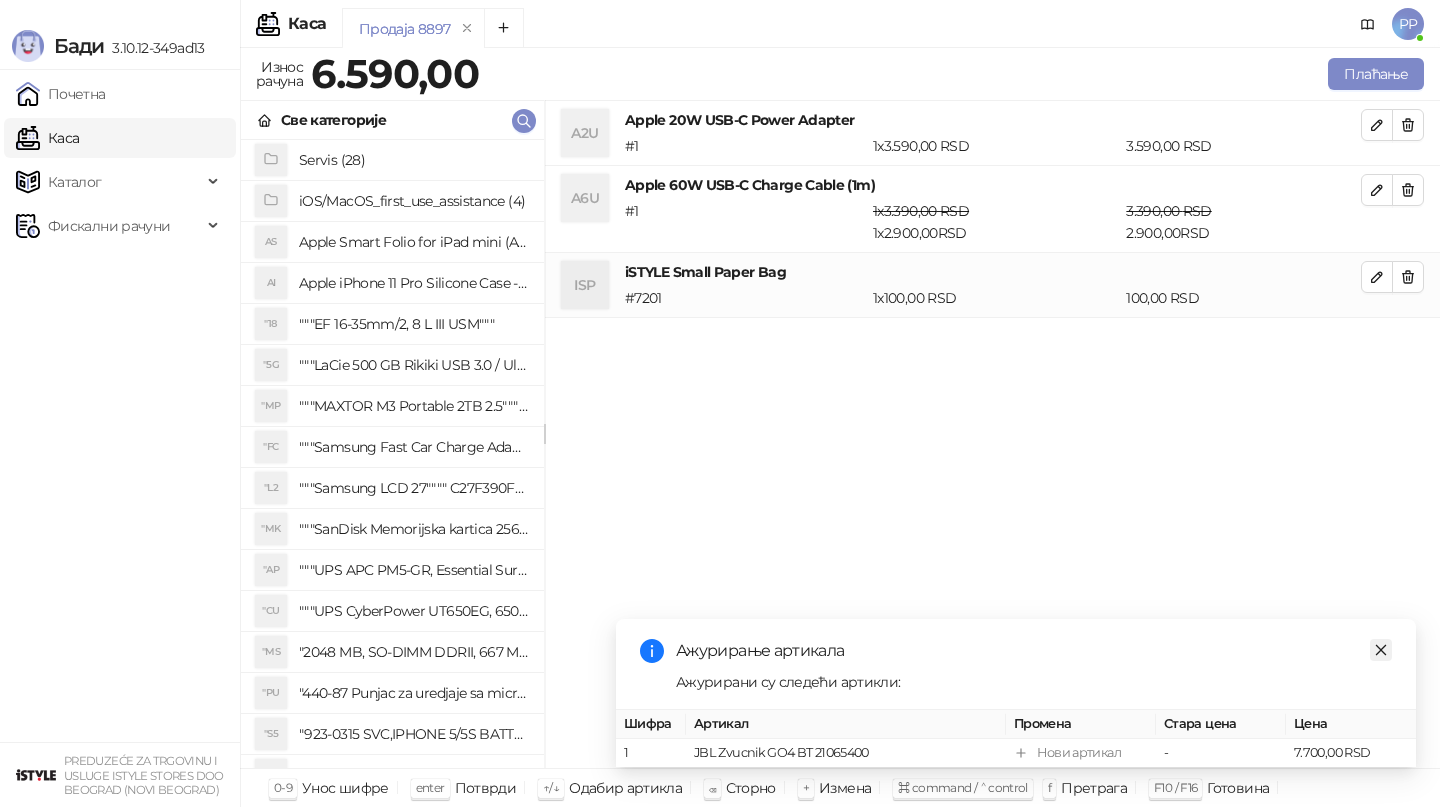 click 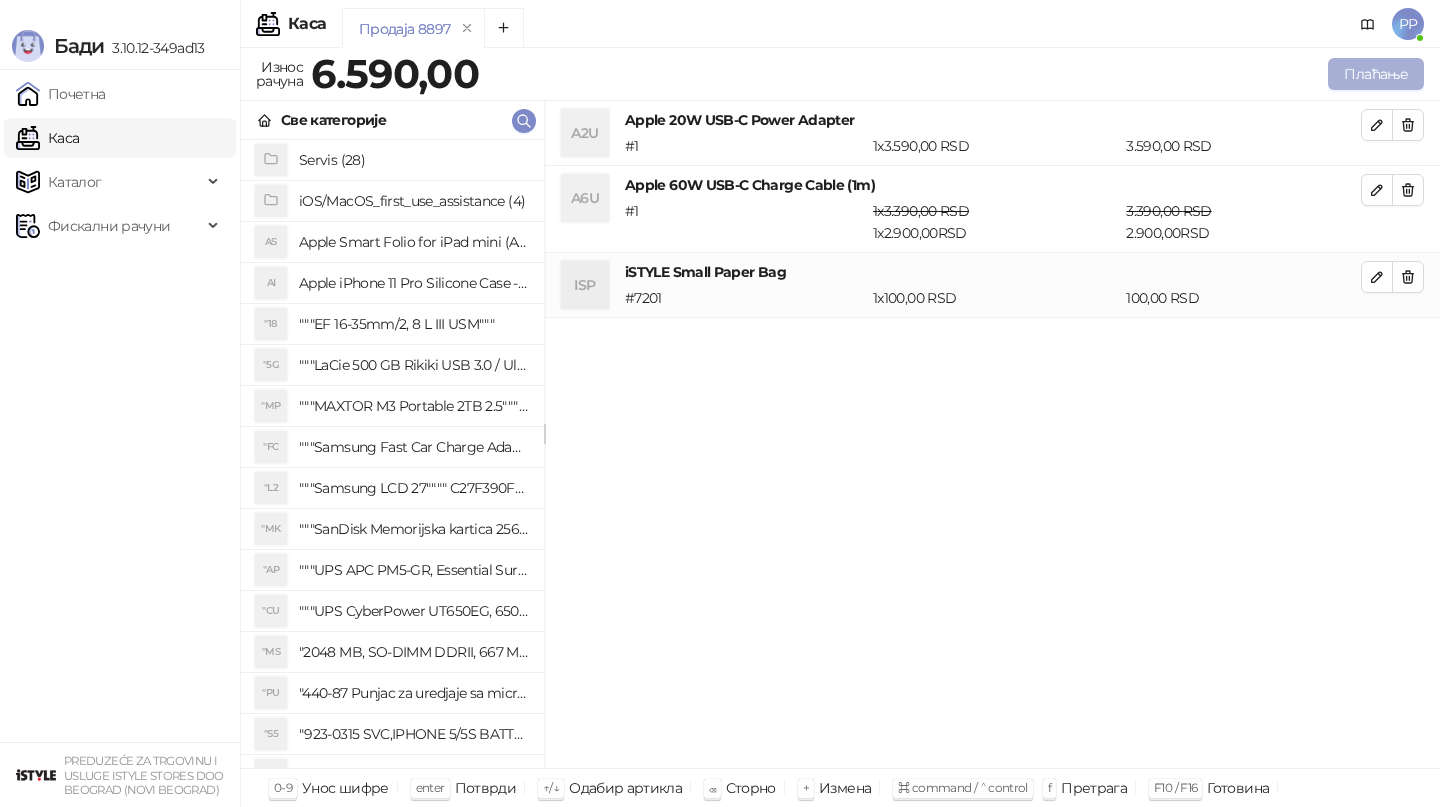 click on "Плаћање" at bounding box center [1376, 74] 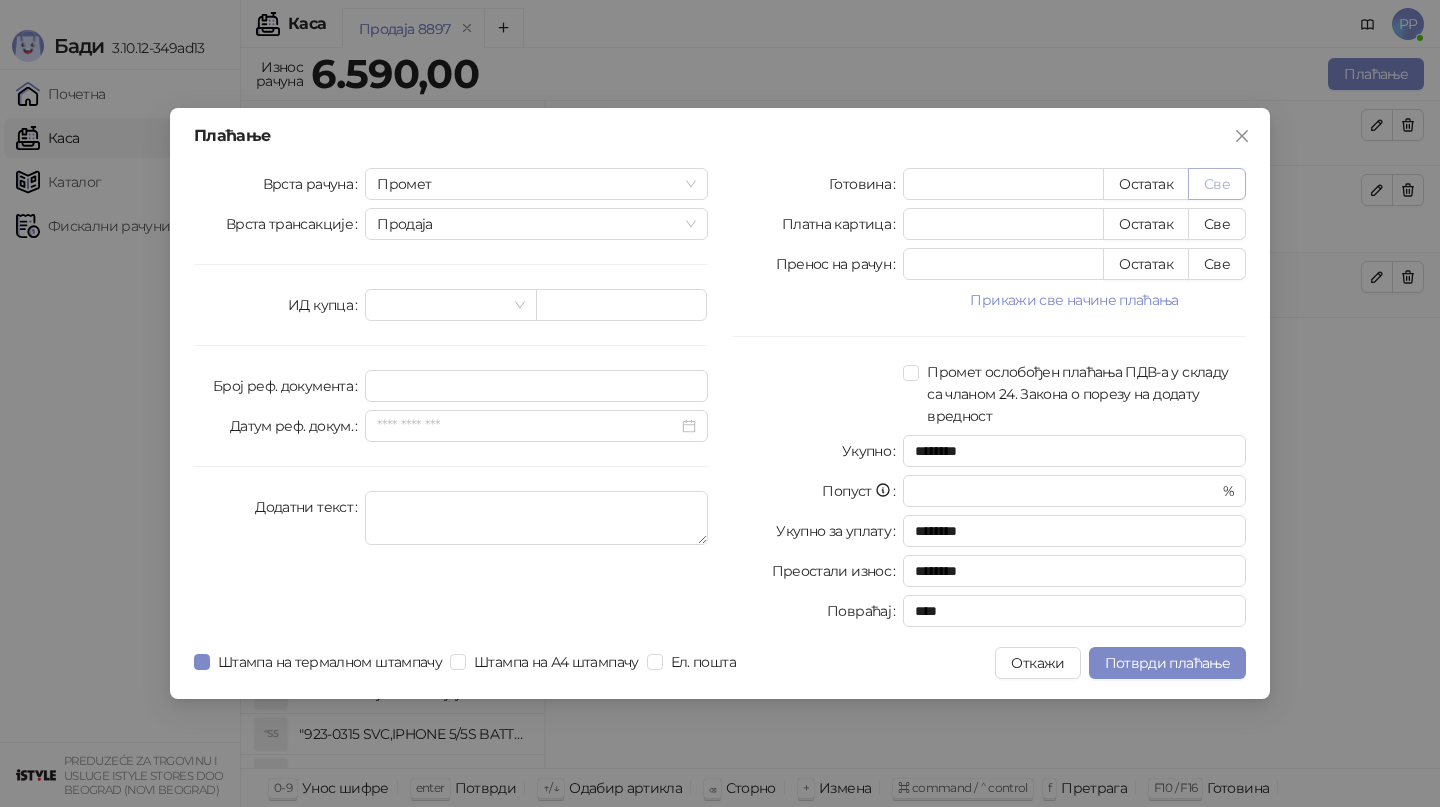 click on "Све" at bounding box center [1217, 184] 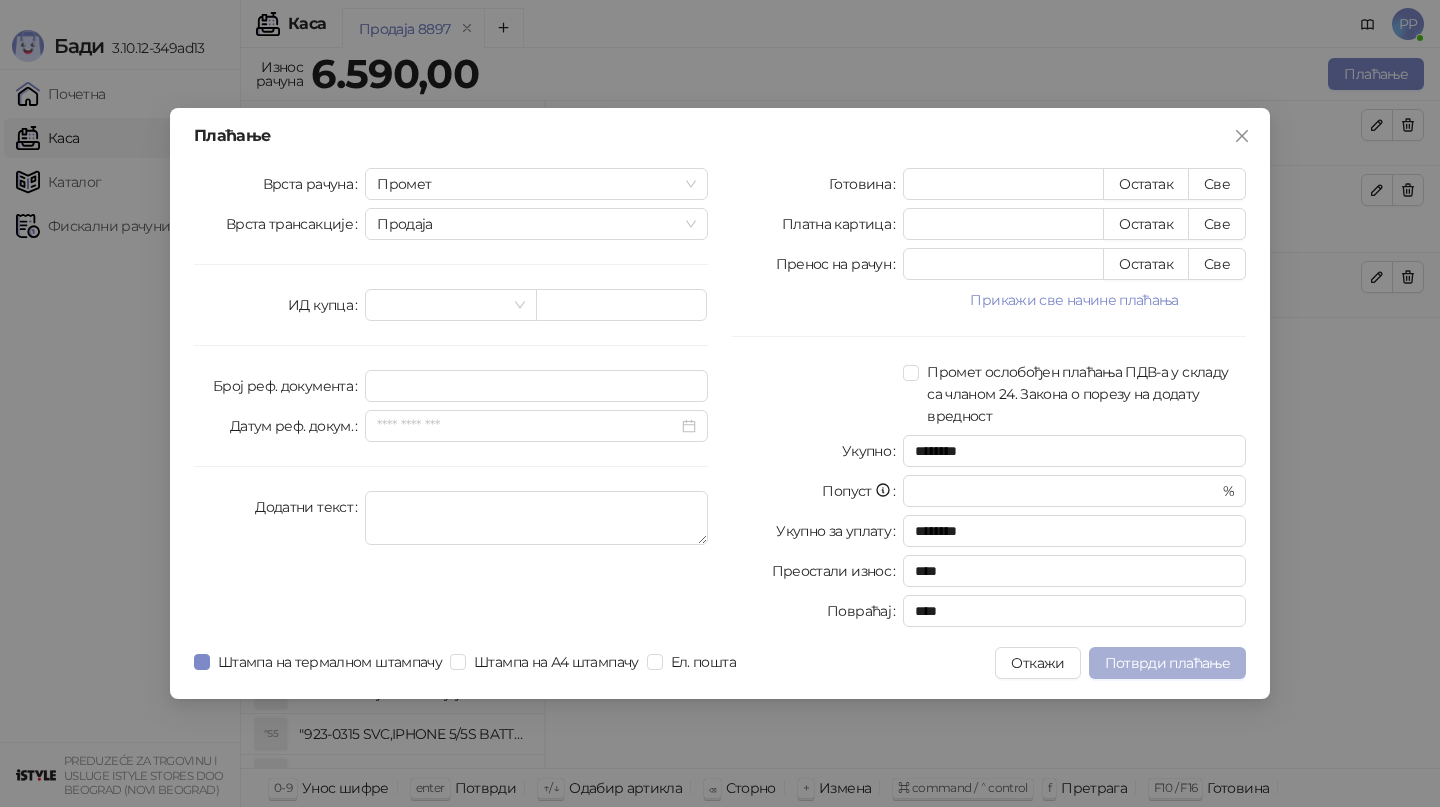 click on "Потврди плаћање" at bounding box center (1167, 663) 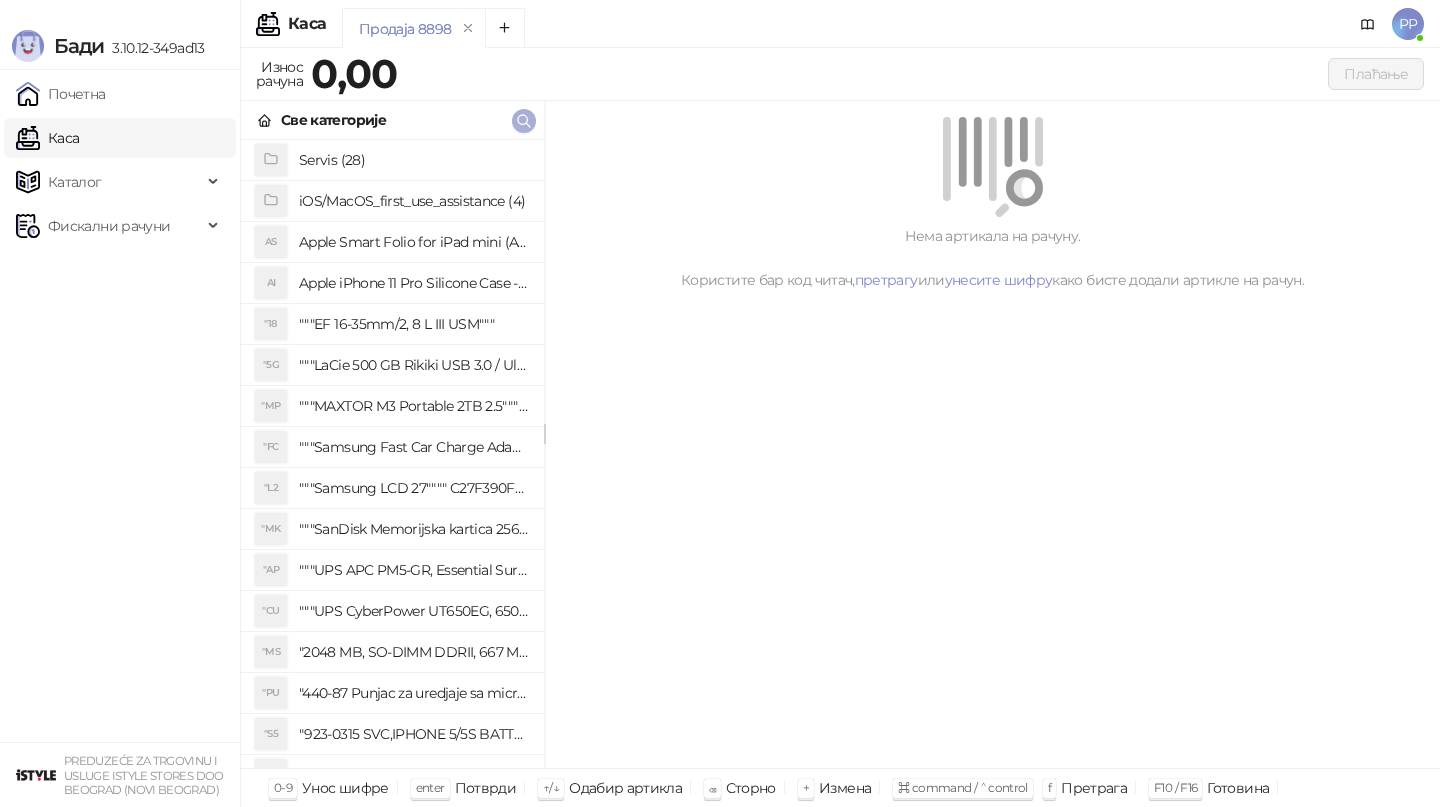 click 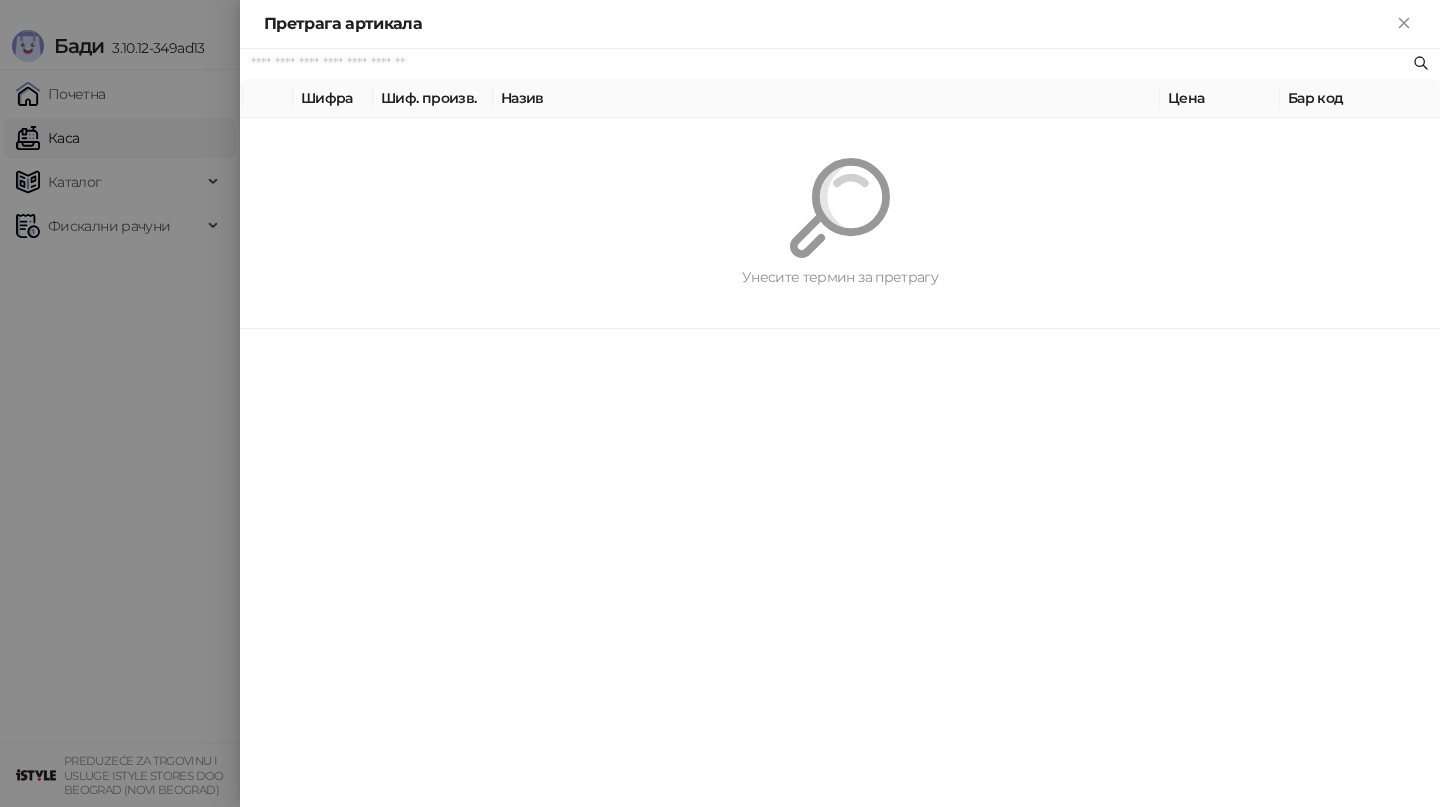 paste on "*********" 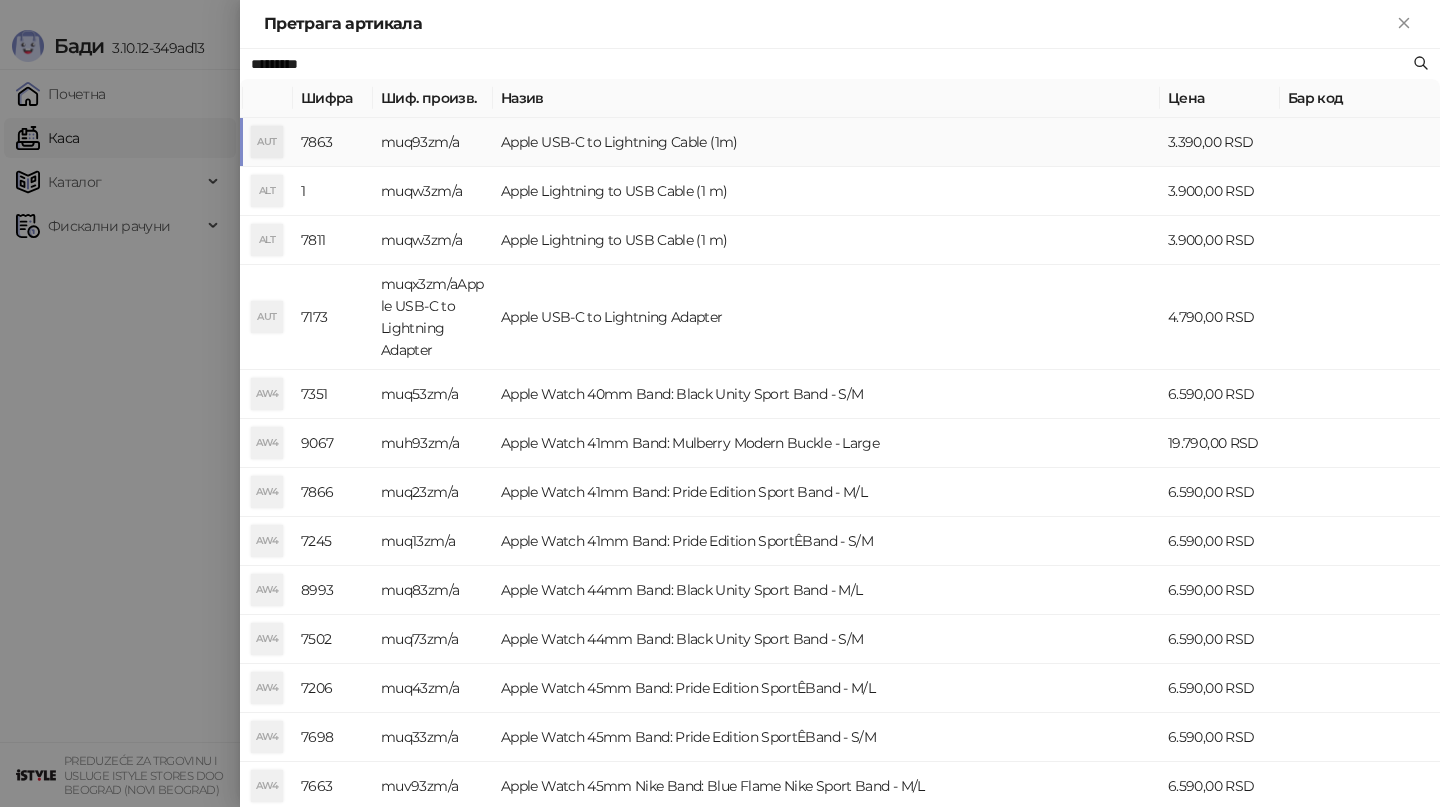 type on "*********" 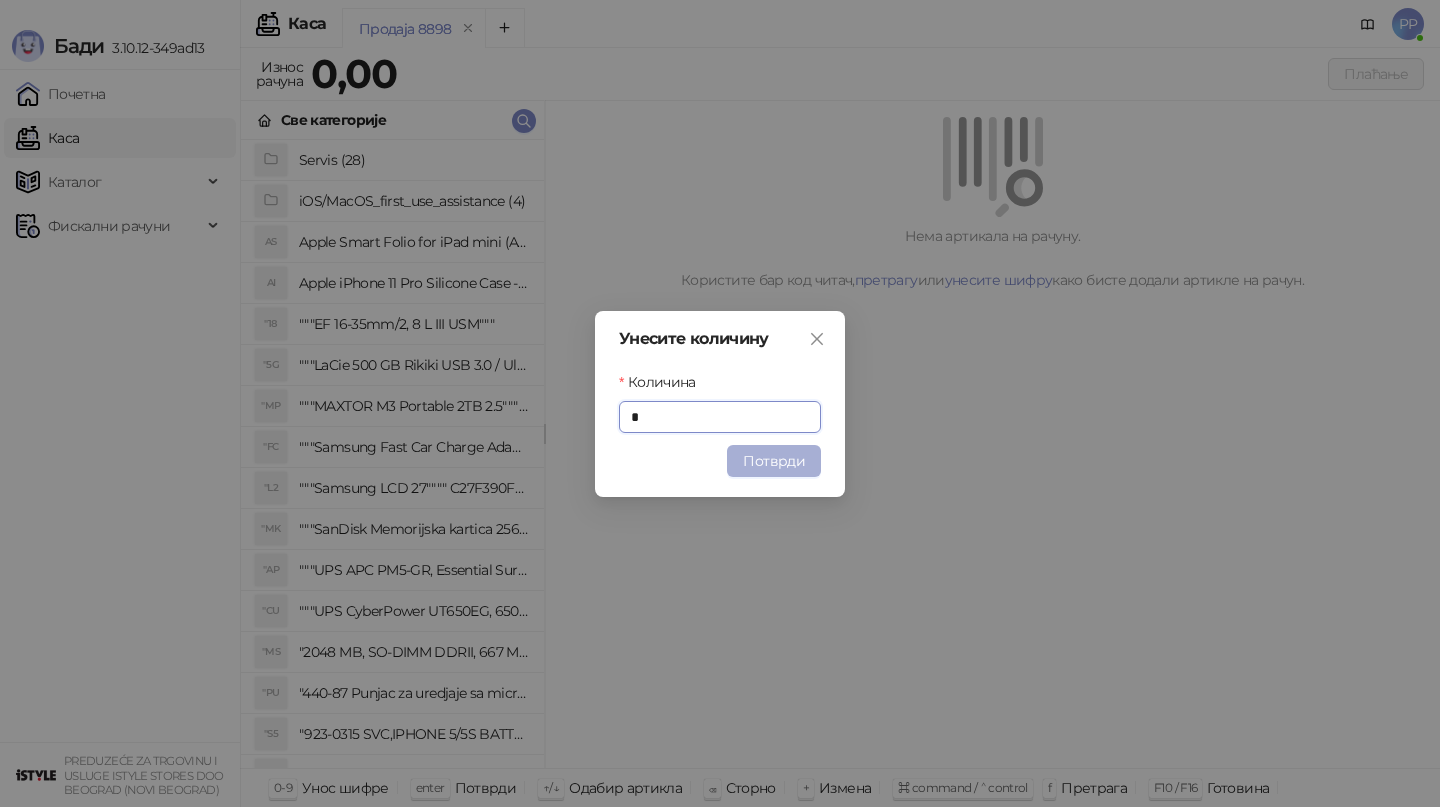 click on "Потврди" at bounding box center [774, 461] 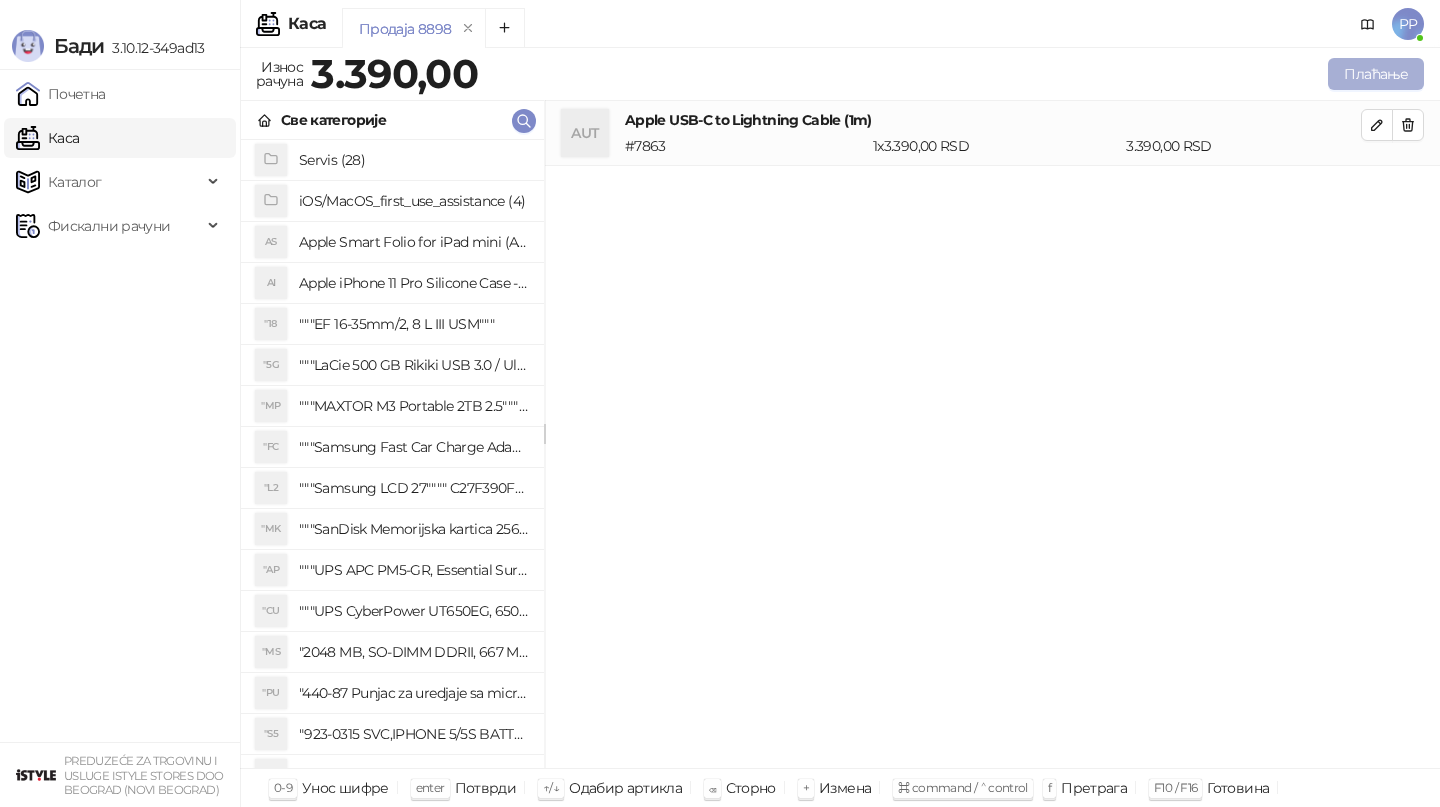click on "Плаћање" at bounding box center [1376, 74] 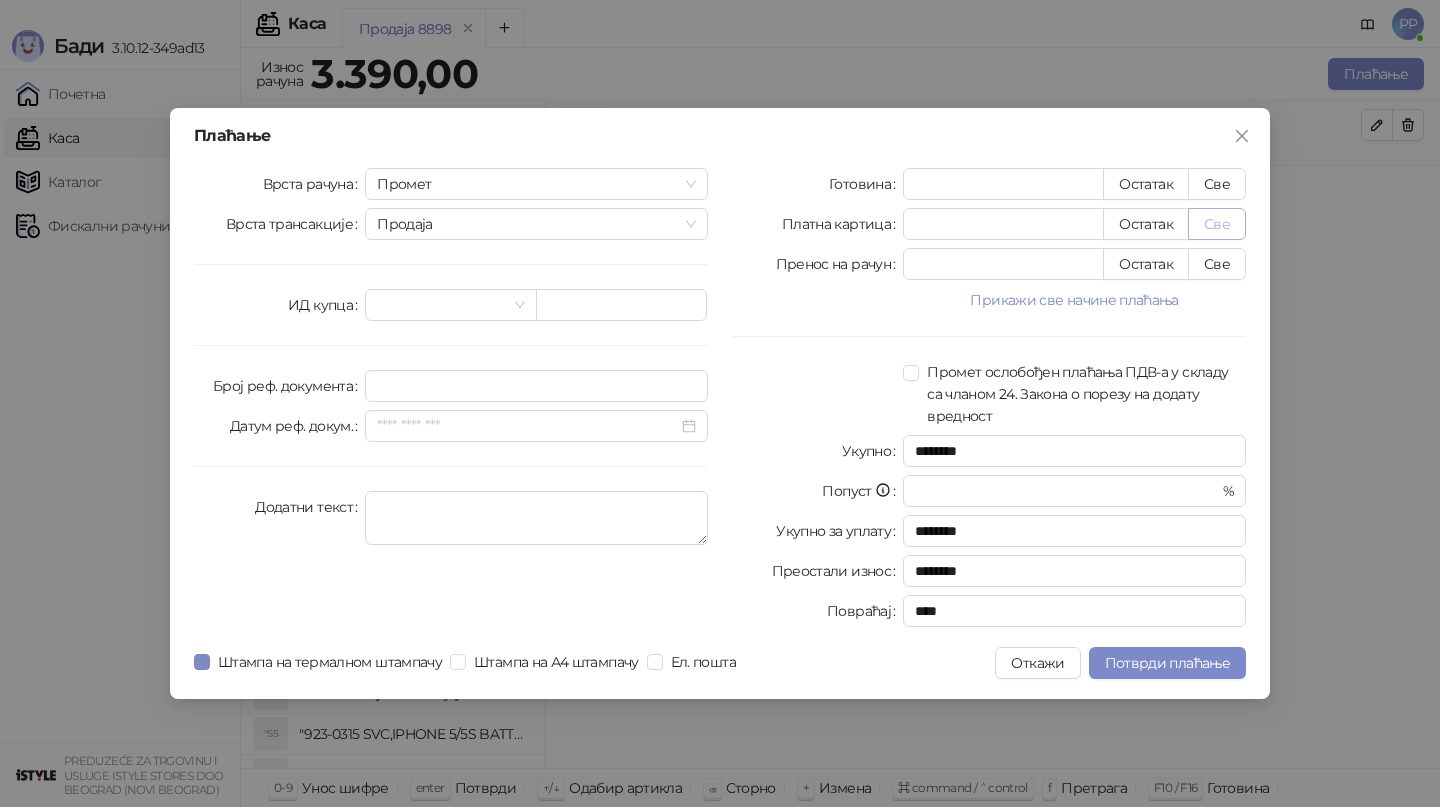 click on "Све" at bounding box center [1217, 224] 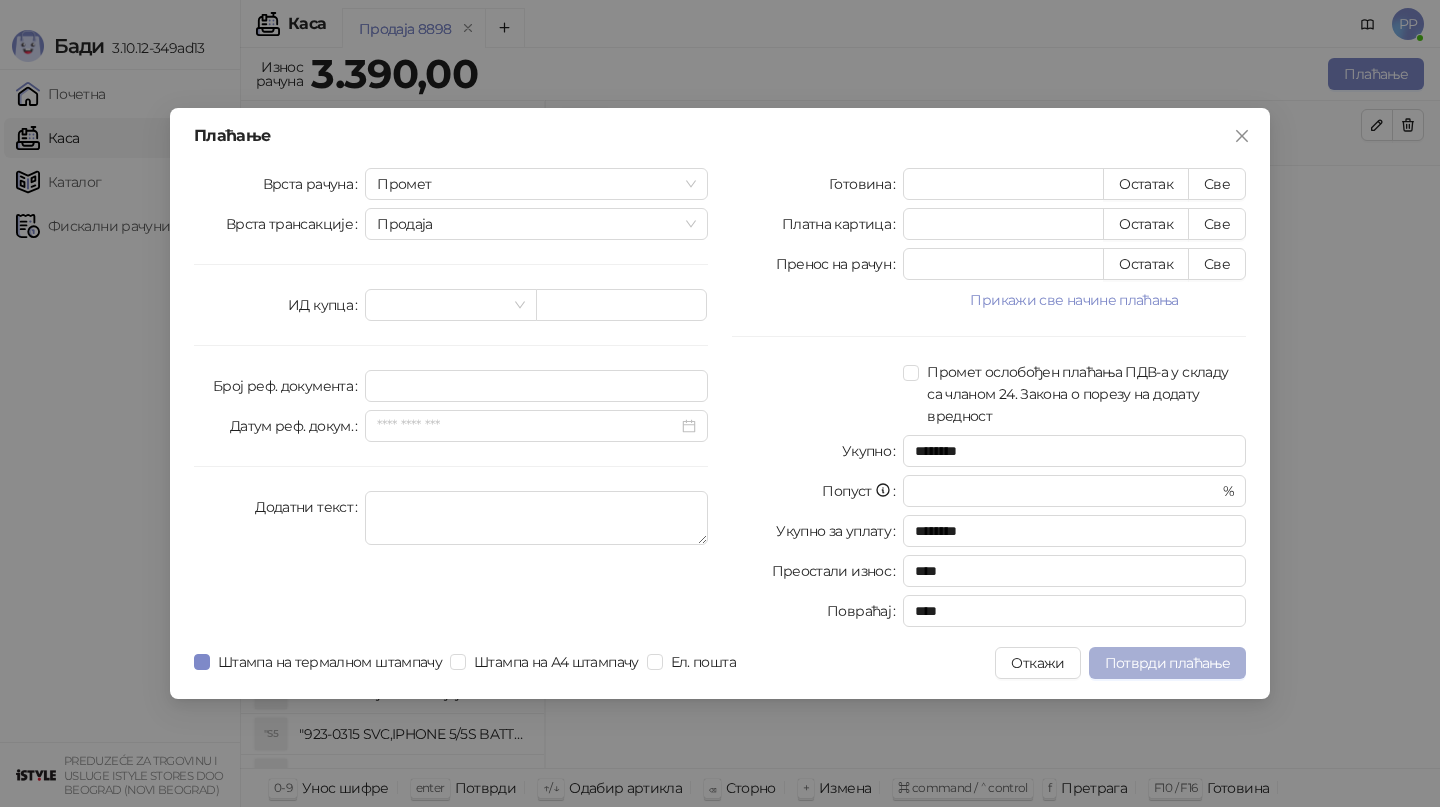 click on "Потврди плаћање" at bounding box center [1167, 663] 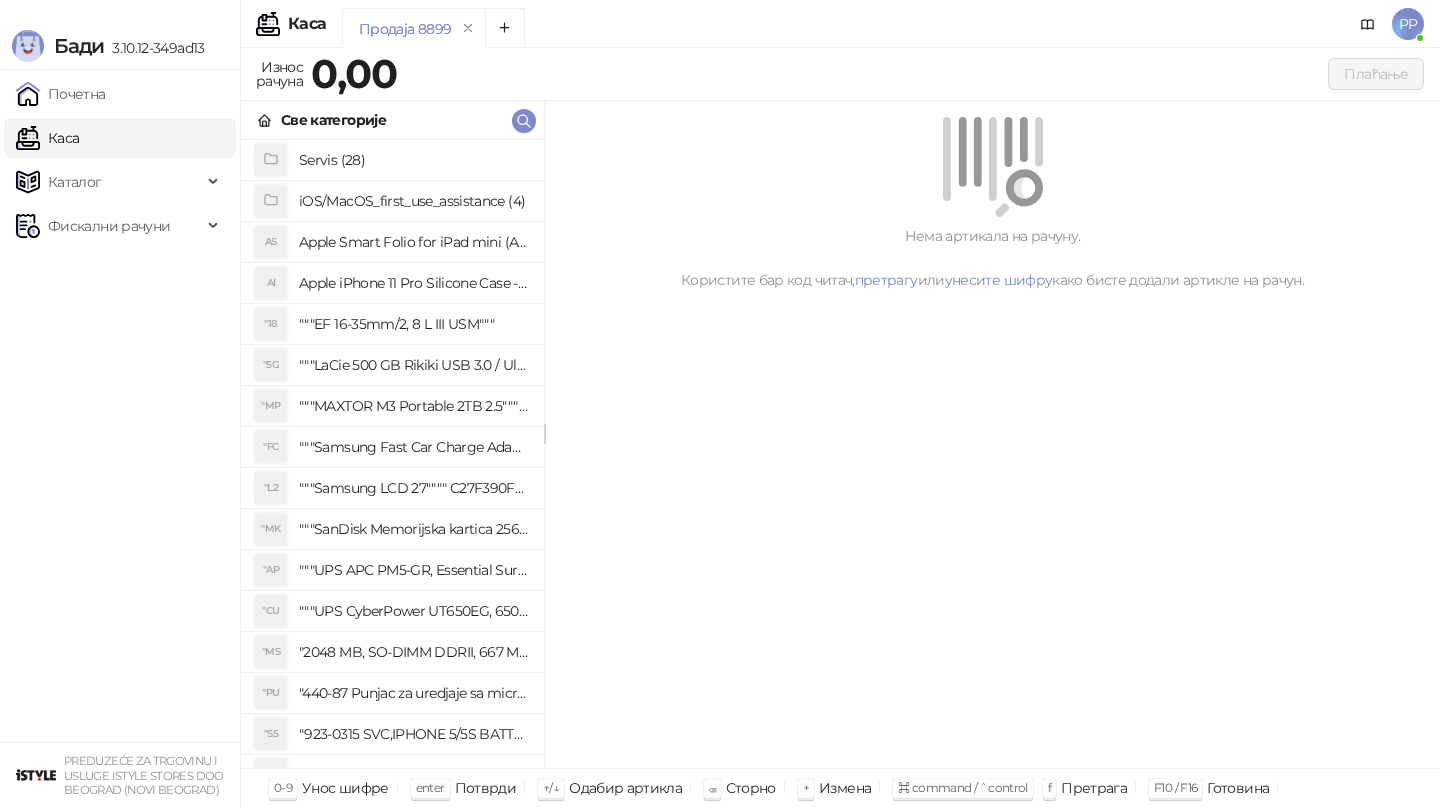 click on "Све категорије" at bounding box center (392, 120) 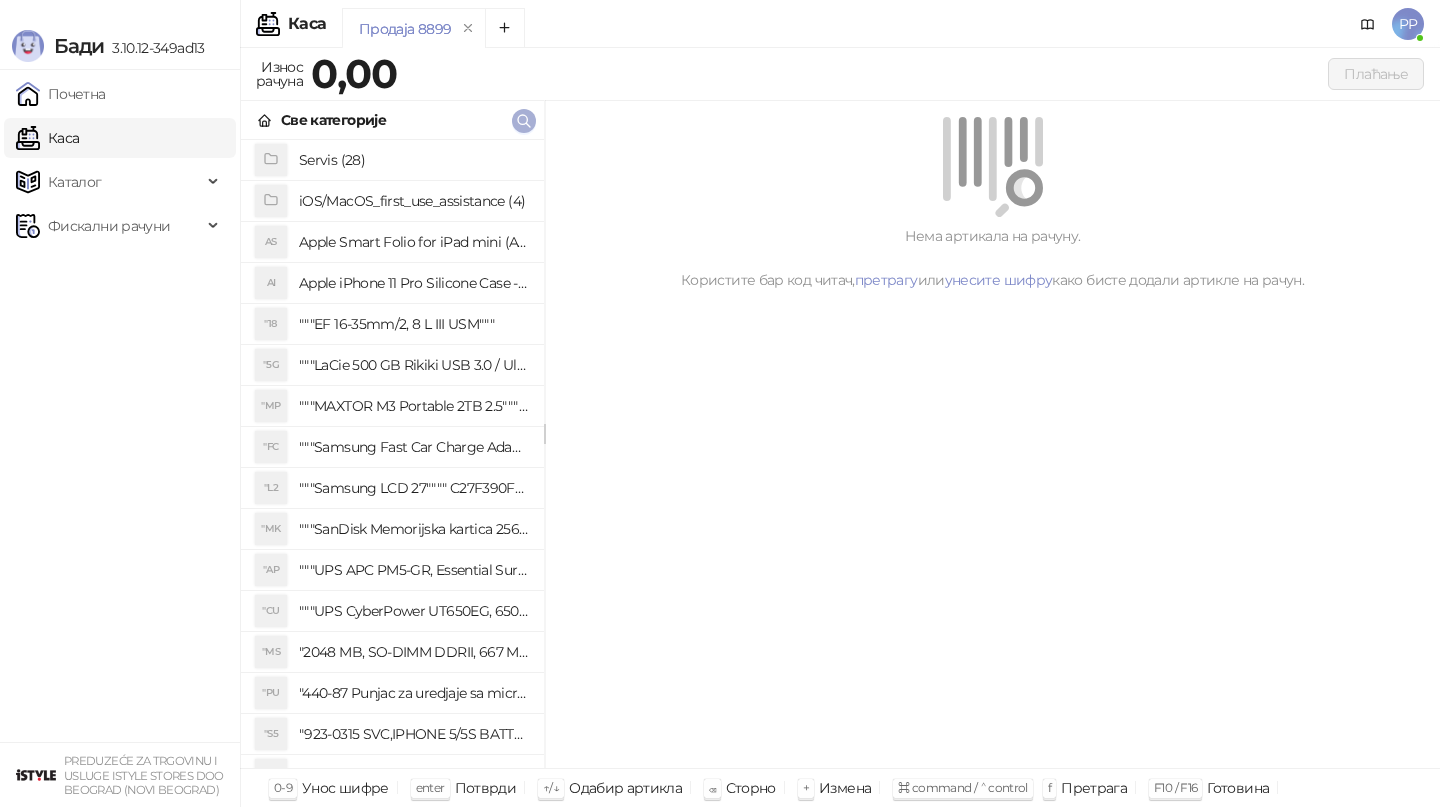 click 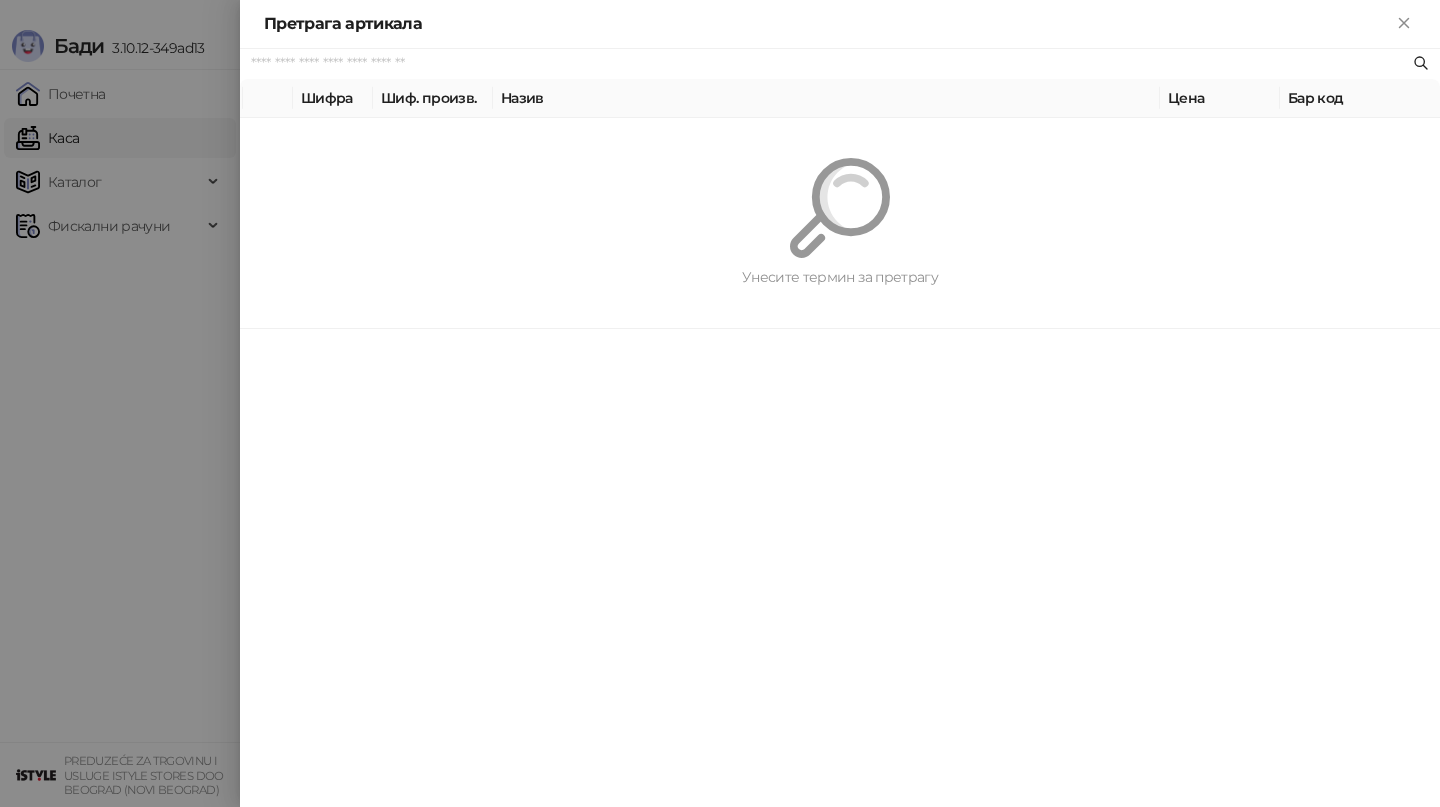 paste on "**********" 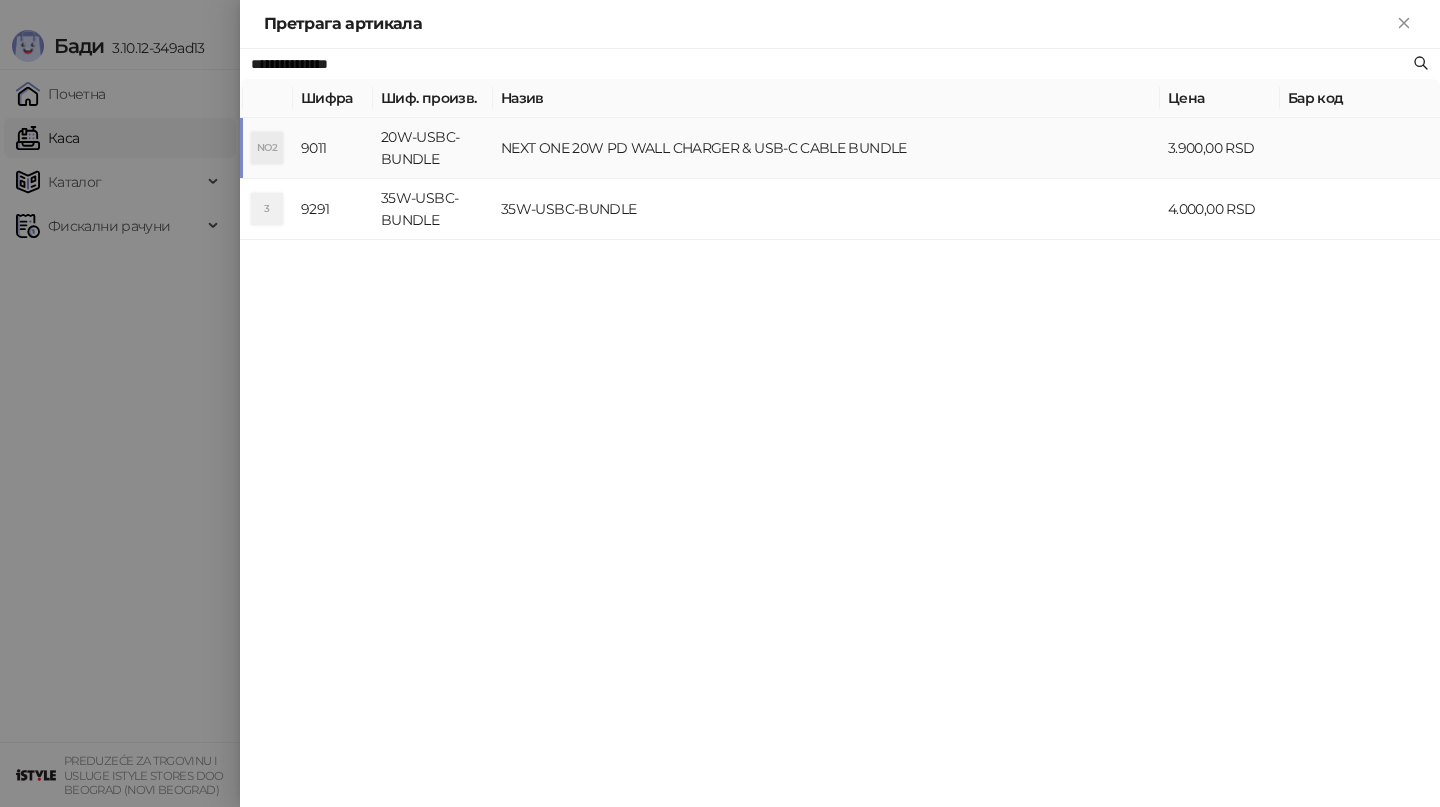 type on "**********" 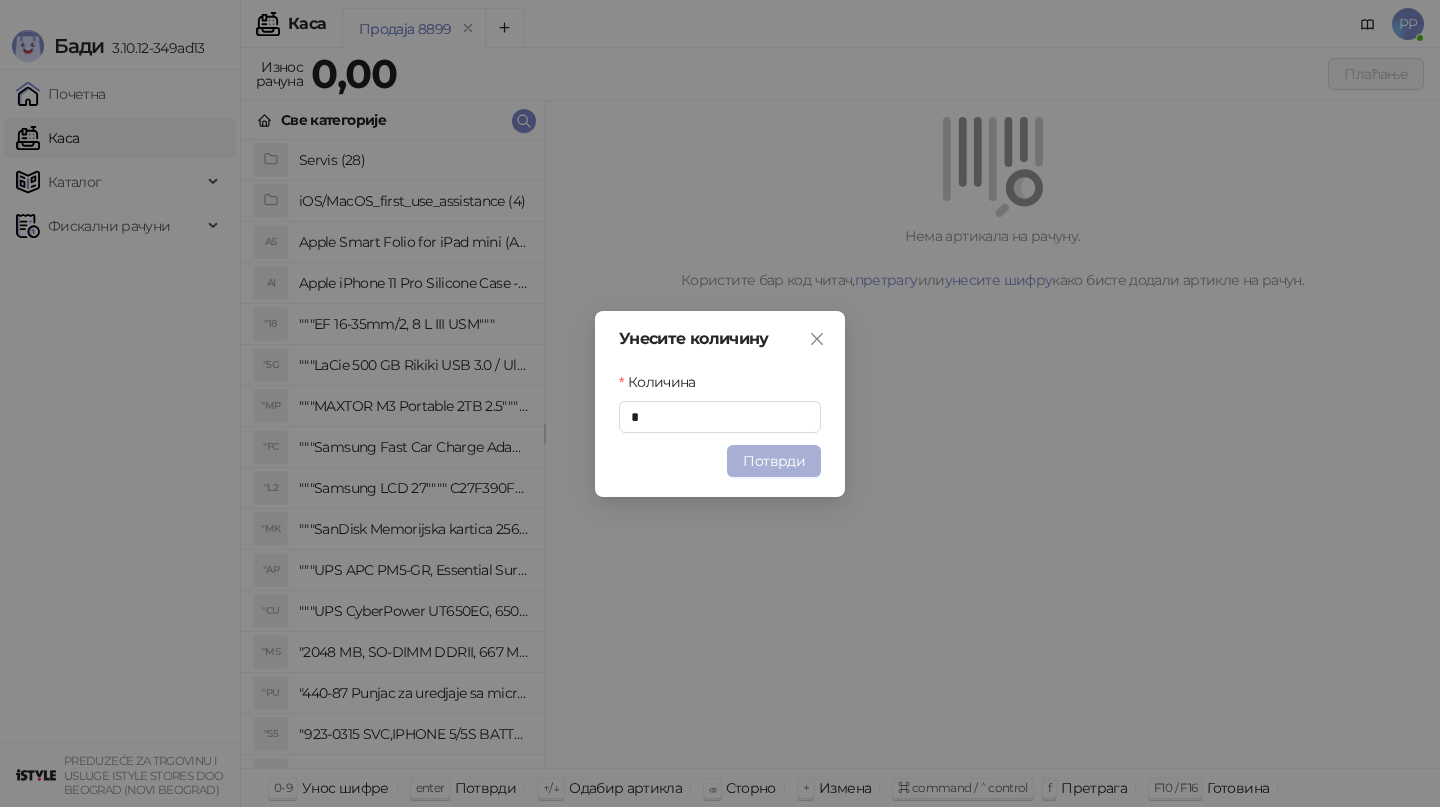 click on "Потврди" at bounding box center [774, 461] 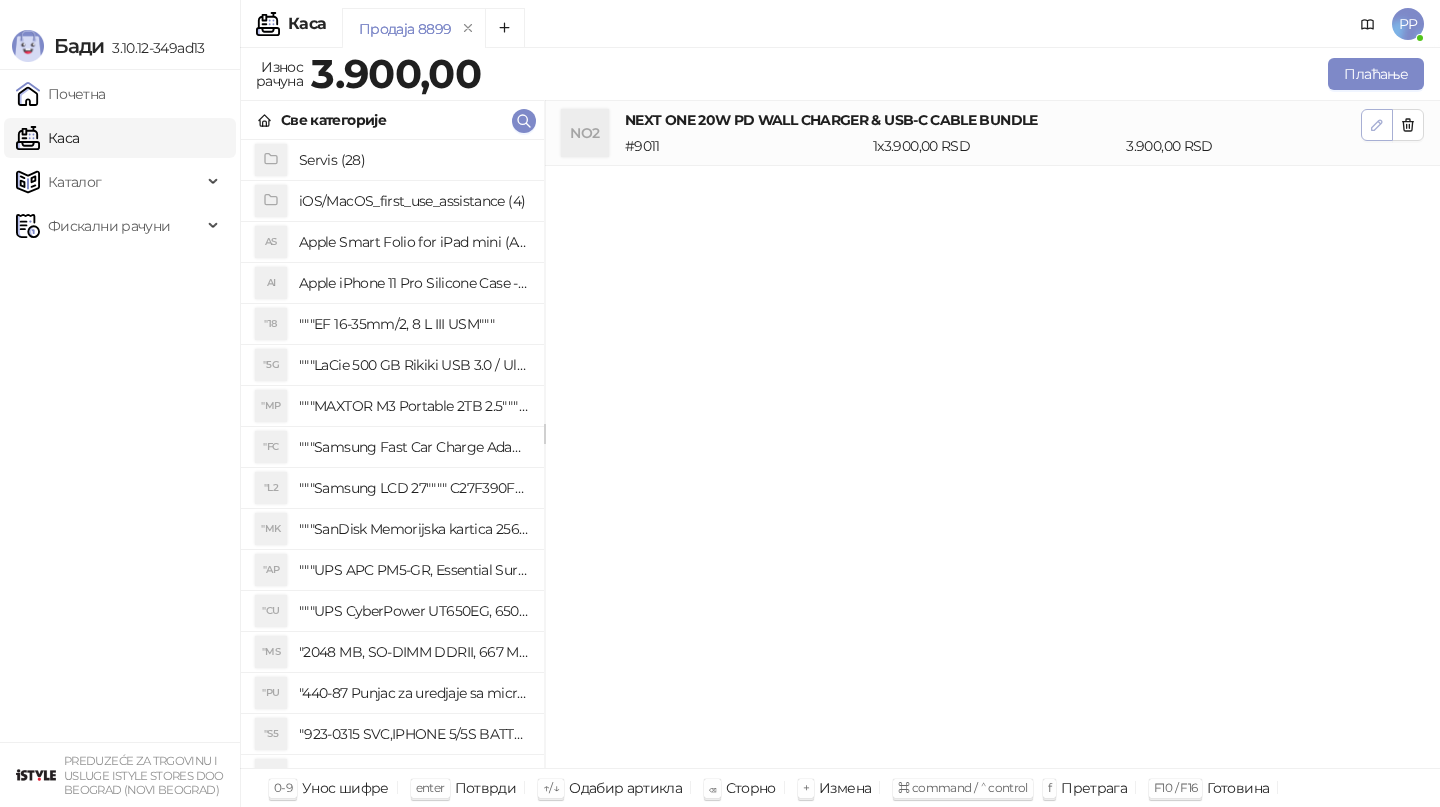 click 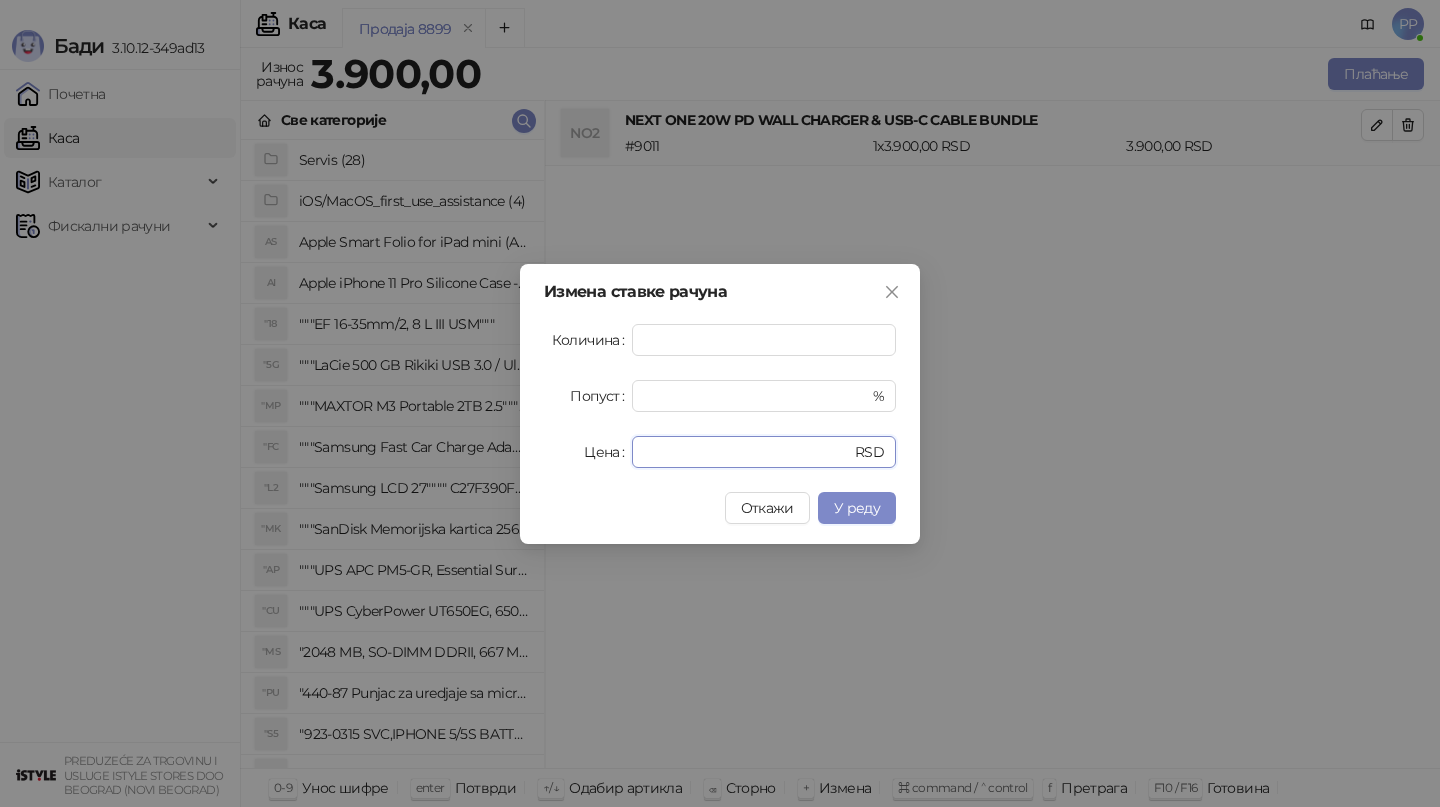drag, startPoint x: 717, startPoint y: 456, endPoint x: 518, endPoint y: 425, distance: 201.4001 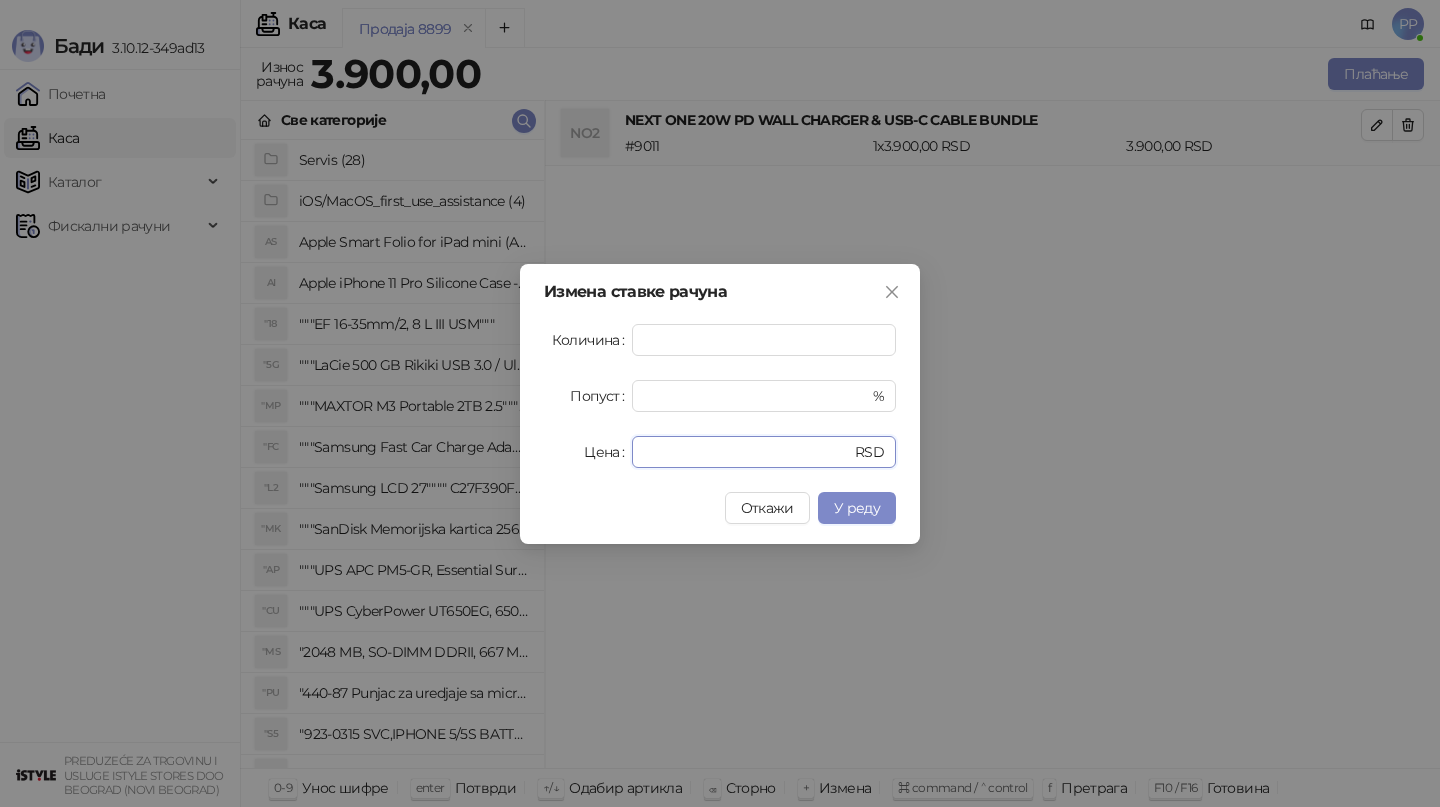 type on "****" 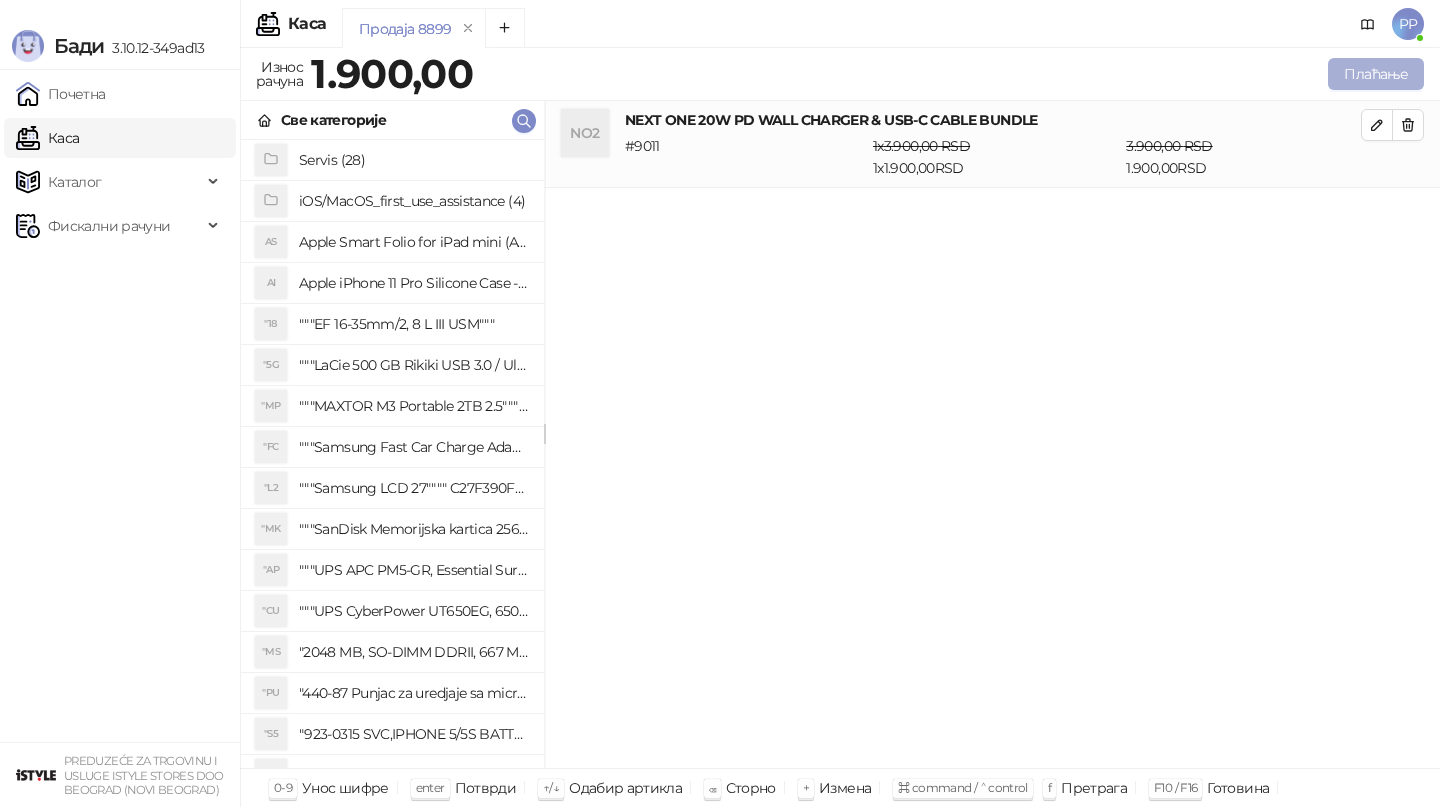 click on "Плаћање" at bounding box center [1376, 74] 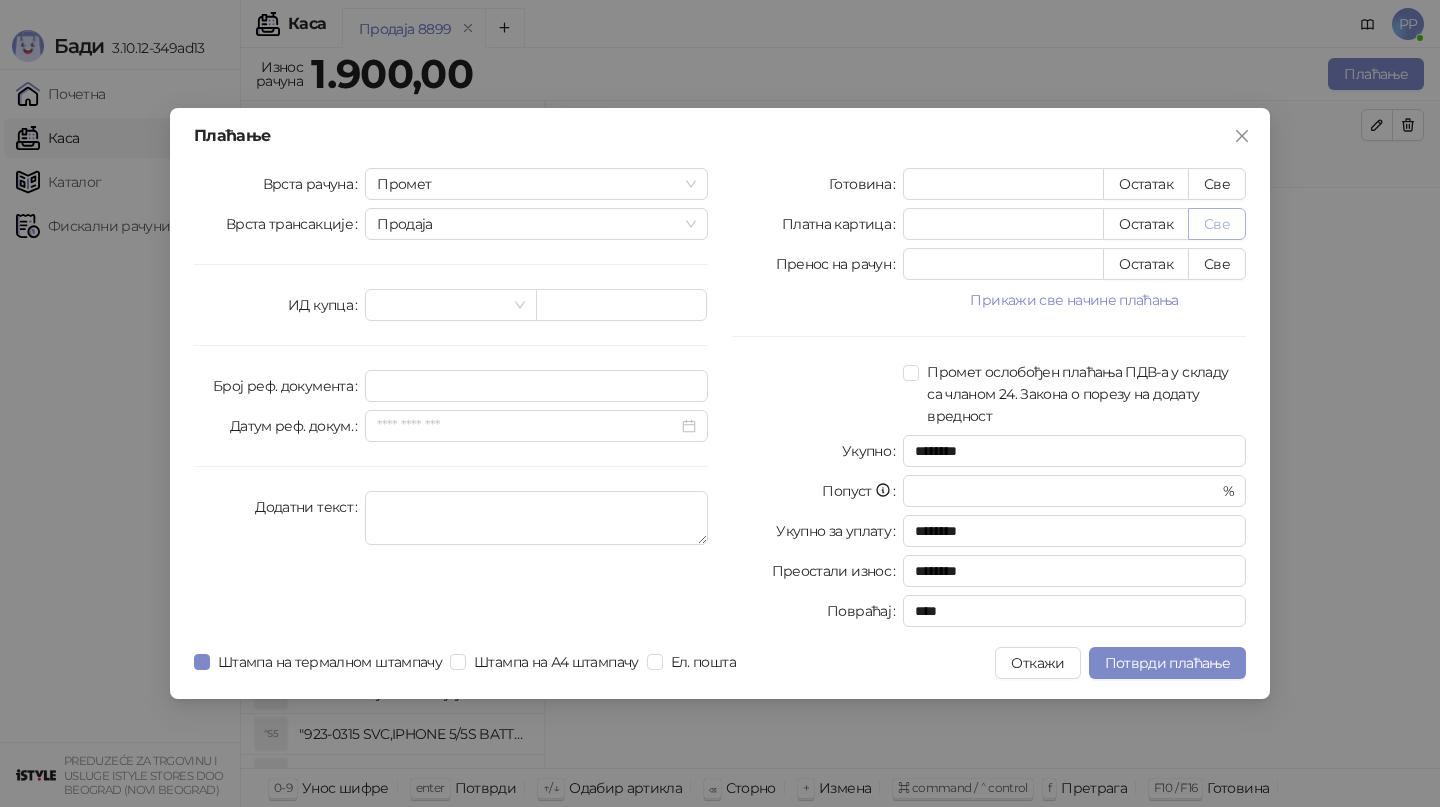 click on "Све" at bounding box center (1217, 224) 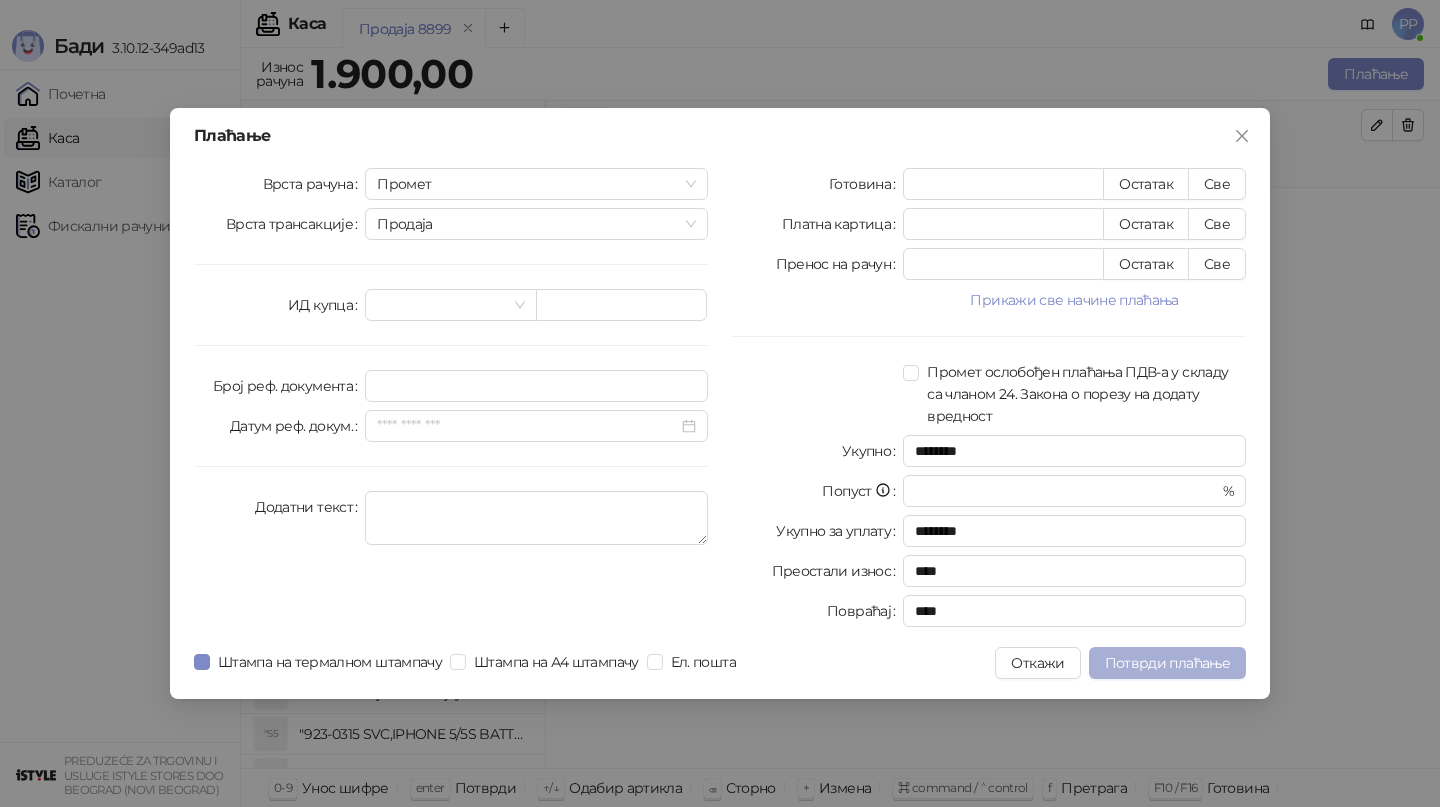click on "Потврди плаћање" at bounding box center [1167, 663] 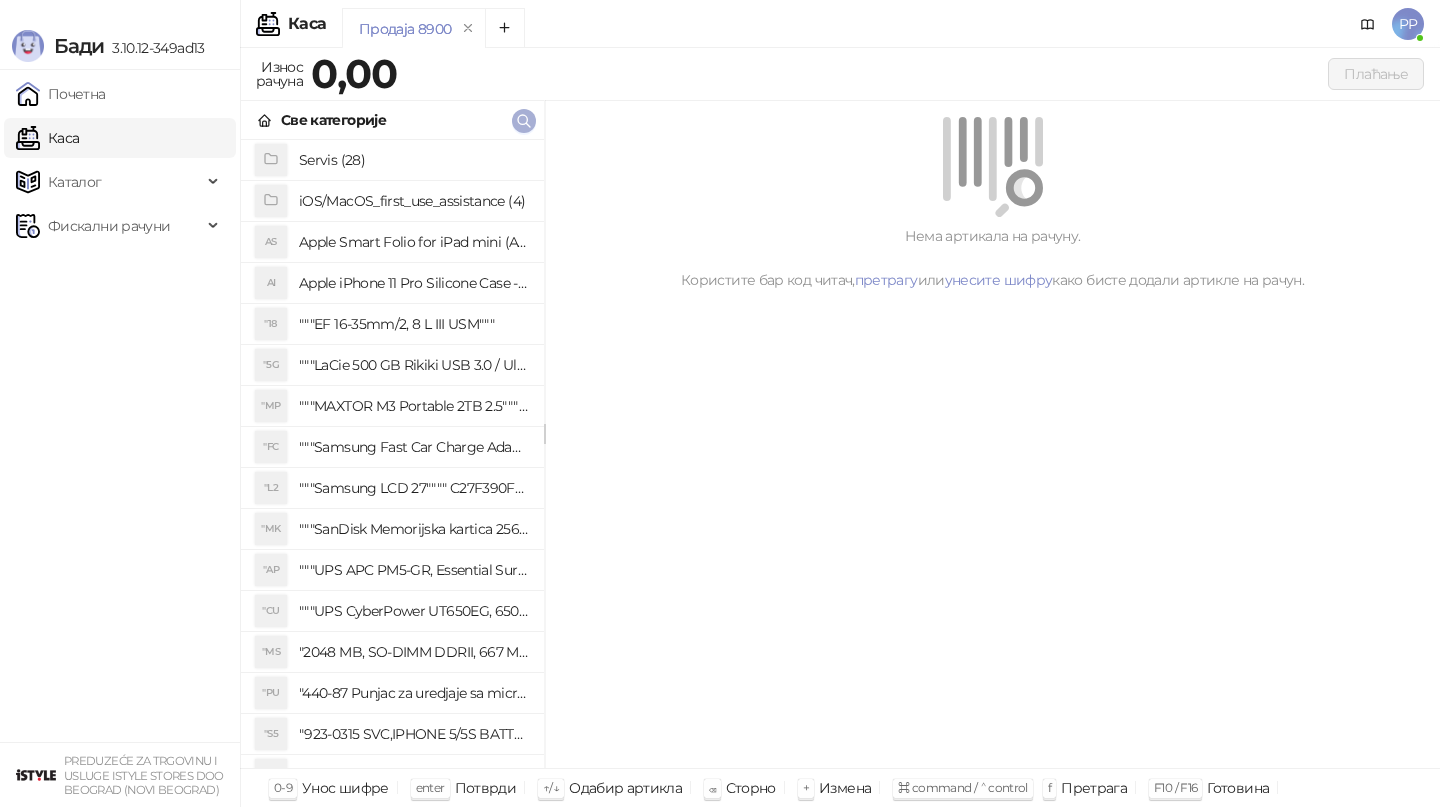 click 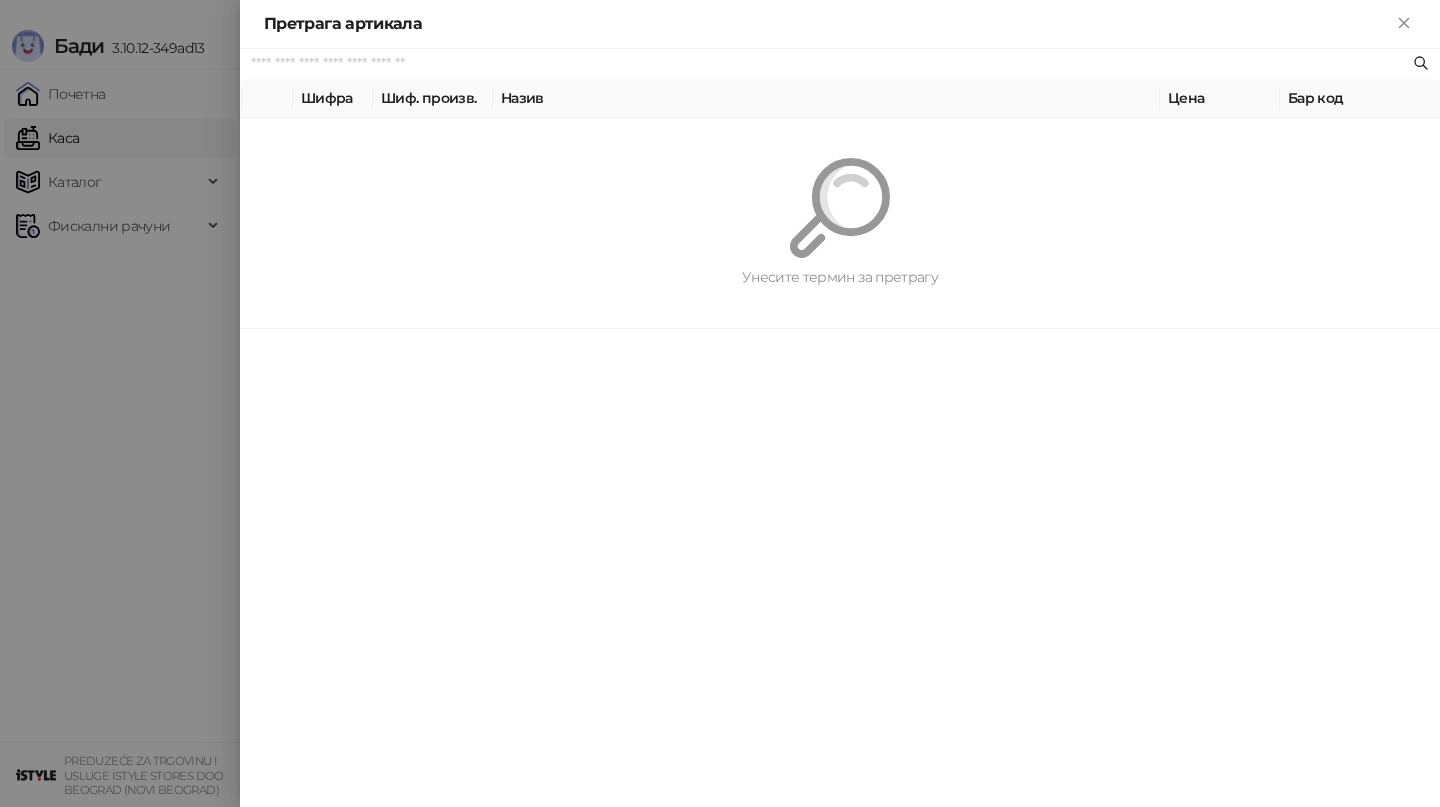 paste on "*********" 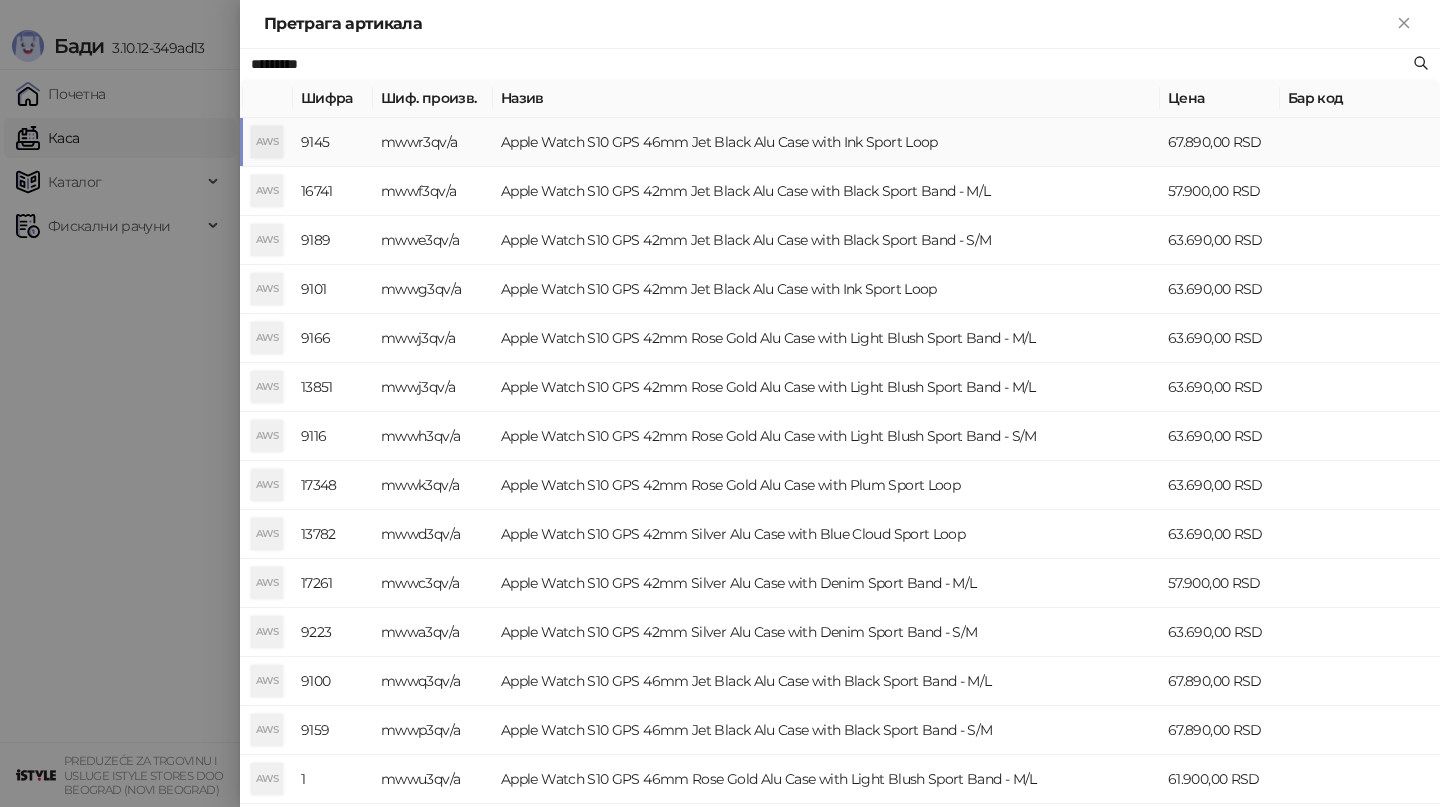 type on "*********" 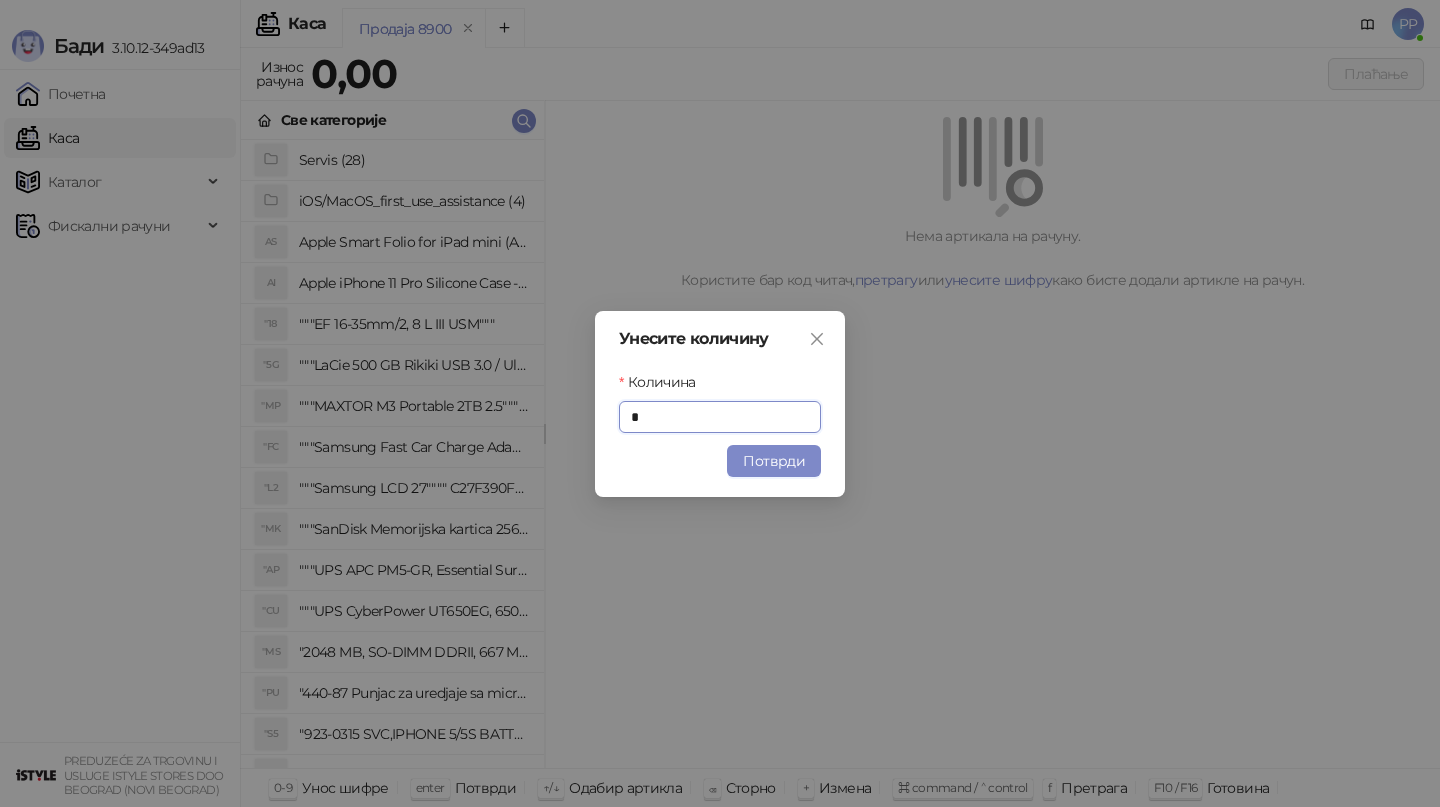 click on "Потврди" at bounding box center (774, 461) 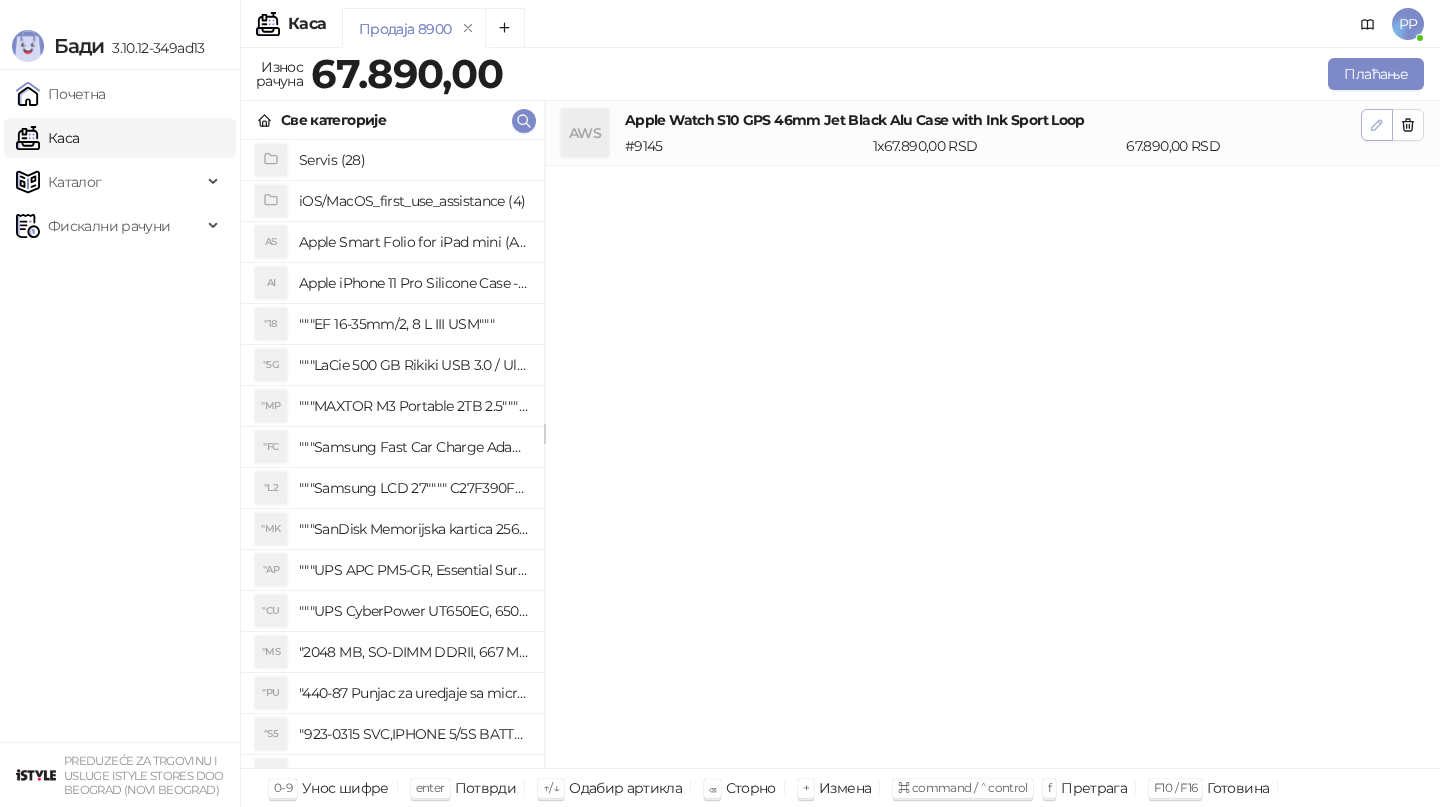 click 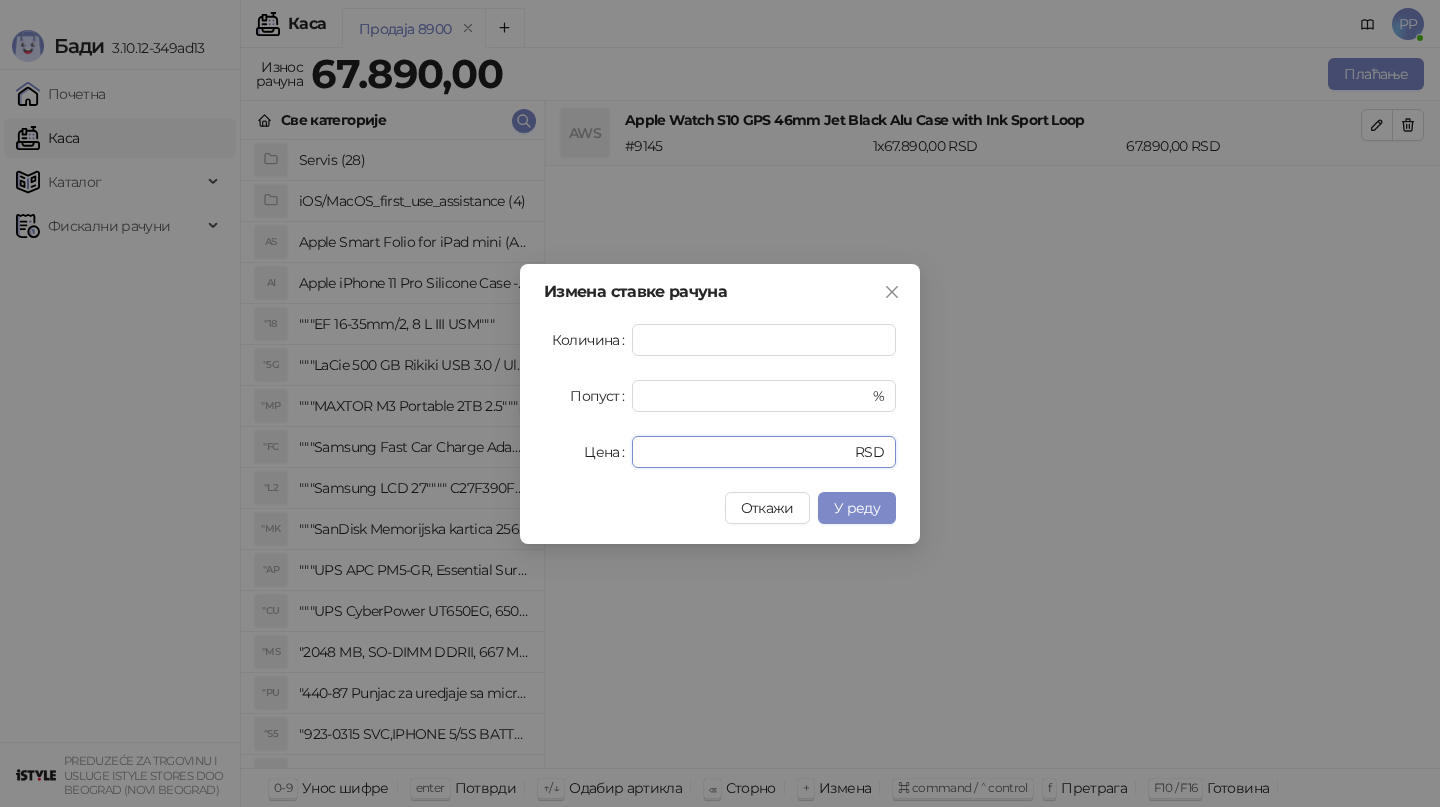 drag, startPoint x: 699, startPoint y: 454, endPoint x: 488, endPoint y: 433, distance: 212.04245 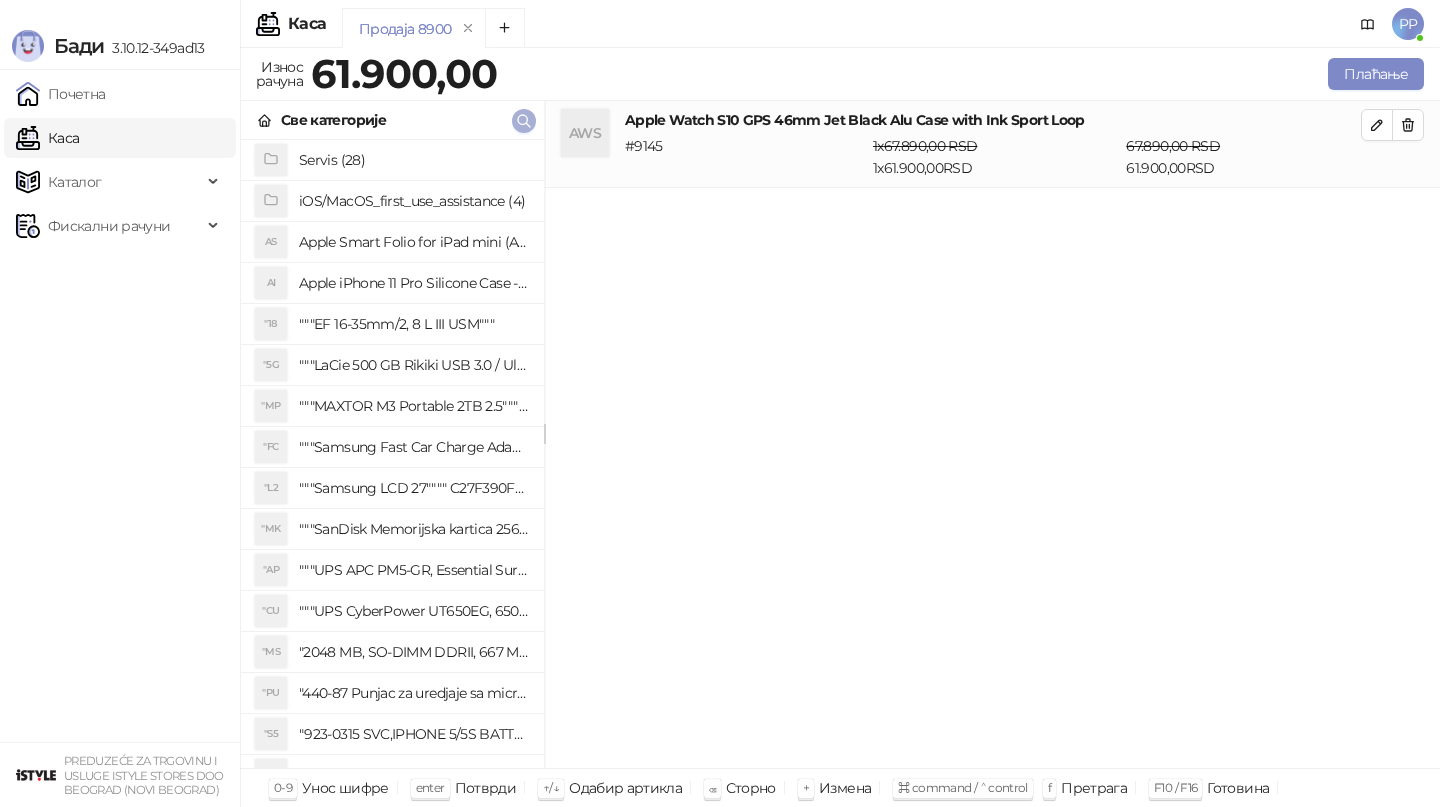 click 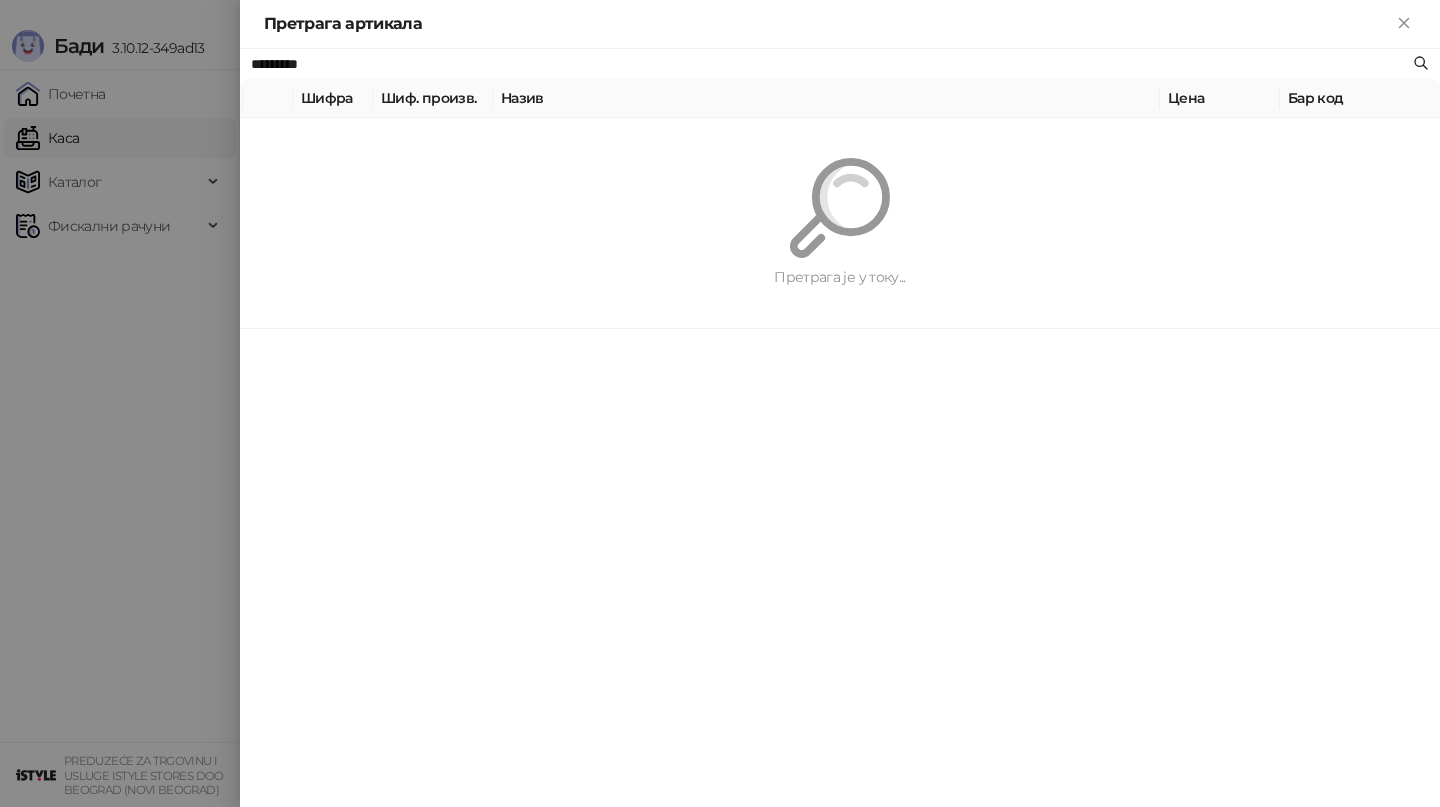 paste on "**********" 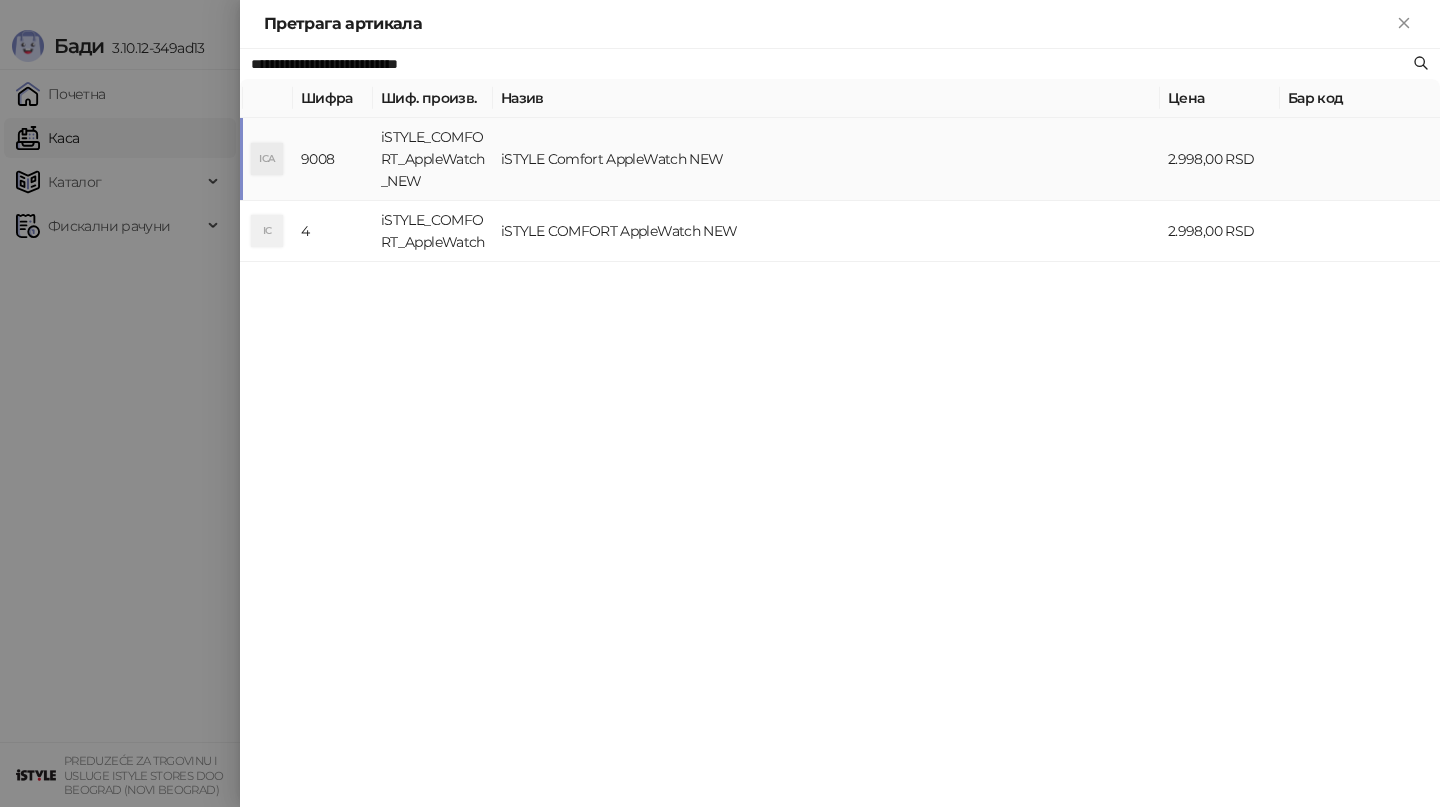 click on "iSTYLE Comfort AppleWatch NEW" at bounding box center [826, 159] 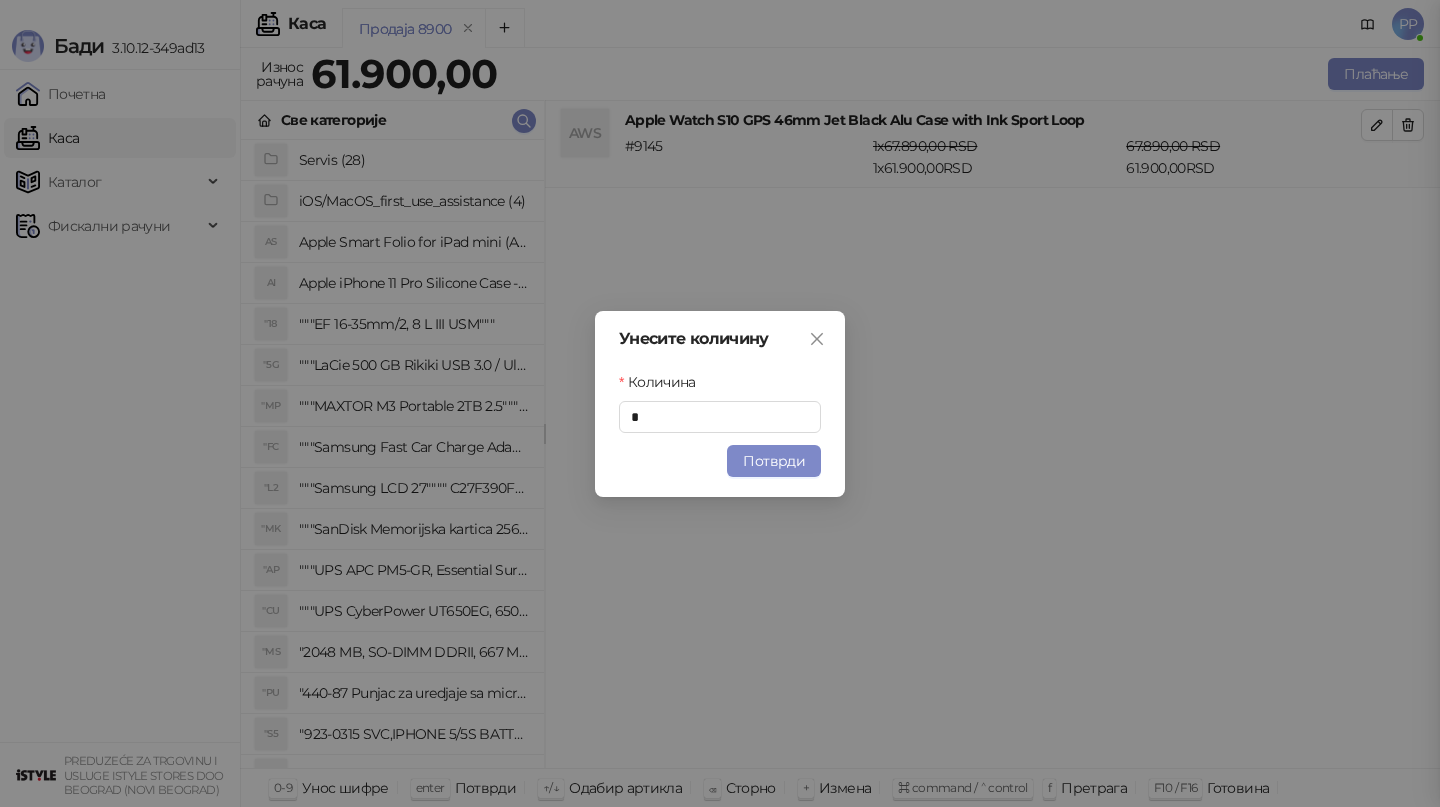 click on "Потврди" at bounding box center [774, 461] 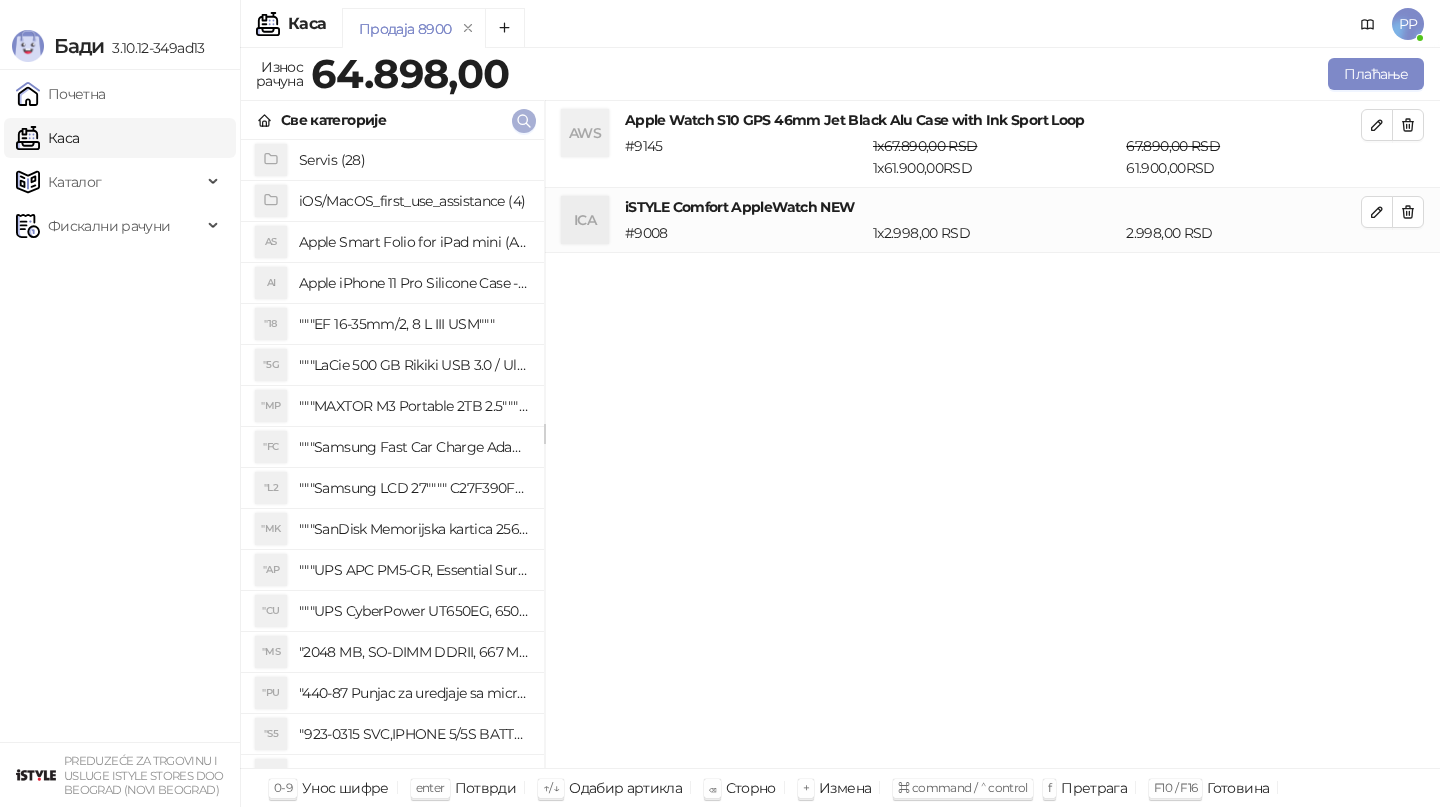 click 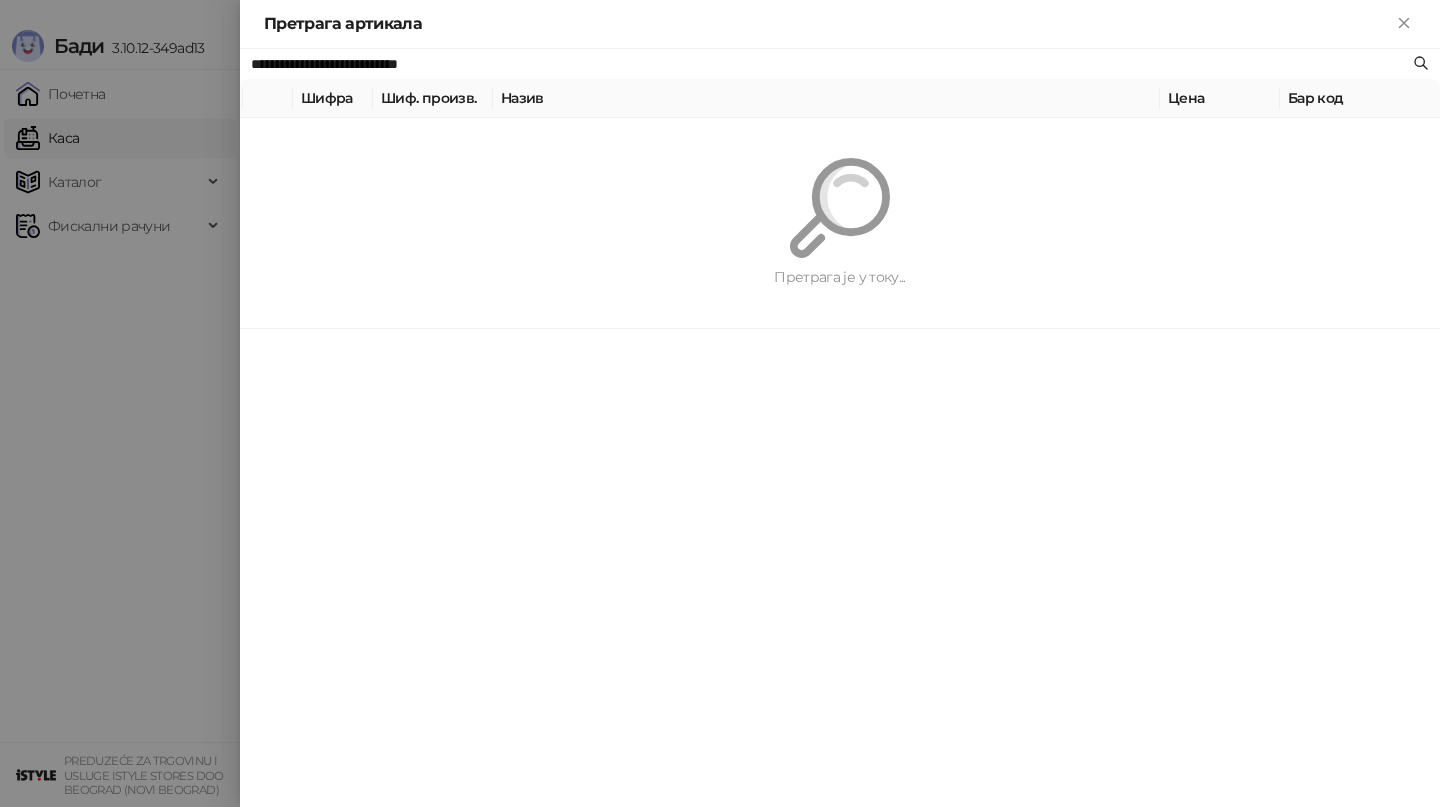 paste 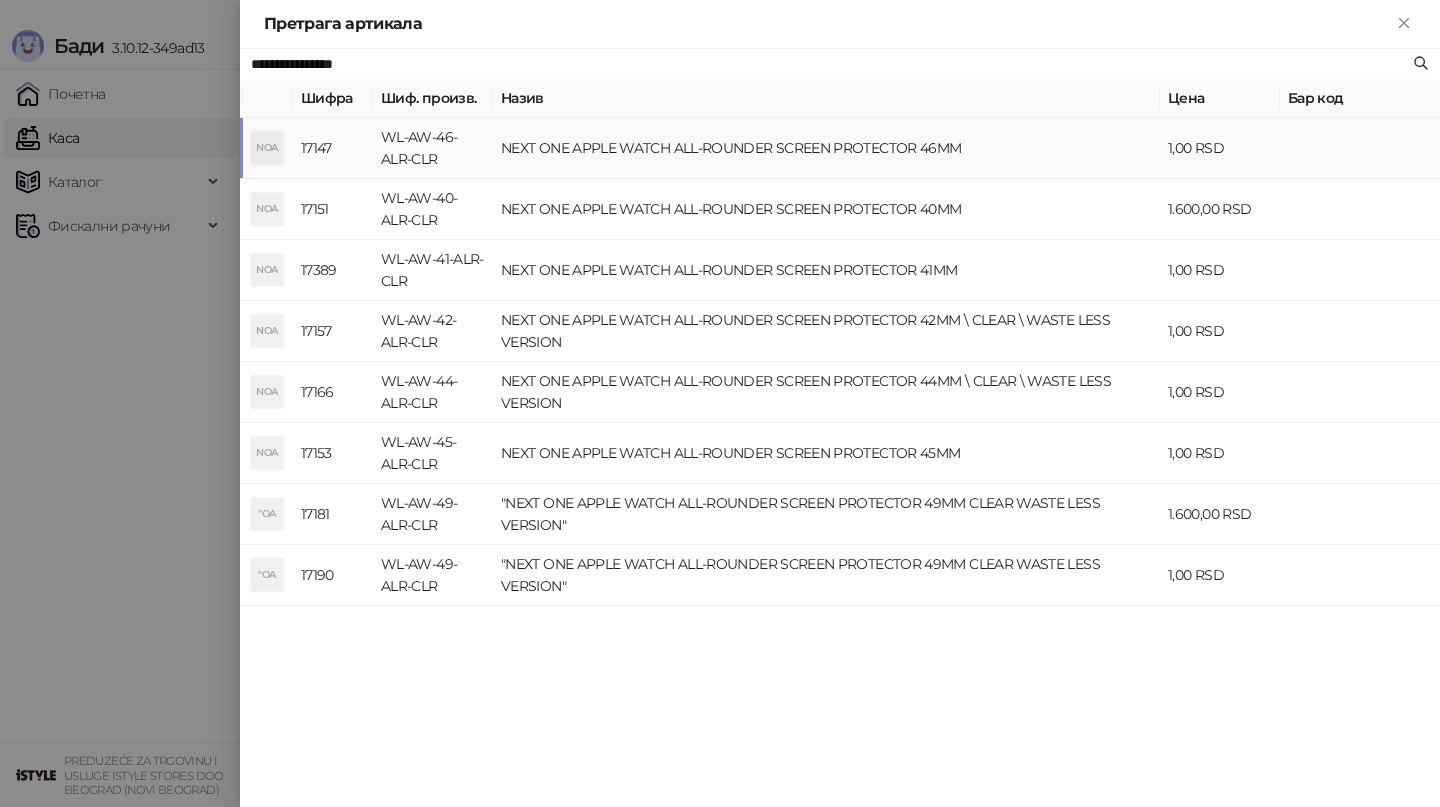 click on "NEXT ONE APPLE WATCH ALL-ROUNDER SCREEN PROTECTOR 46MM" at bounding box center [826, 148] 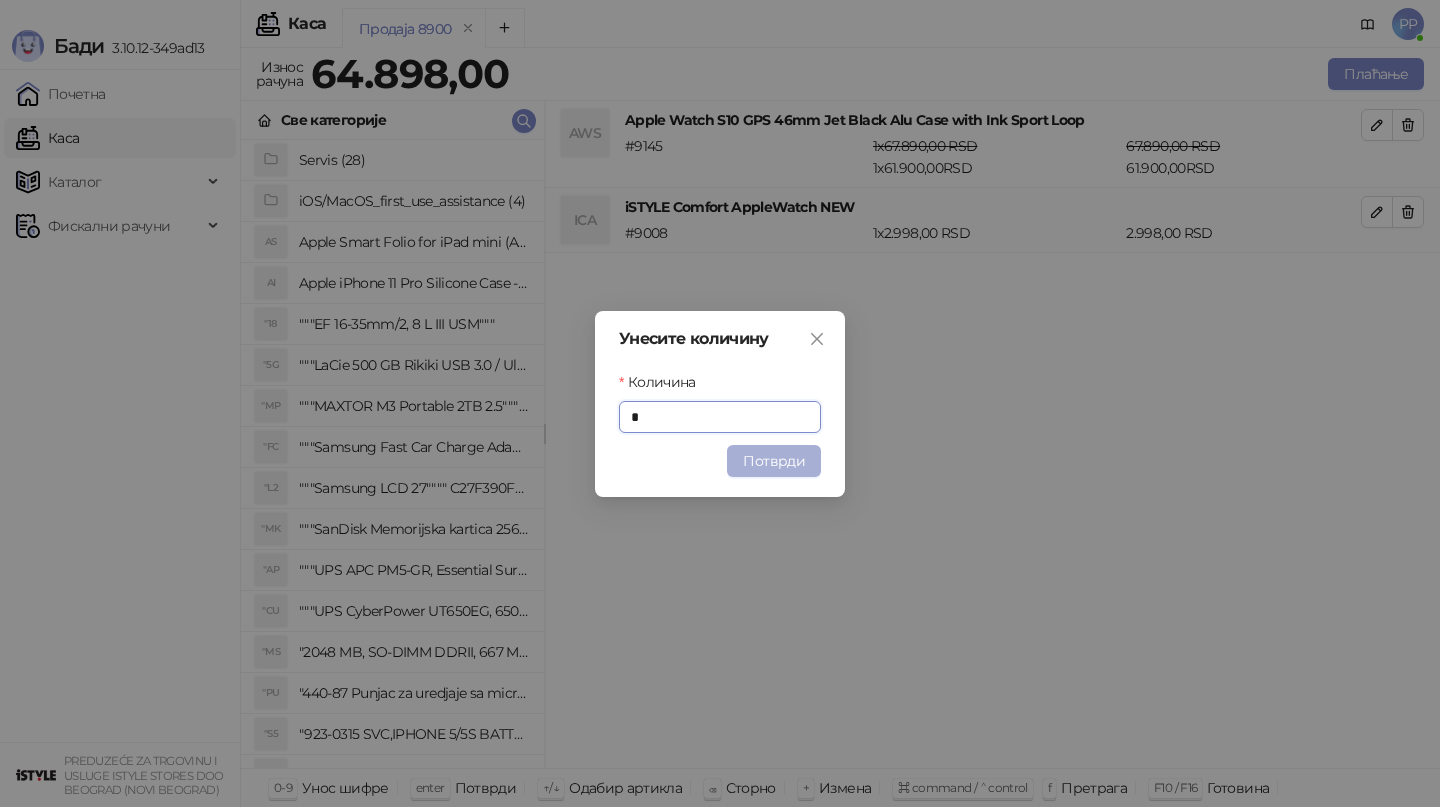 click on "Потврди" at bounding box center [774, 461] 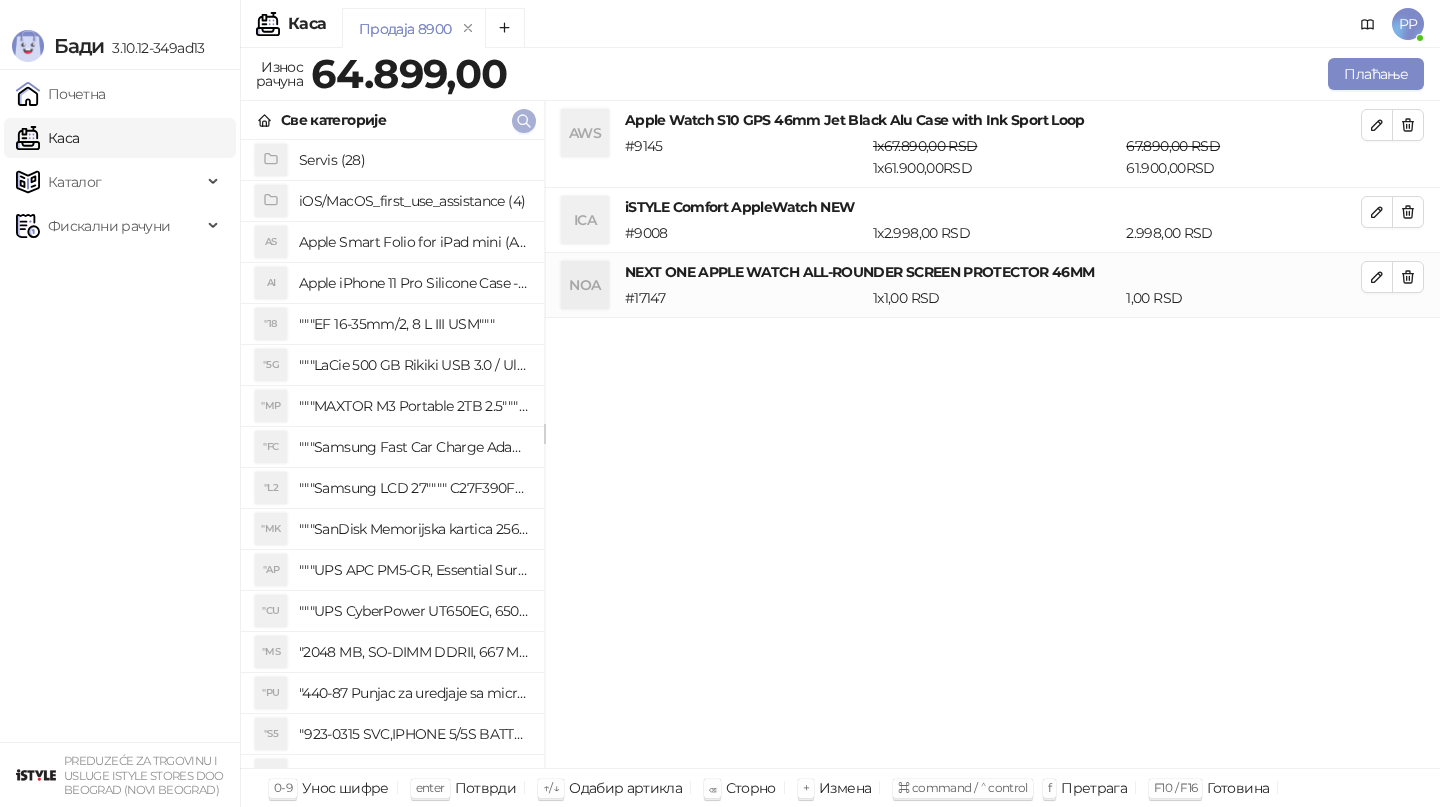 click 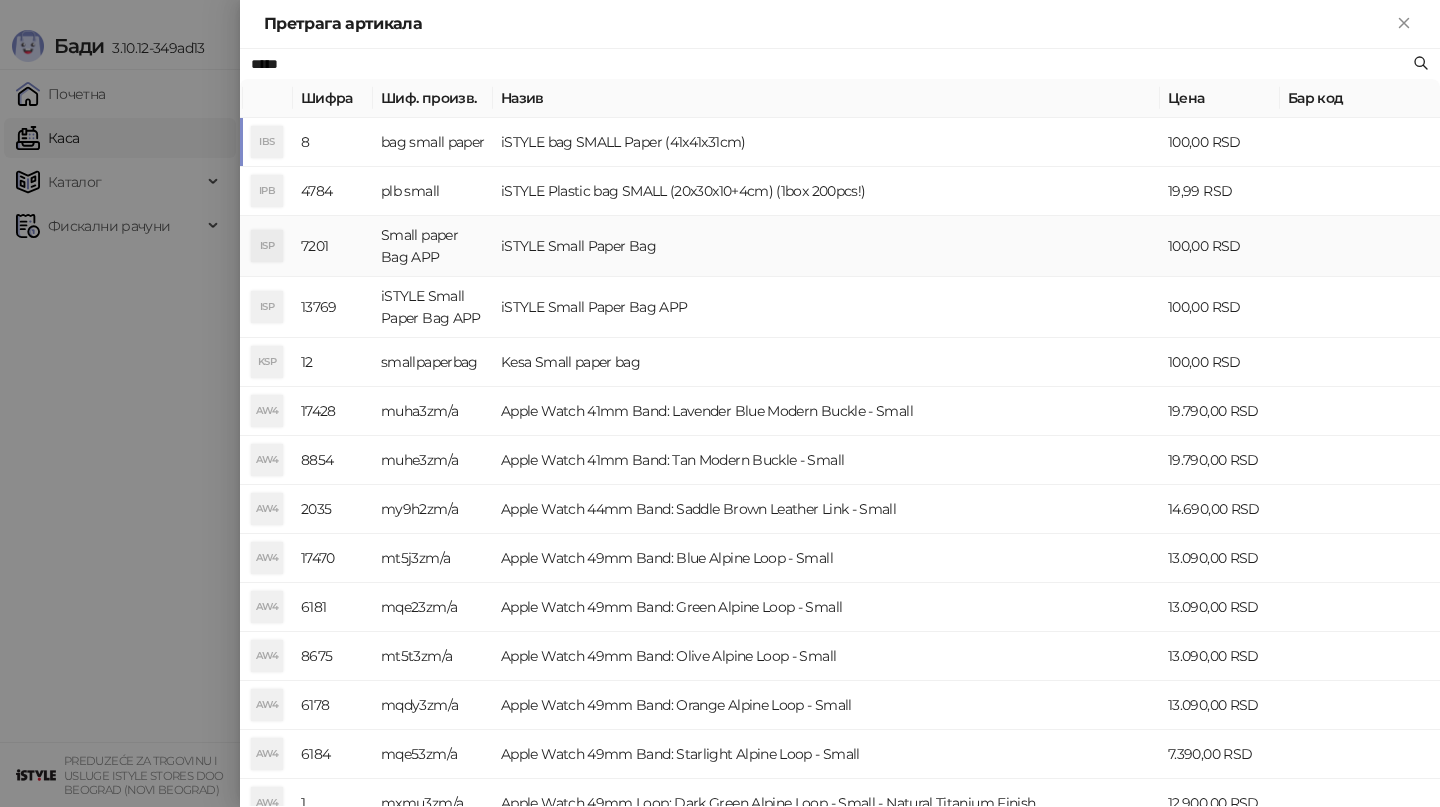 type on "*****" 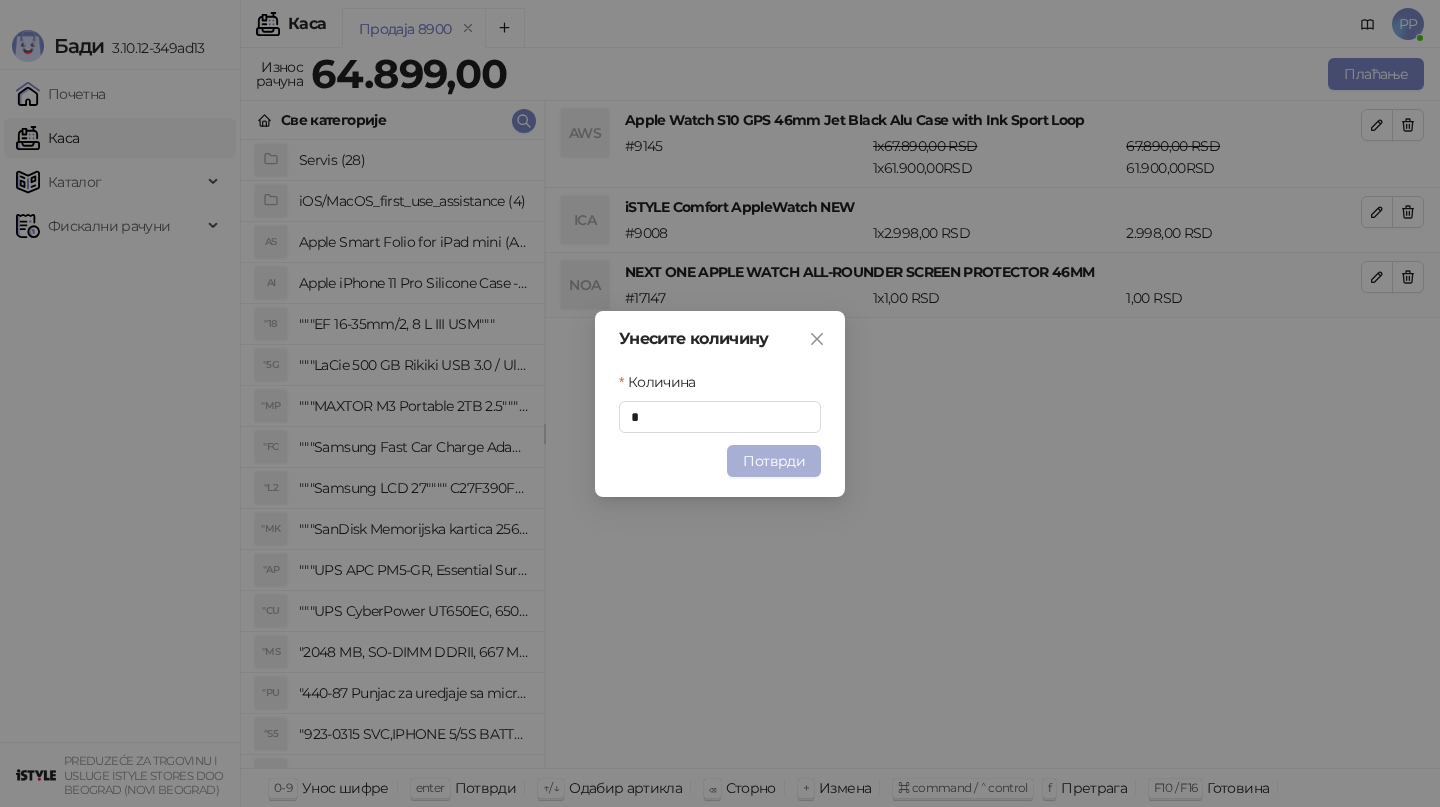 click on "Потврди" at bounding box center (774, 461) 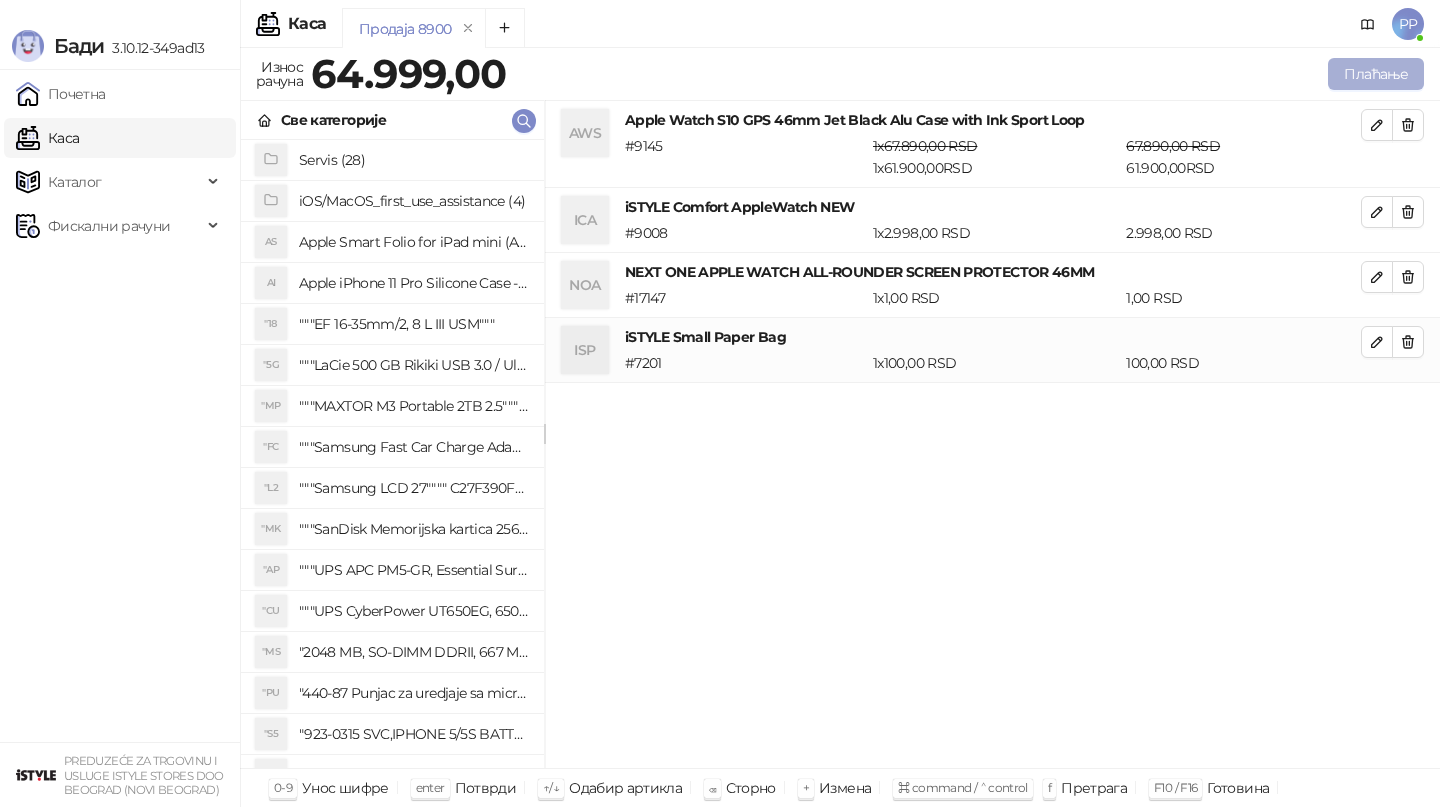 click on "Плаћање" at bounding box center (1376, 74) 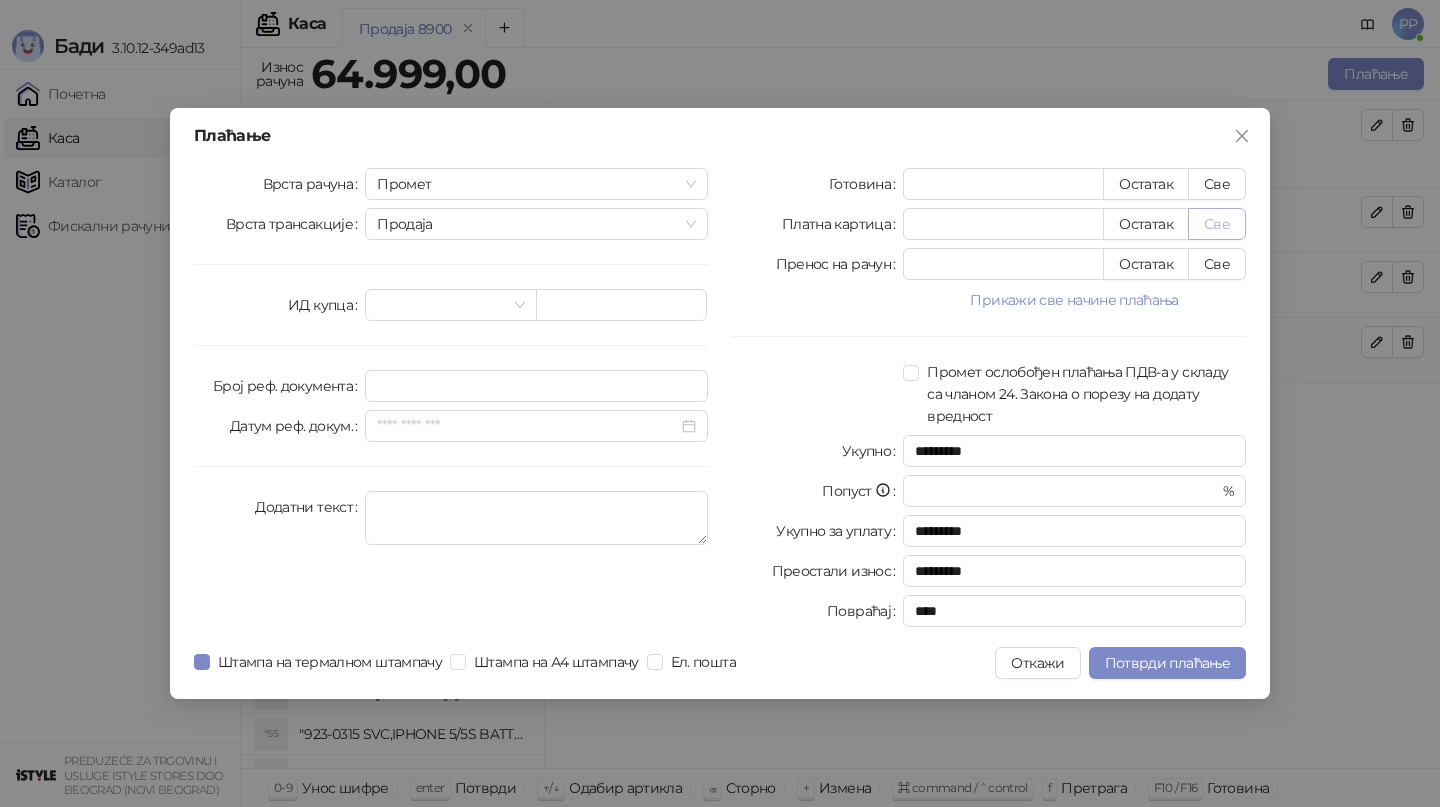 click on "Све" at bounding box center (1217, 224) 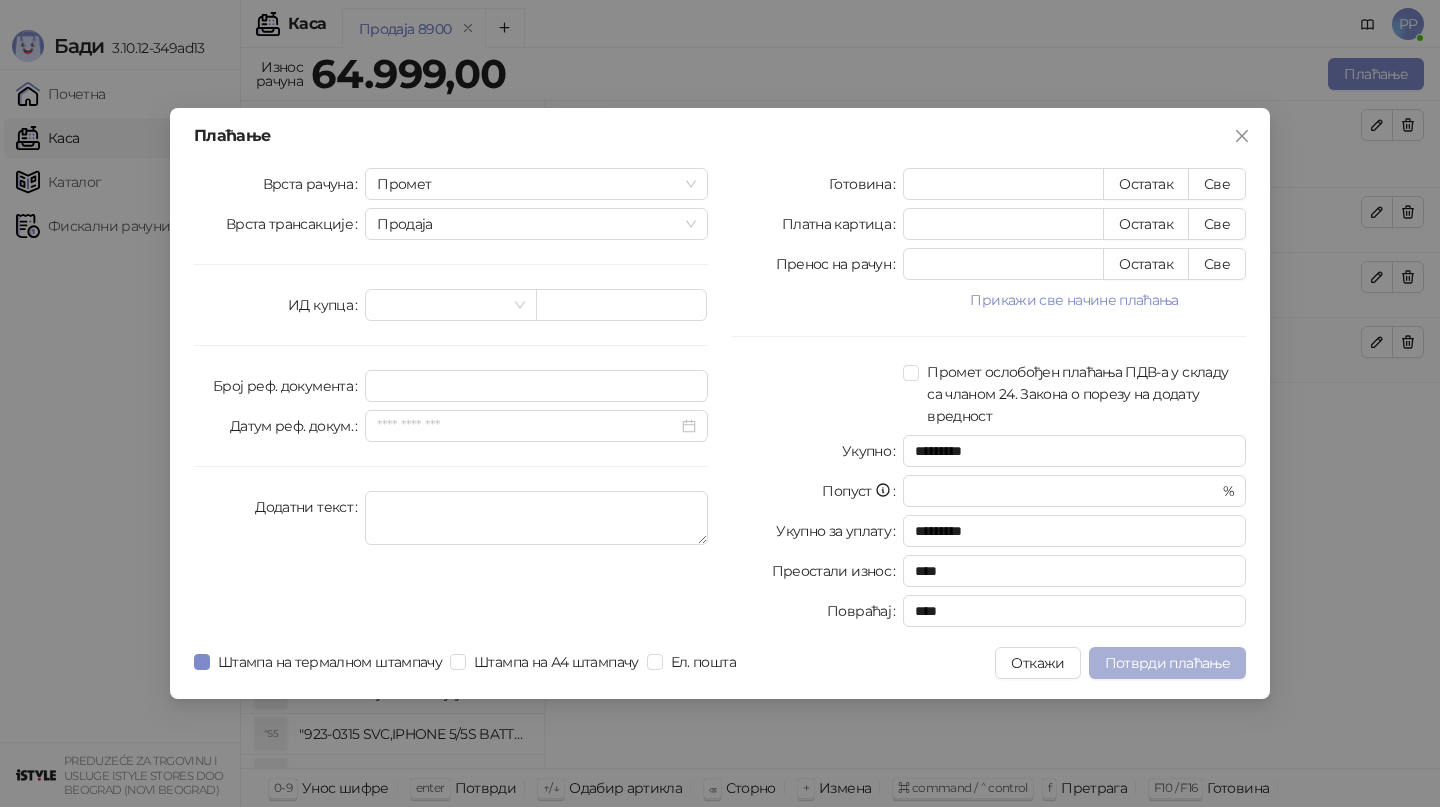 click on "Потврди плаћање" at bounding box center [1167, 663] 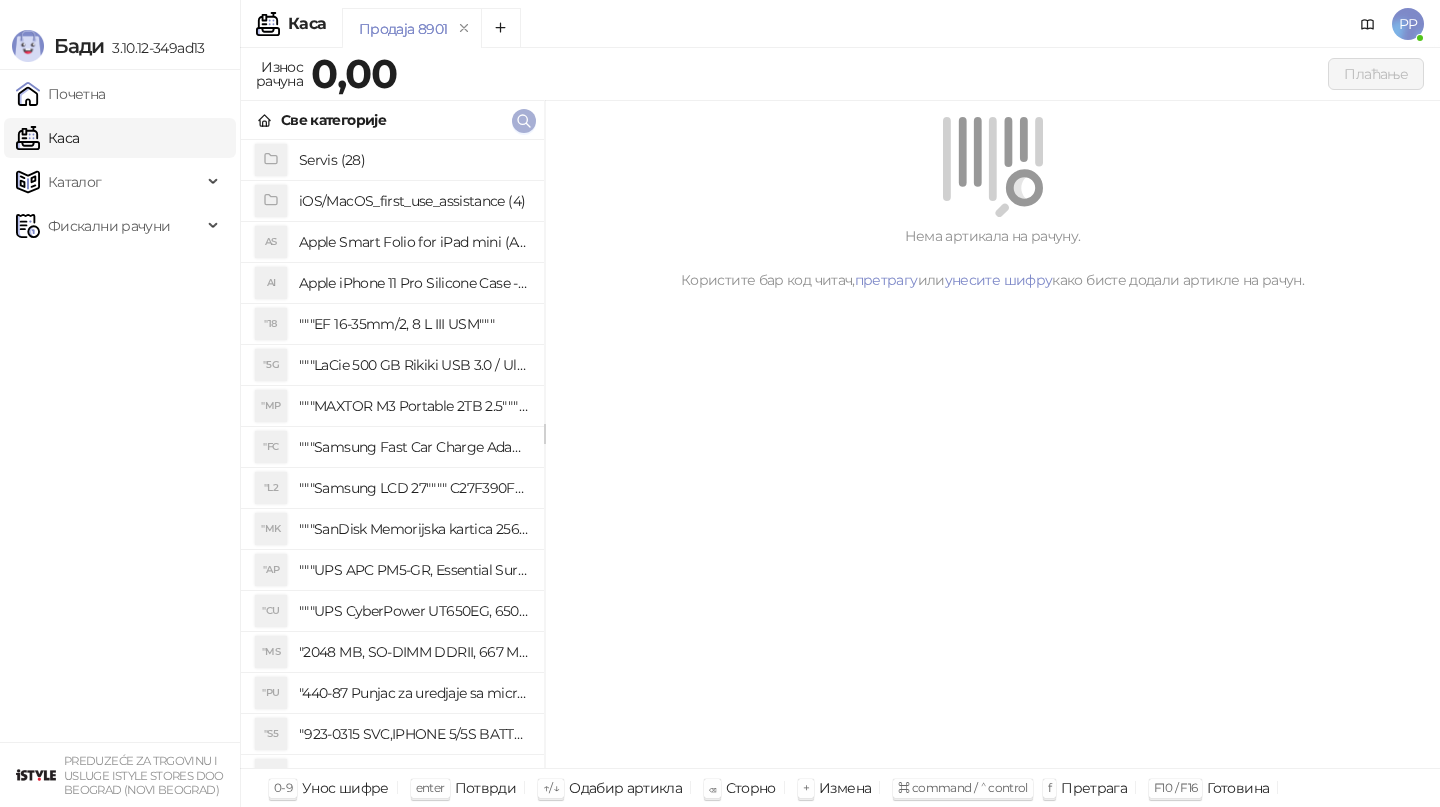click 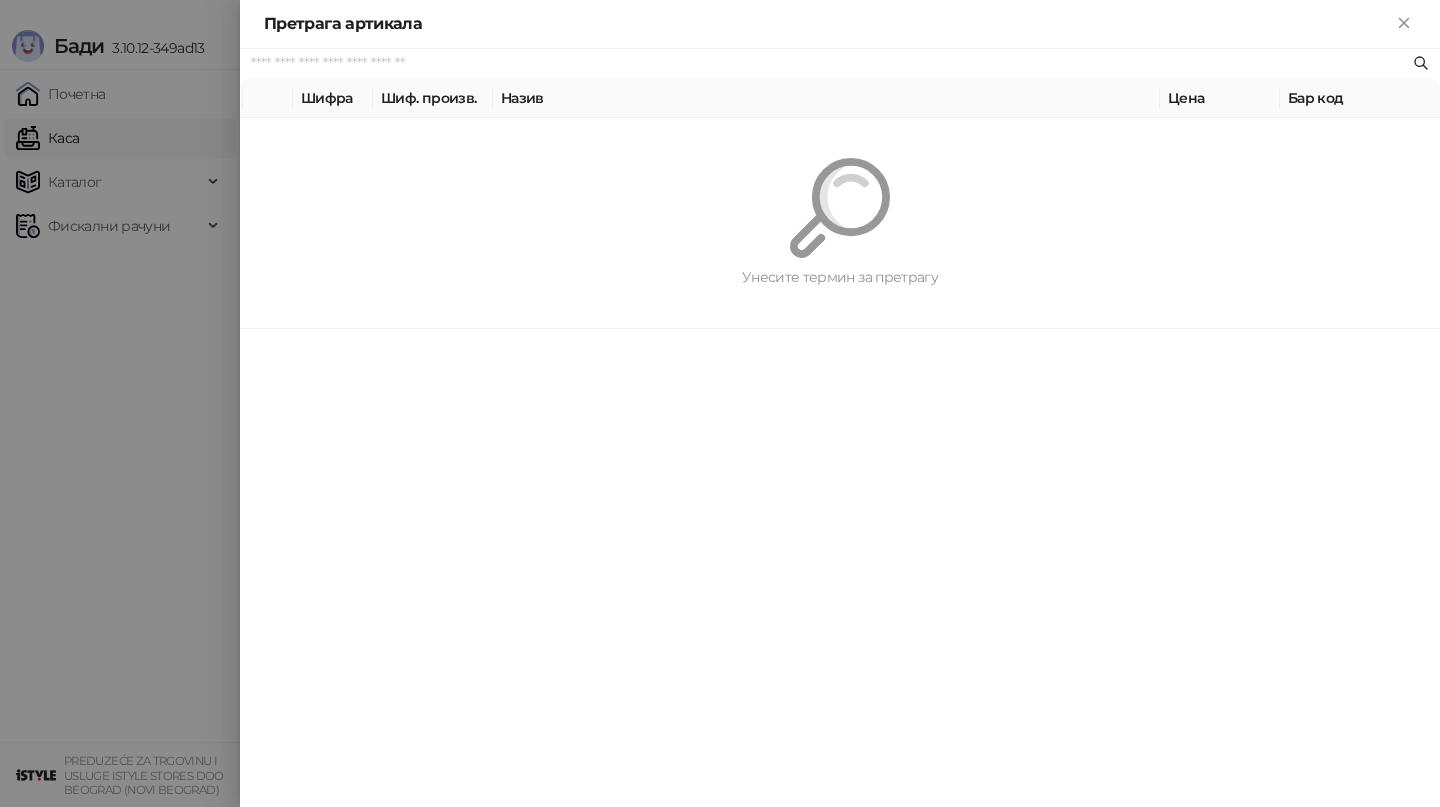 paste on "*********" 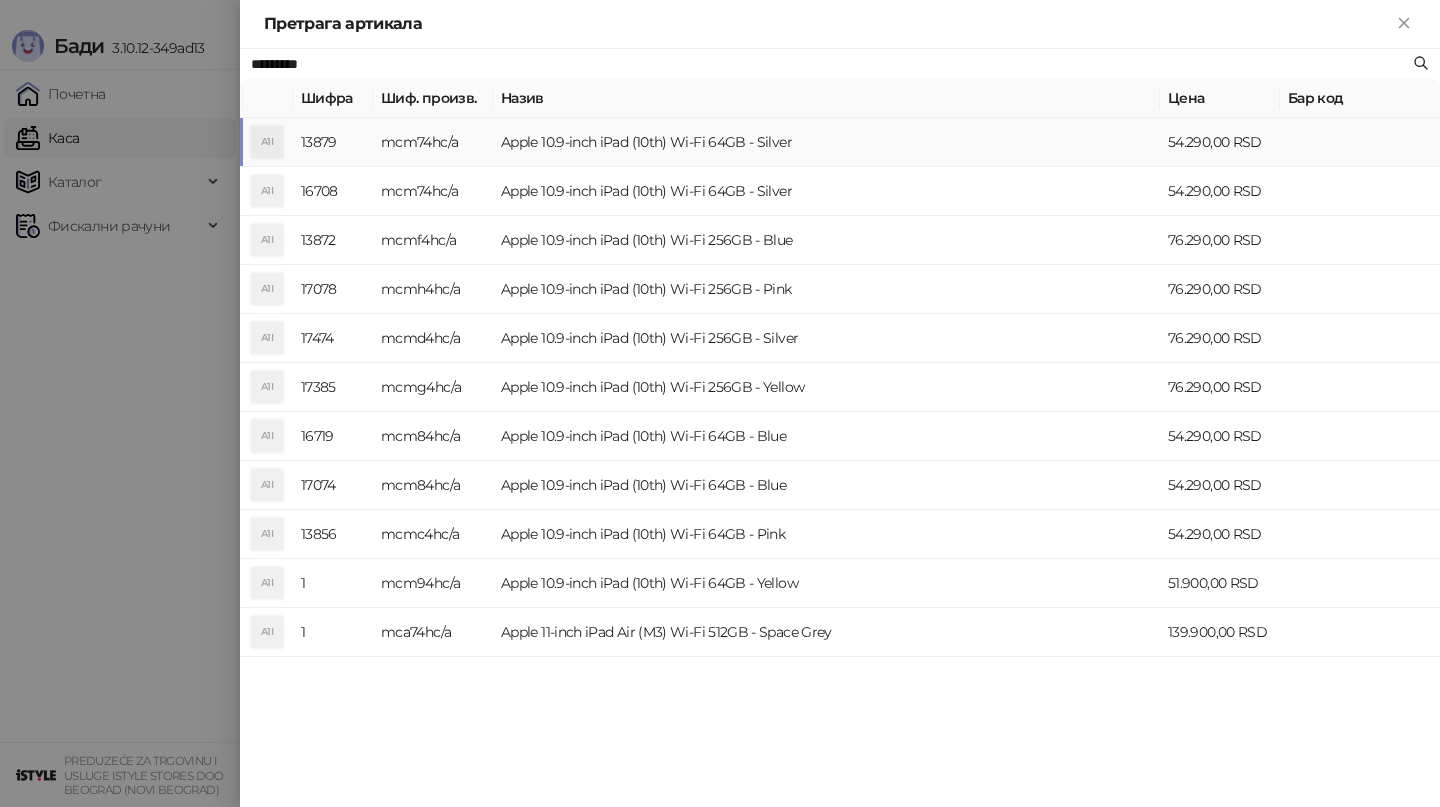 type on "*********" 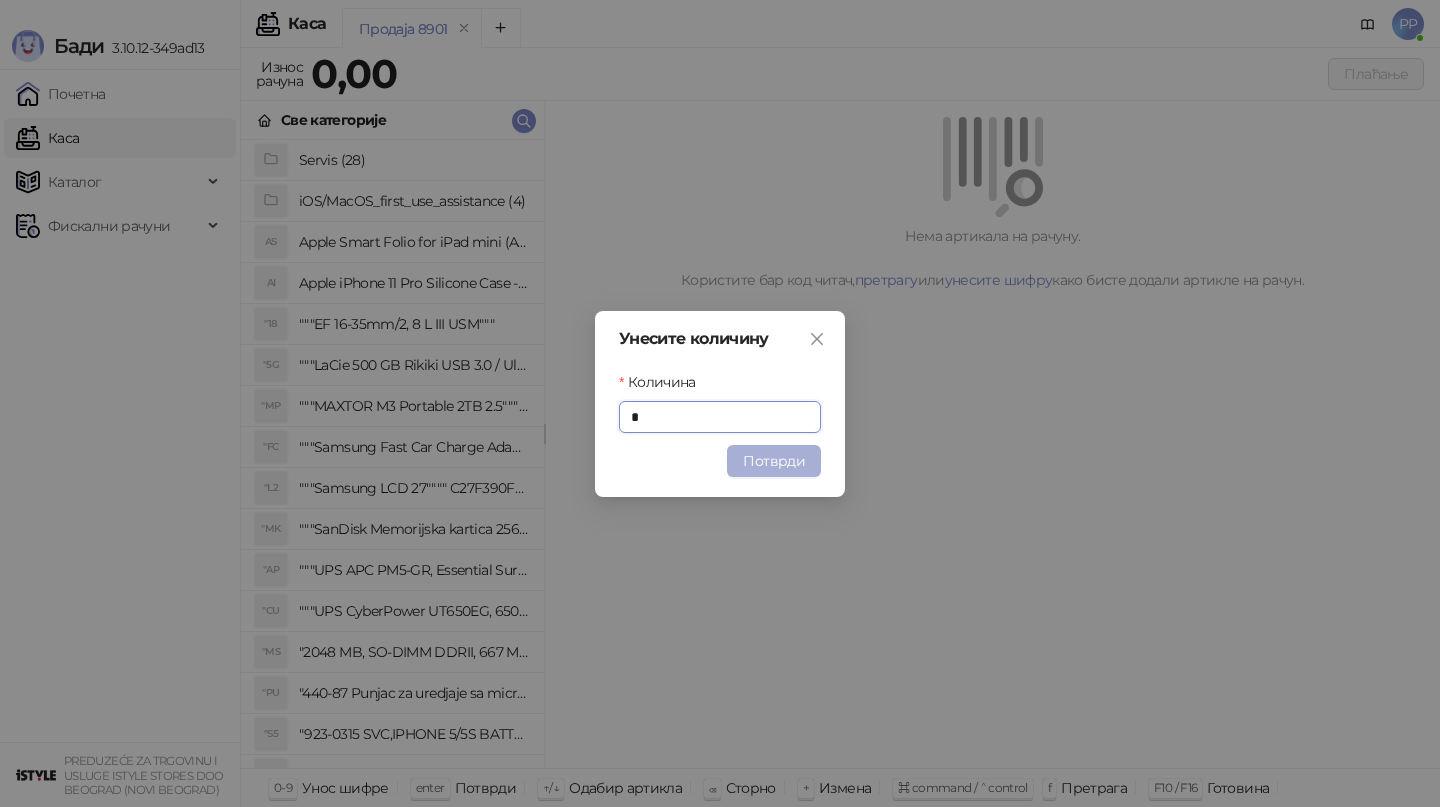 click on "Потврди" at bounding box center [774, 461] 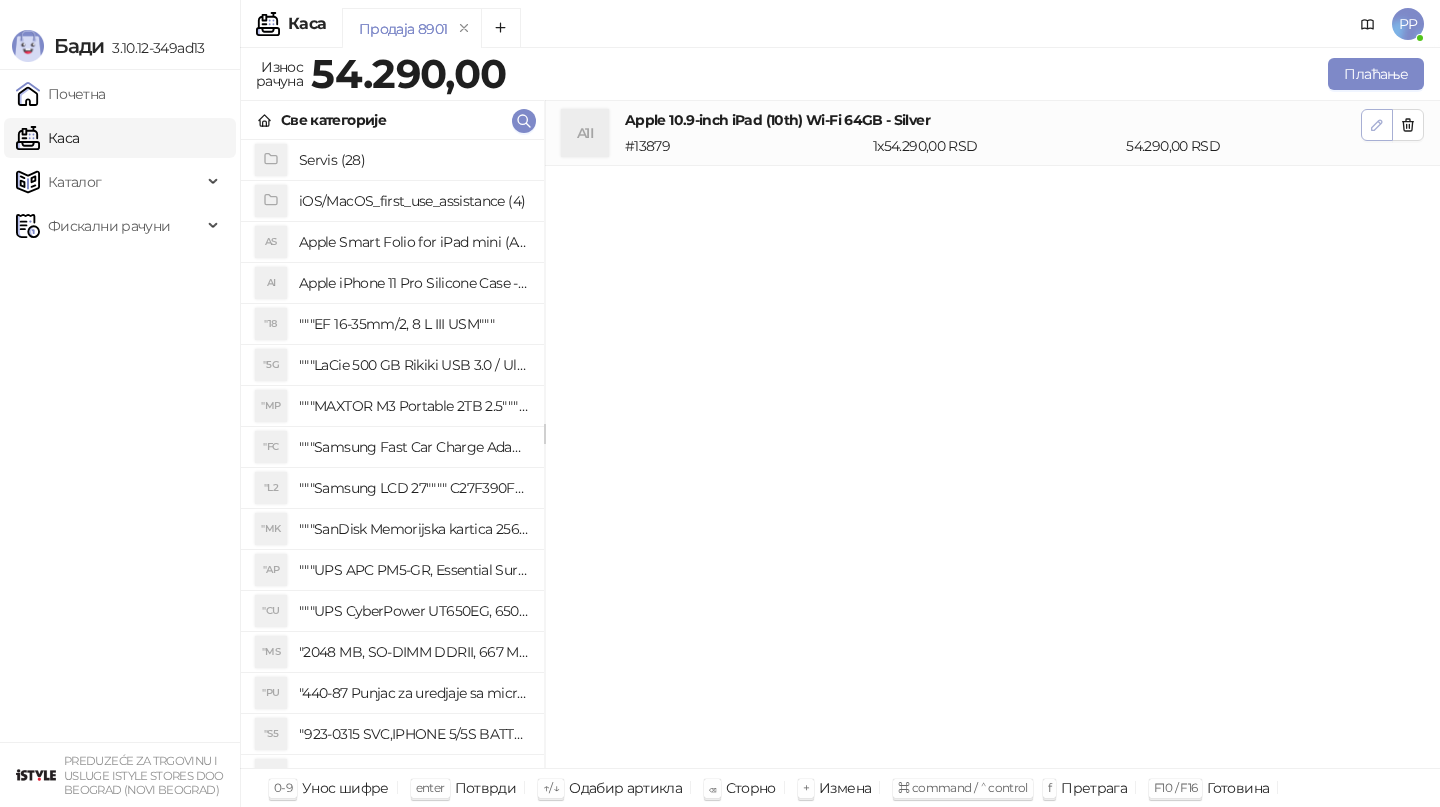 click at bounding box center [1377, 125] 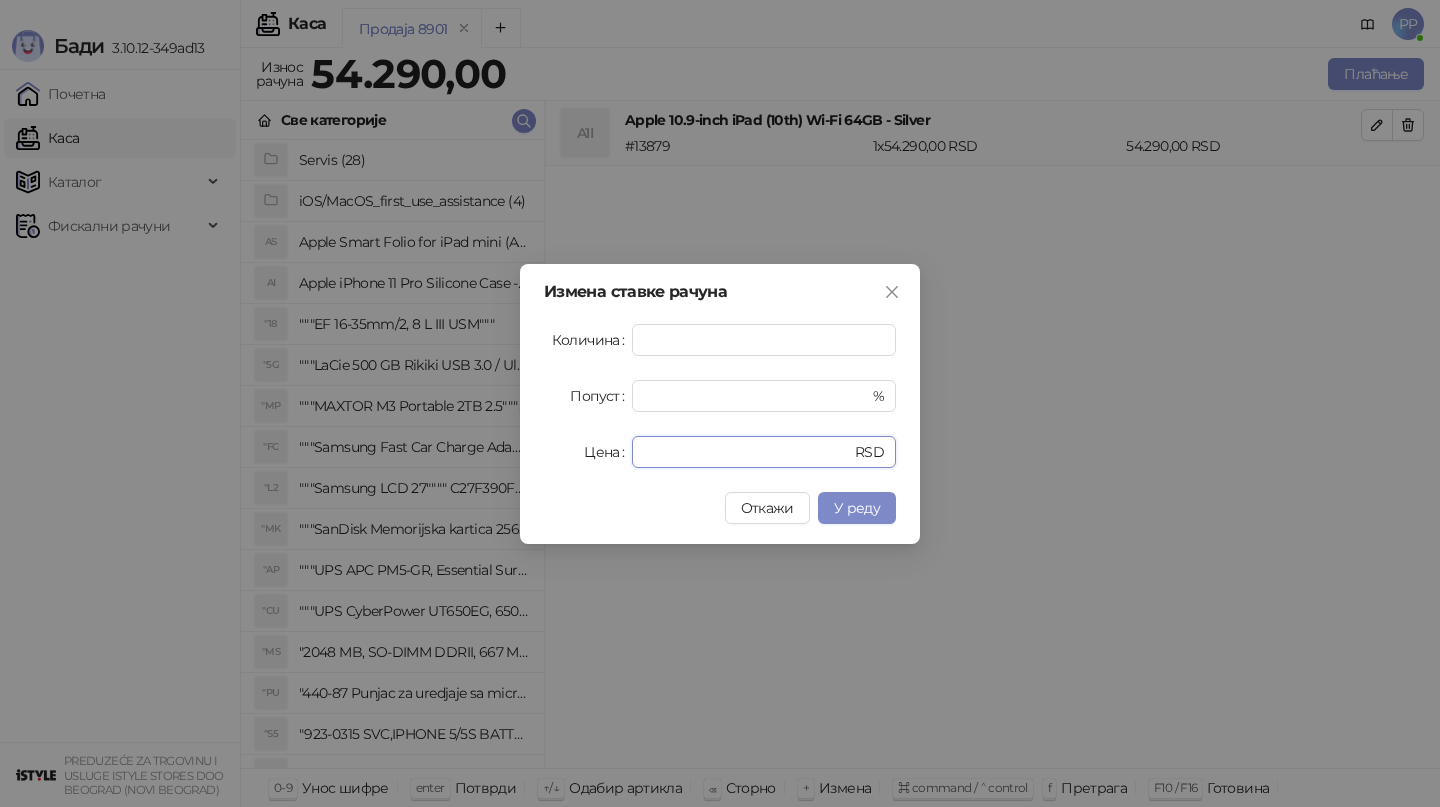 drag, startPoint x: 723, startPoint y: 453, endPoint x: 488, endPoint y: 439, distance: 235.41666 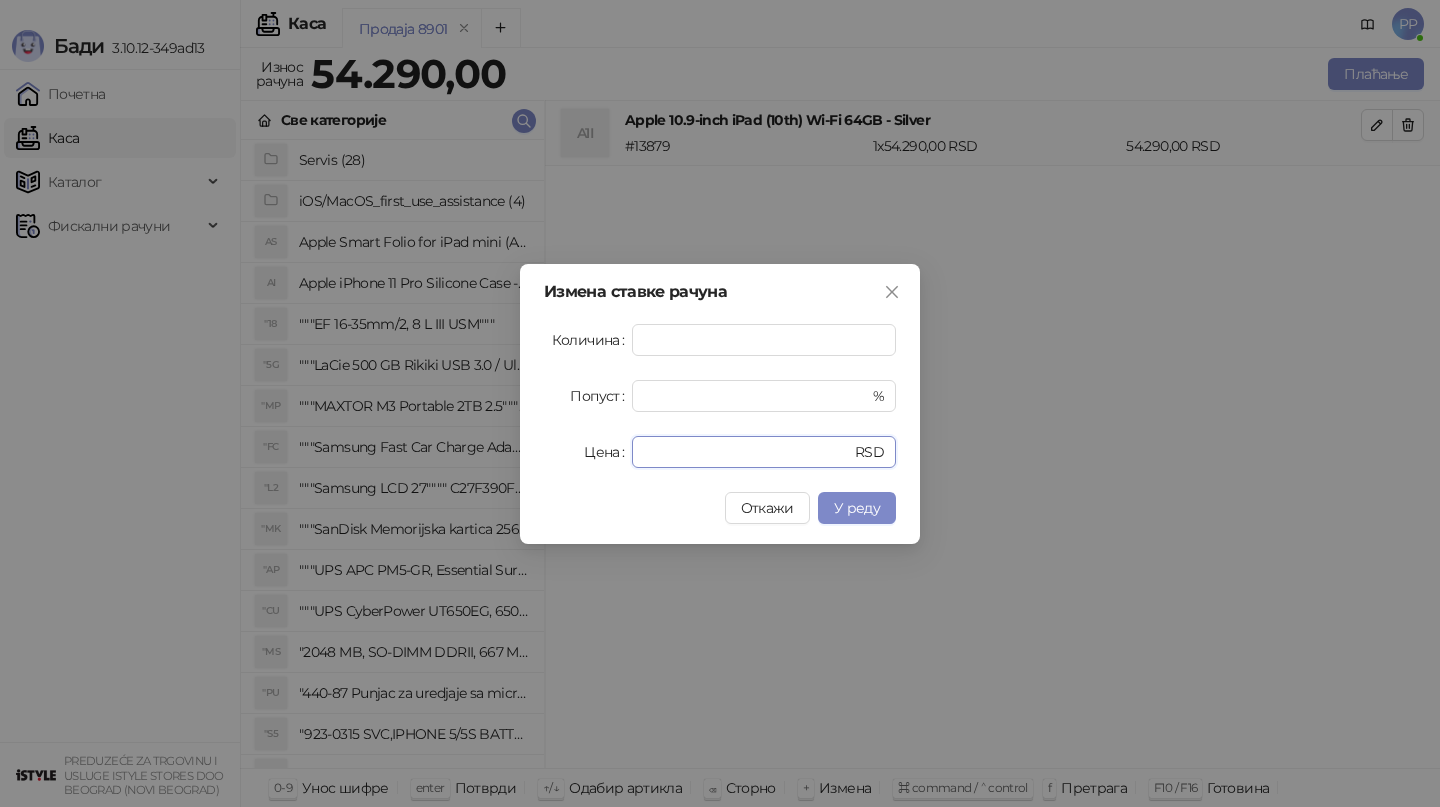 type on "*****" 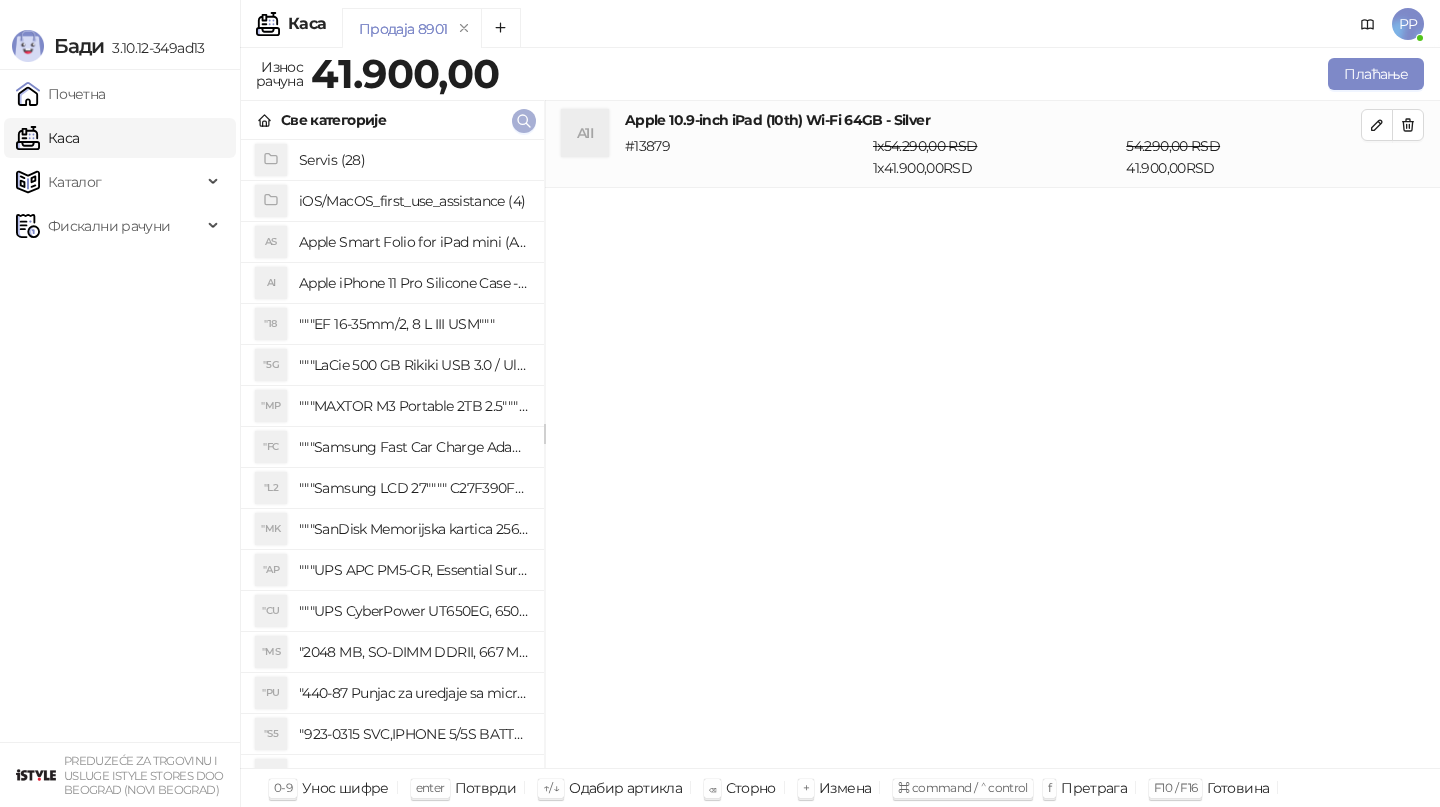 click 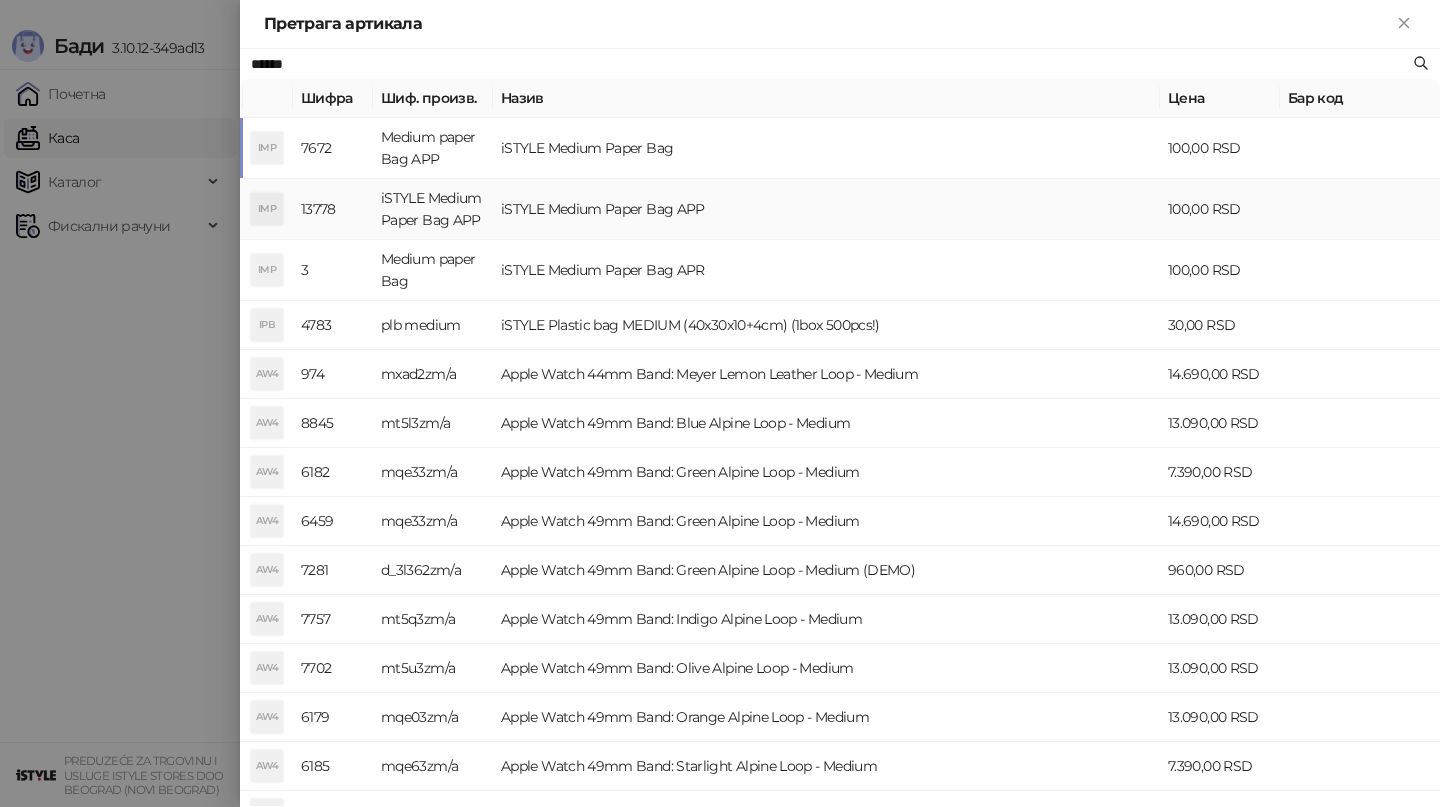 type on "******" 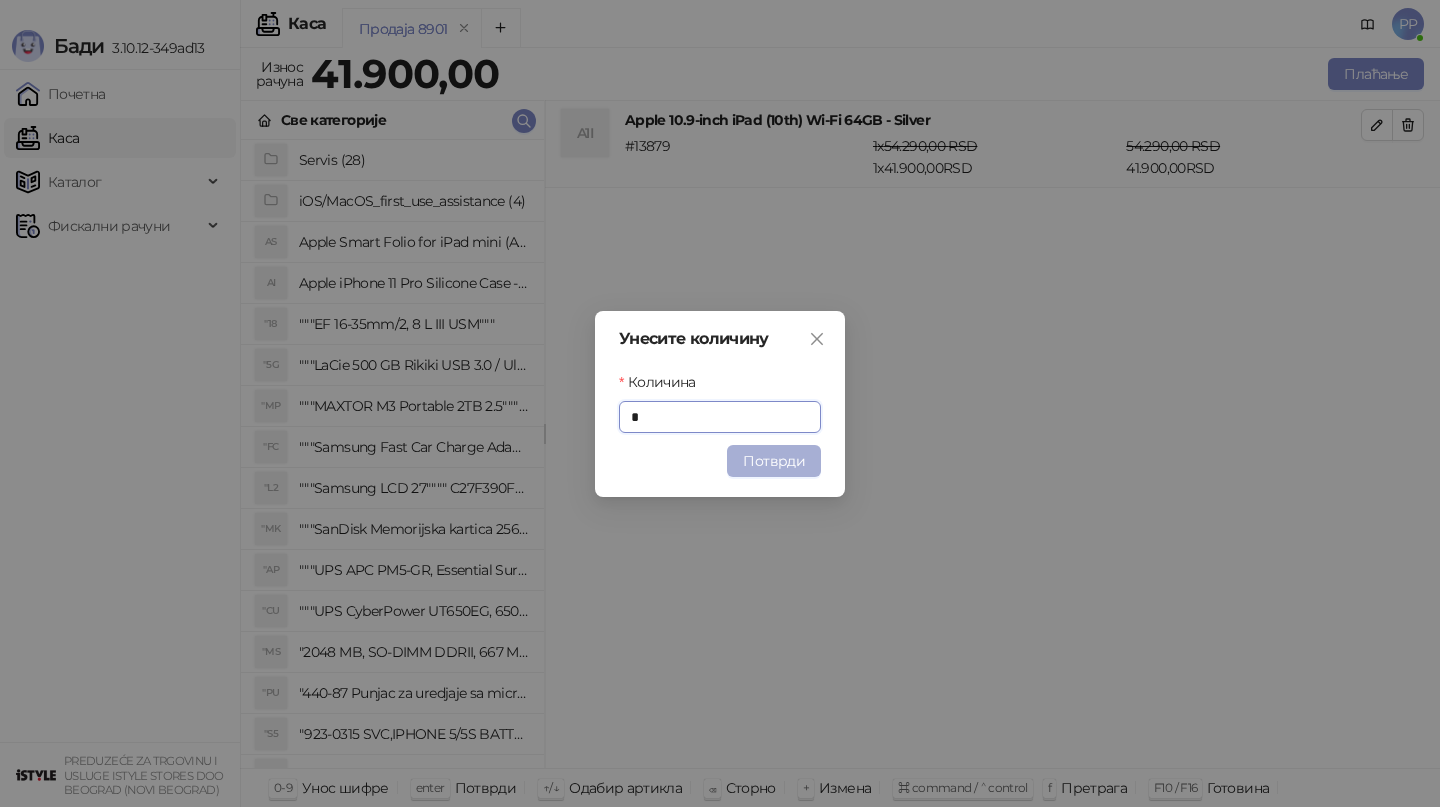 click on "Потврди" at bounding box center [774, 461] 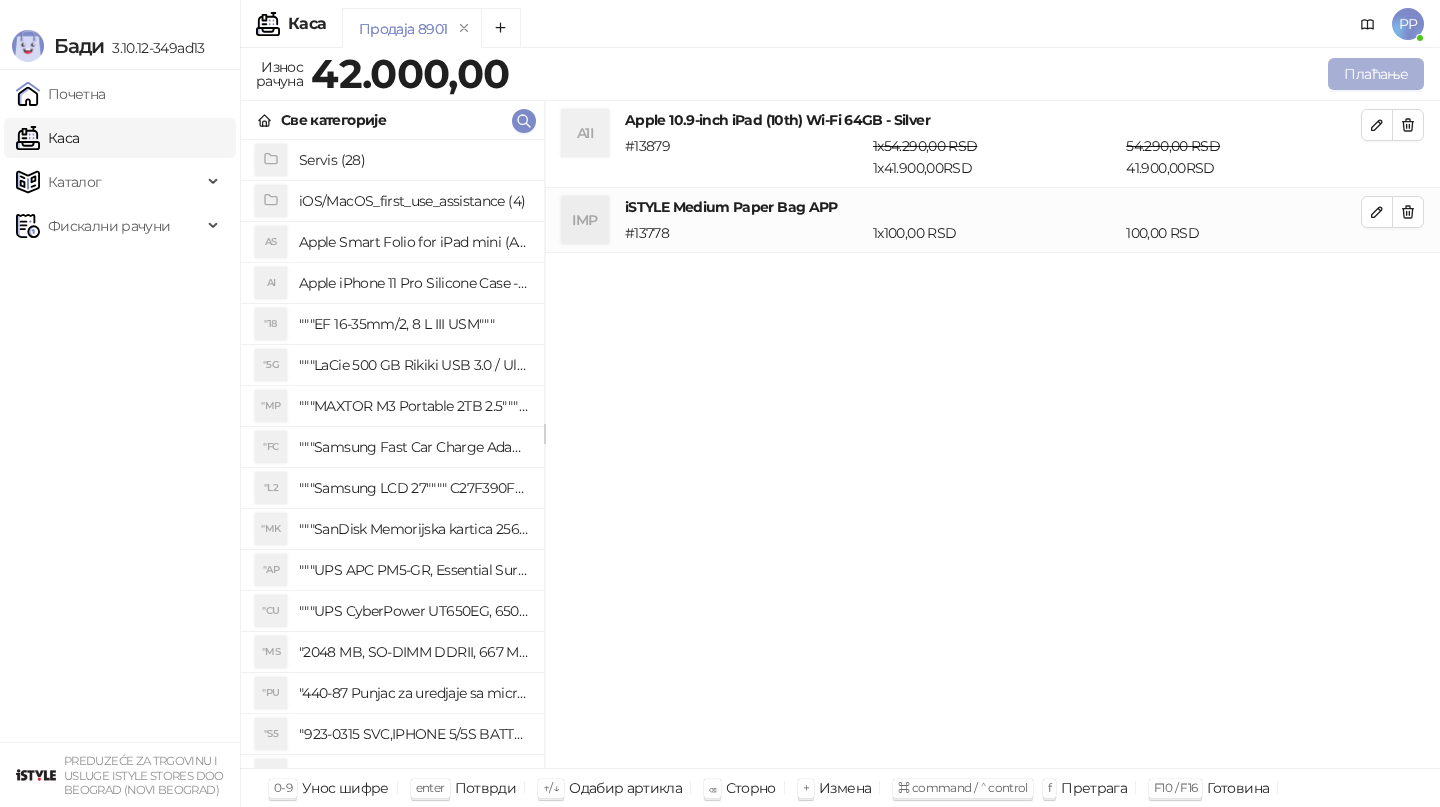 click on "Плаћање" at bounding box center [1376, 74] 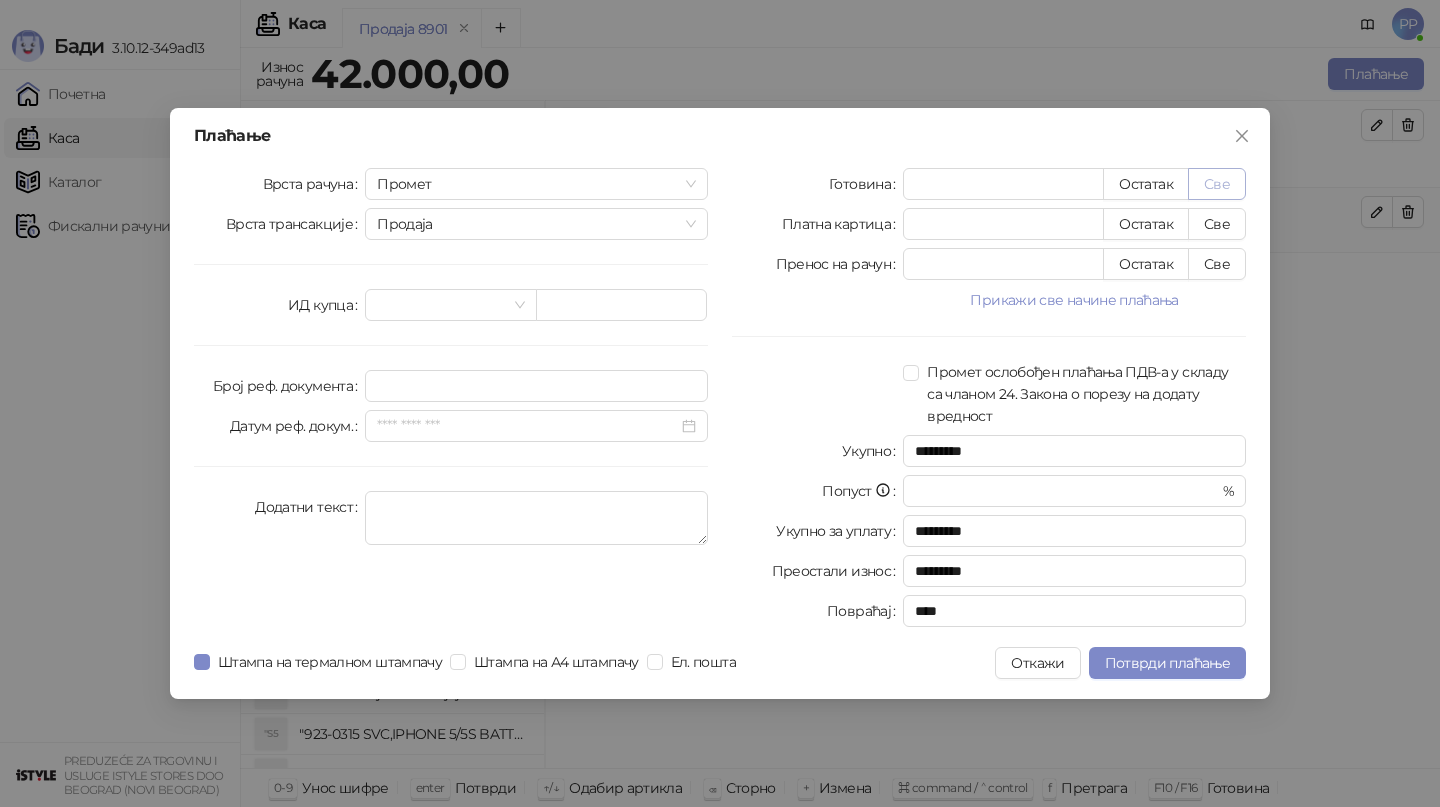 click on "Све" at bounding box center (1217, 184) 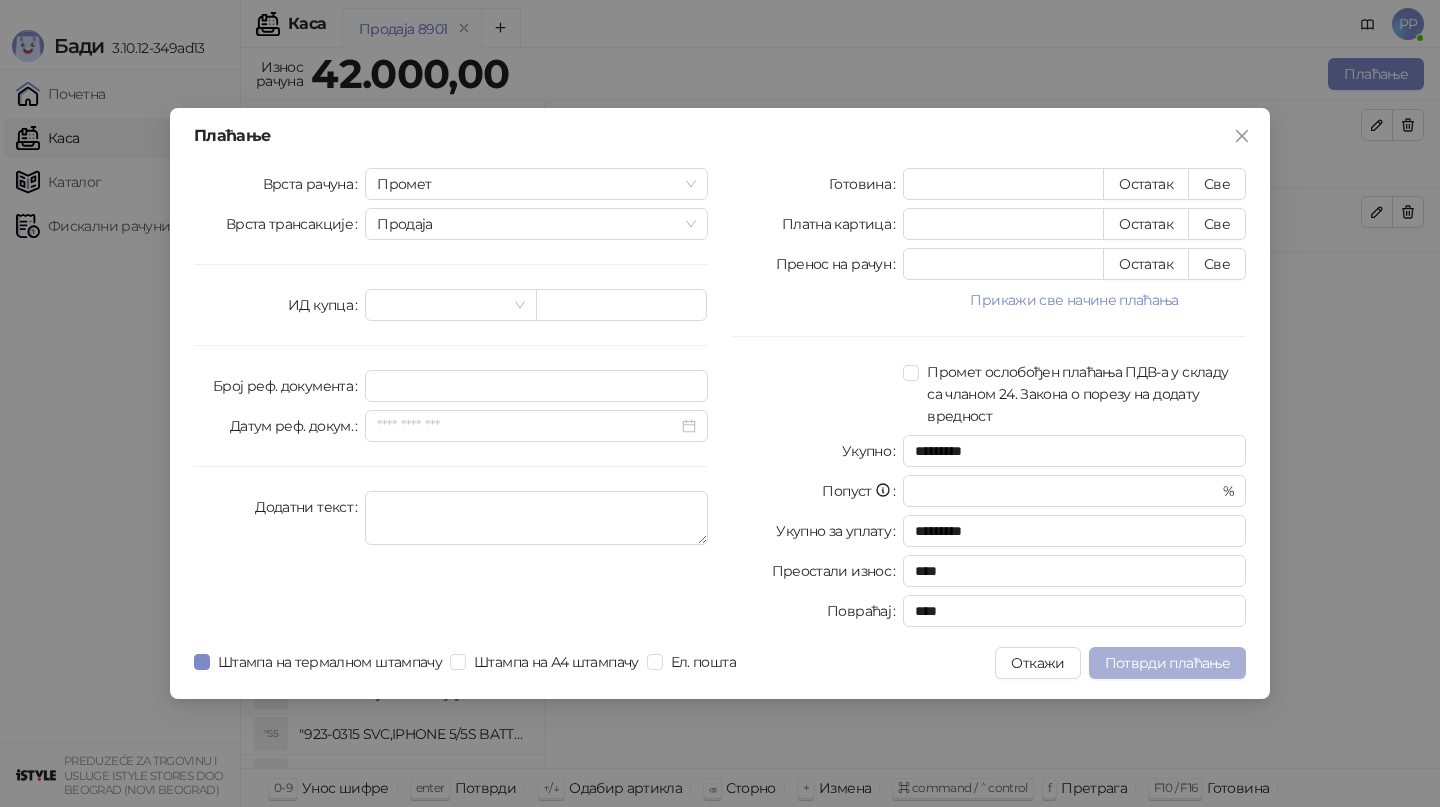 click on "Потврди плаћање" at bounding box center (1167, 663) 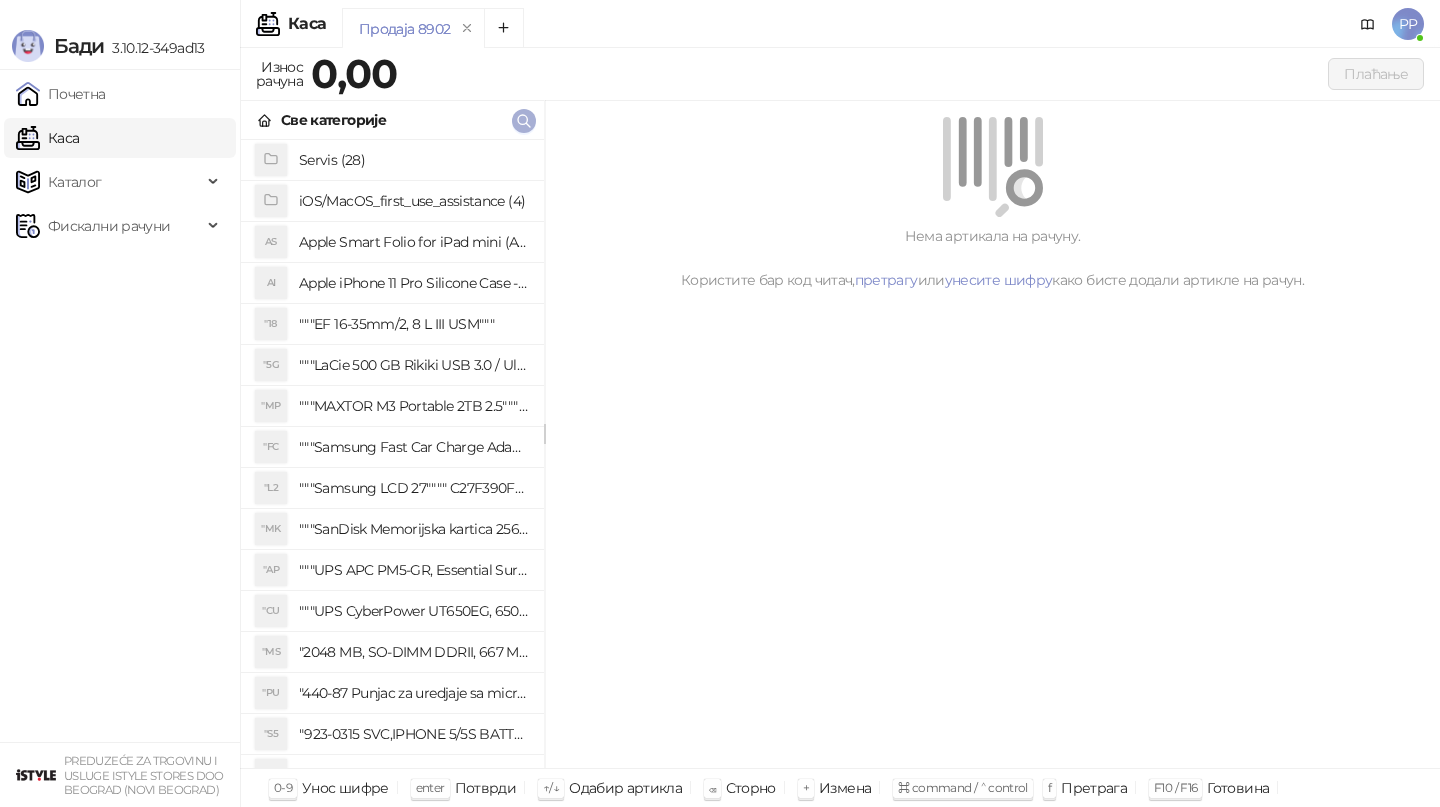 click 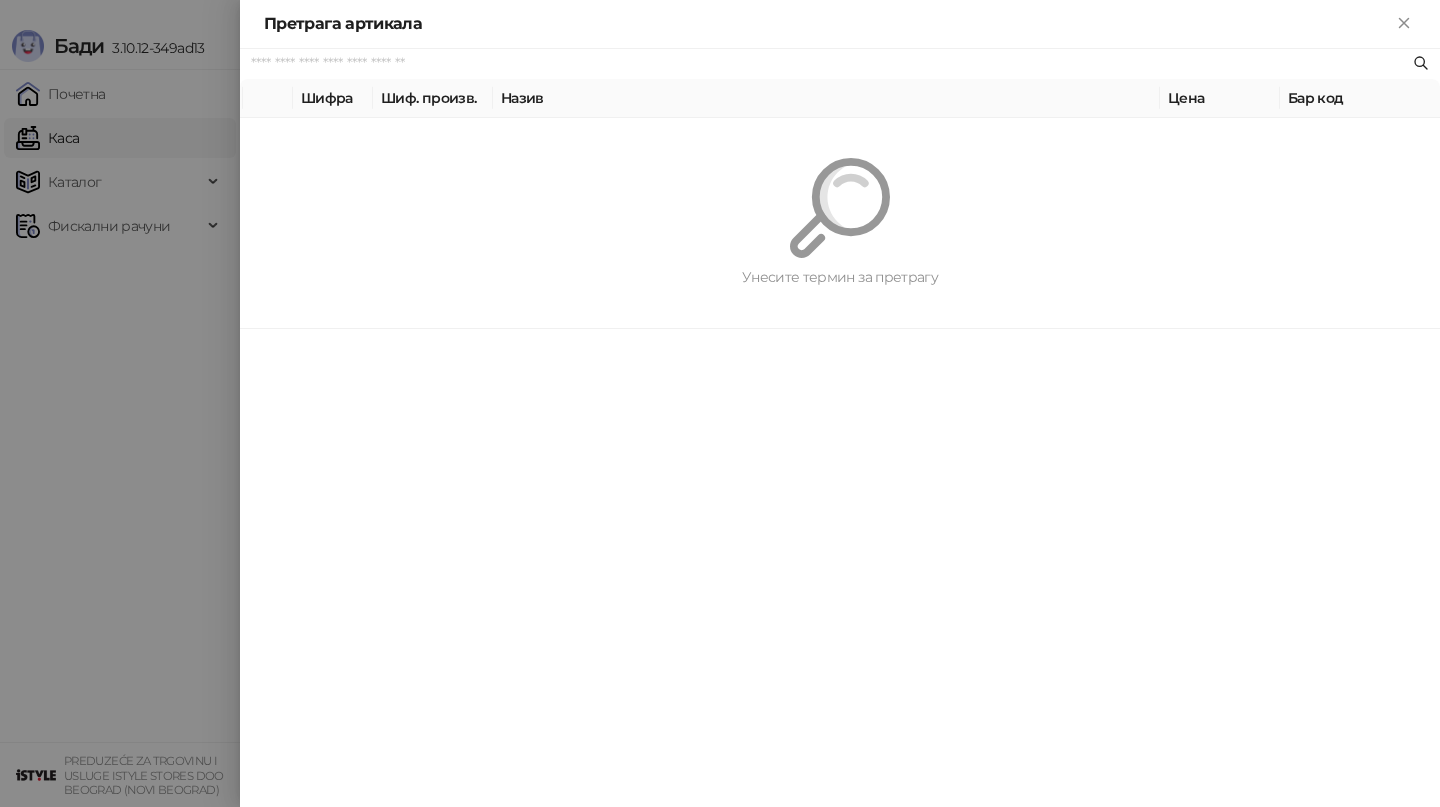 paste on "*********" 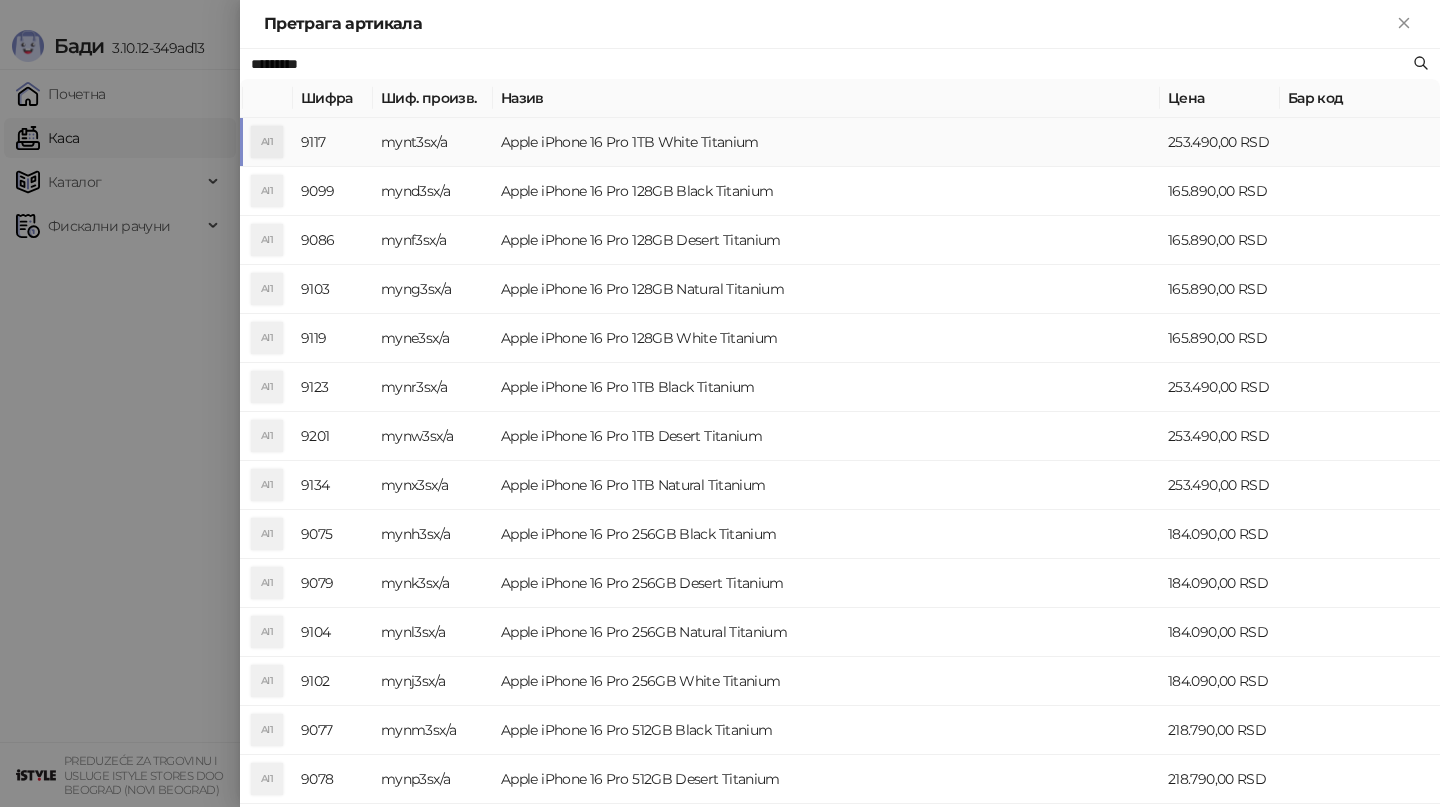 type on "*********" 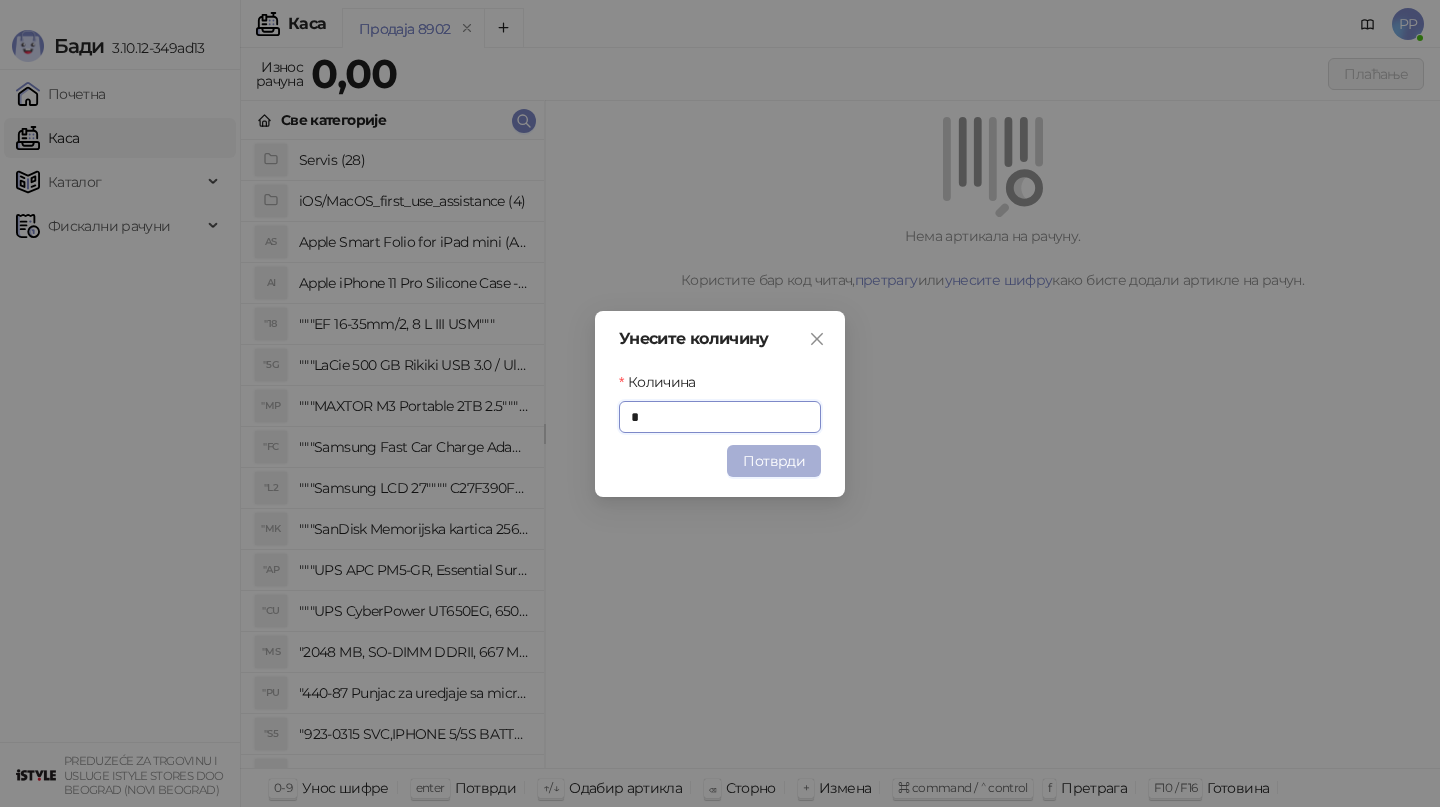 click on "Потврди" at bounding box center (774, 461) 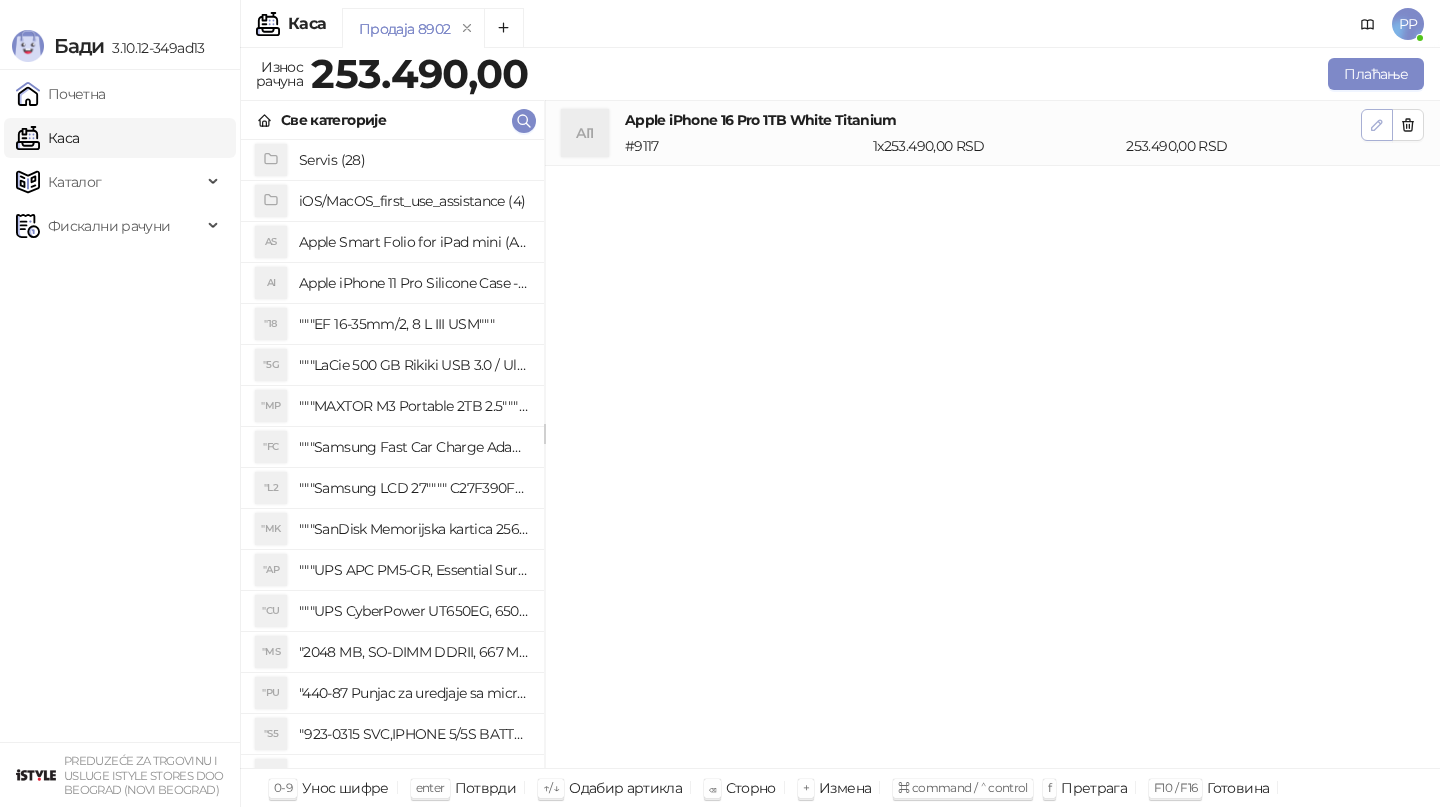 click at bounding box center [1377, 124] 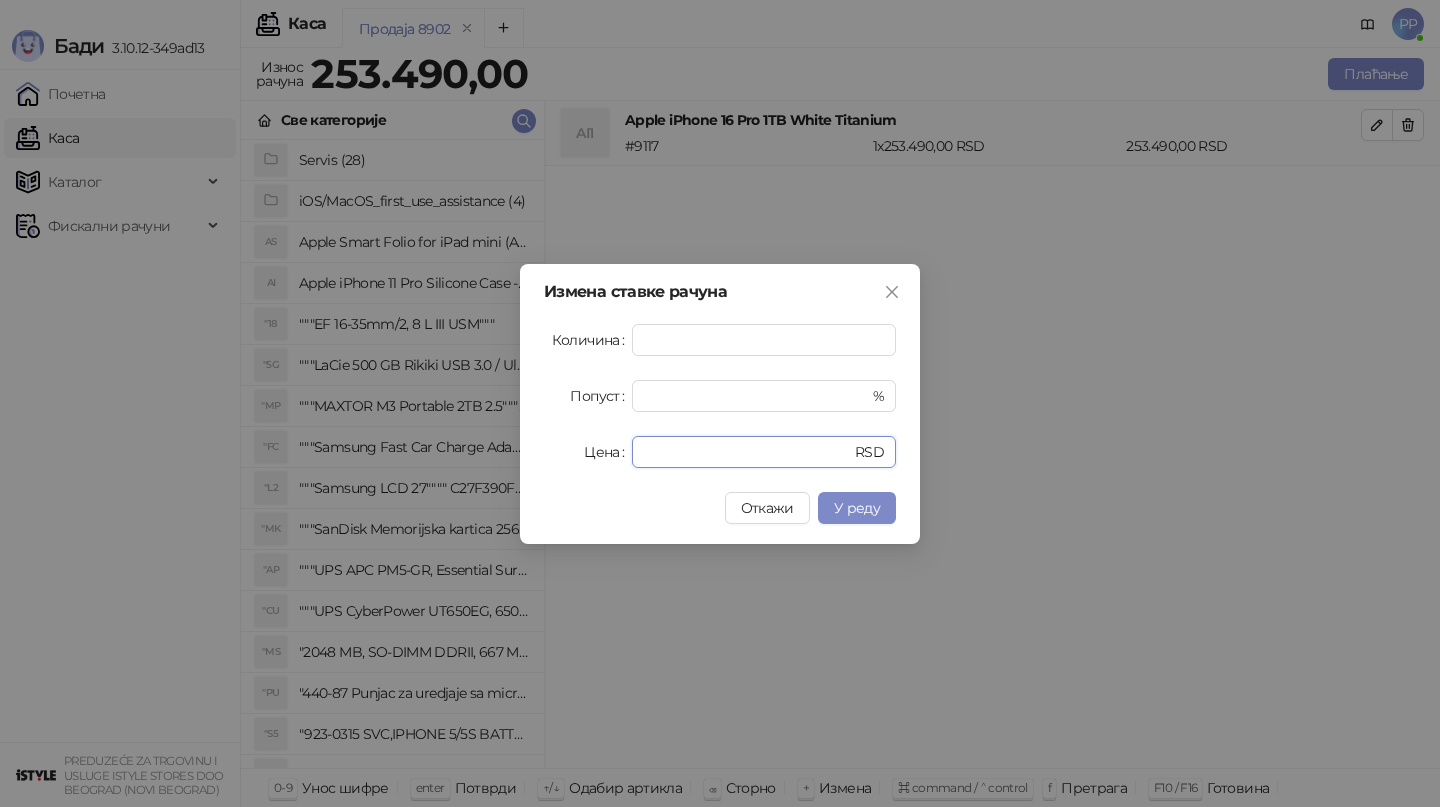 drag, startPoint x: 719, startPoint y: 452, endPoint x: 482, endPoint y: 445, distance: 237.10335 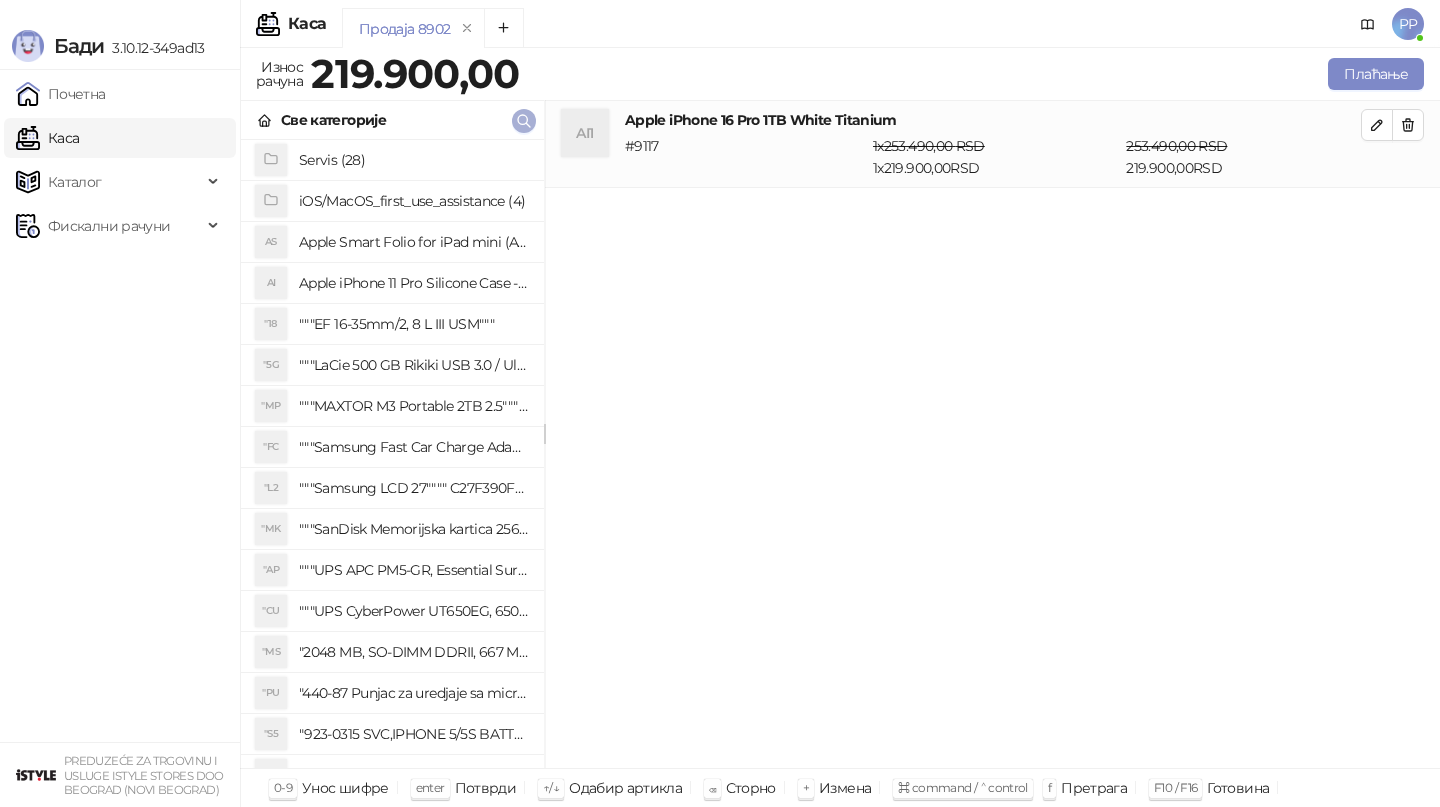 click 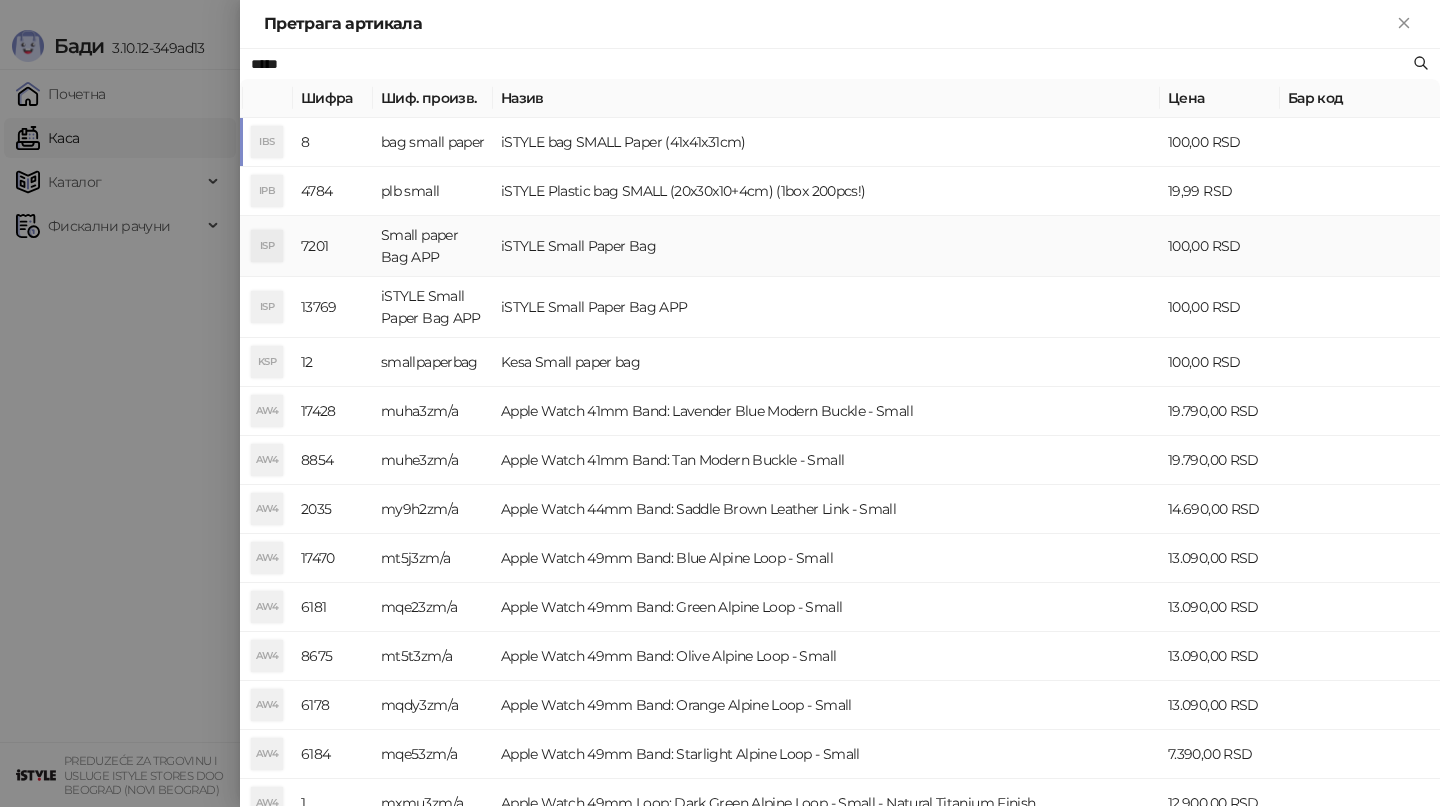 type on "*****" 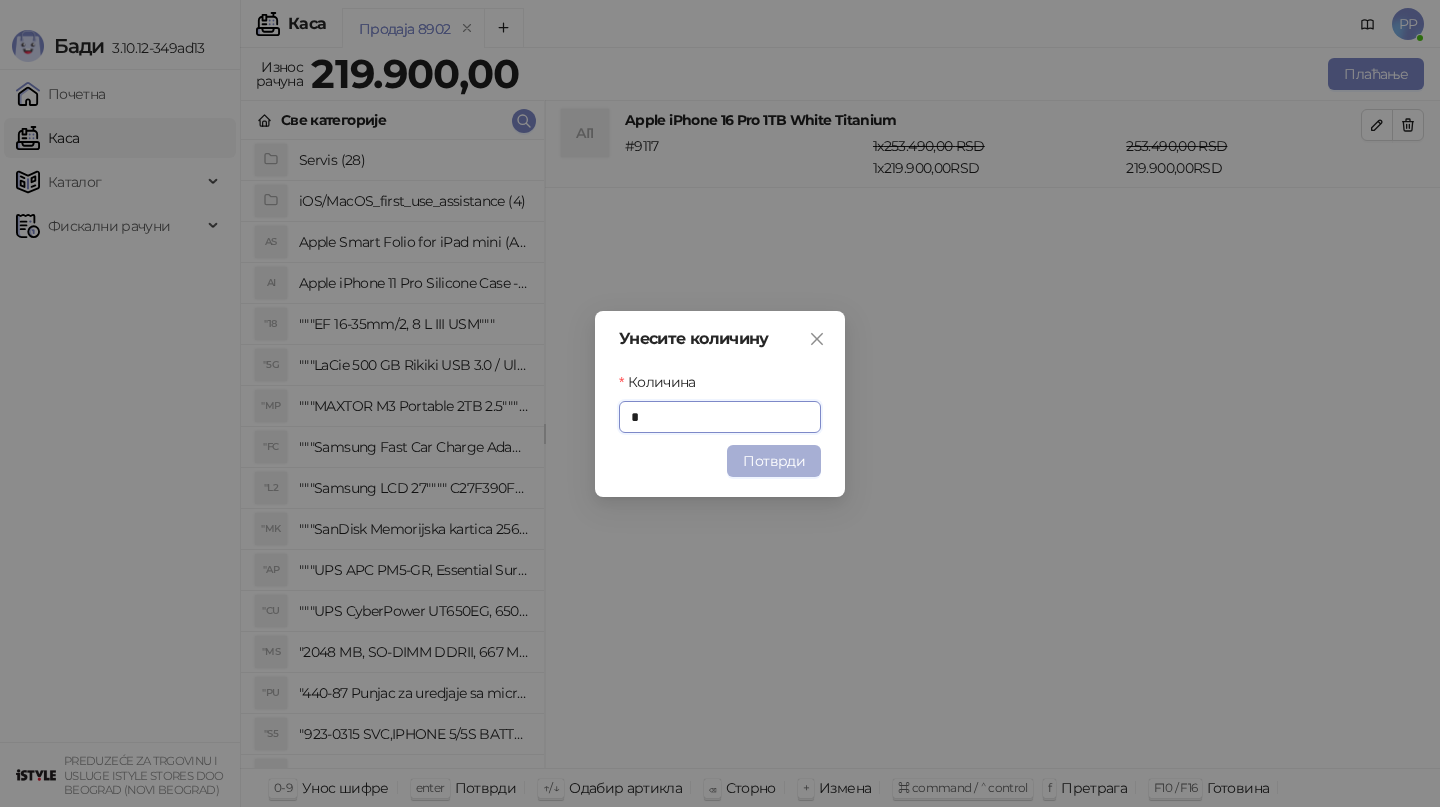 click on "Потврди" at bounding box center (774, 461) 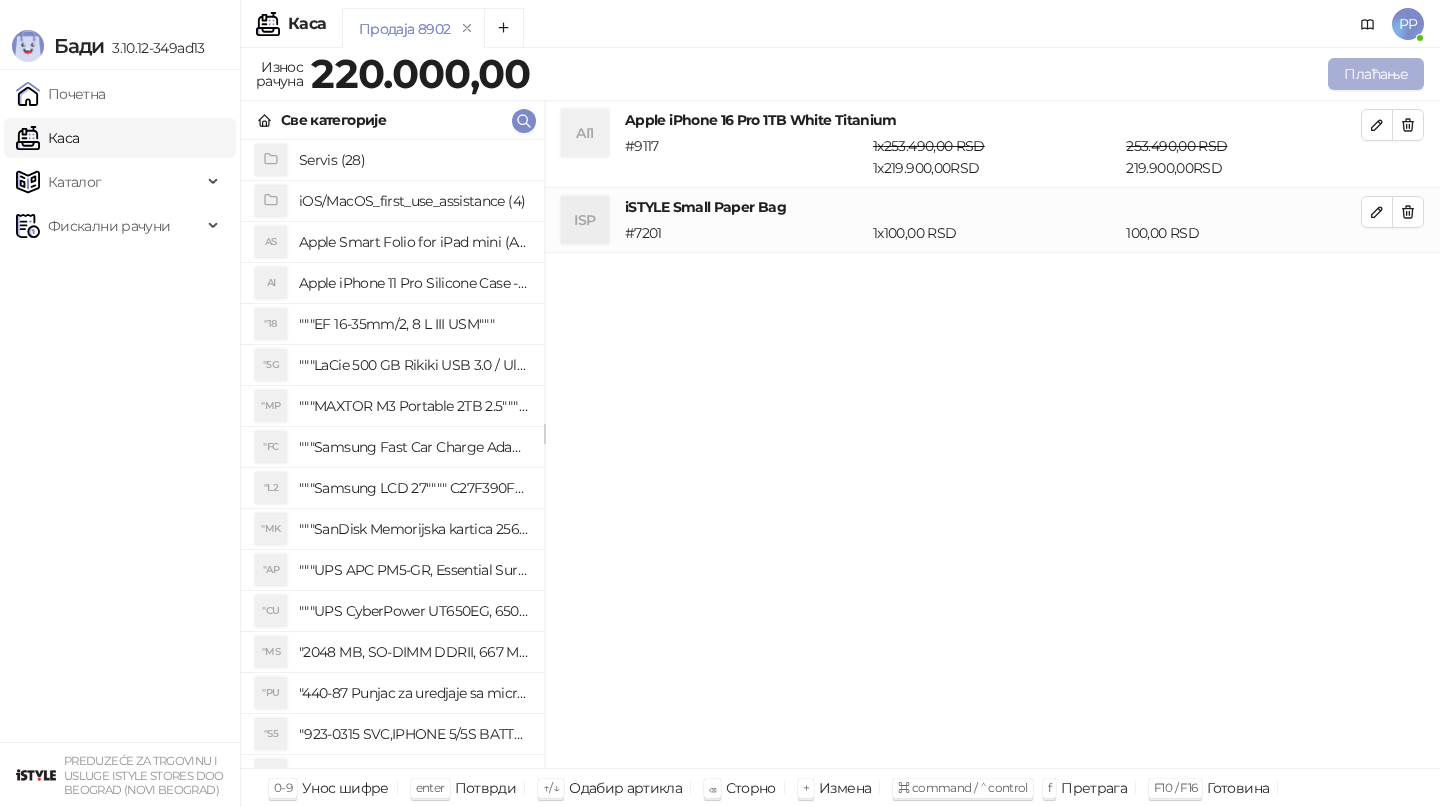 click on "Плаћање" at bounding box center (1376, 74) 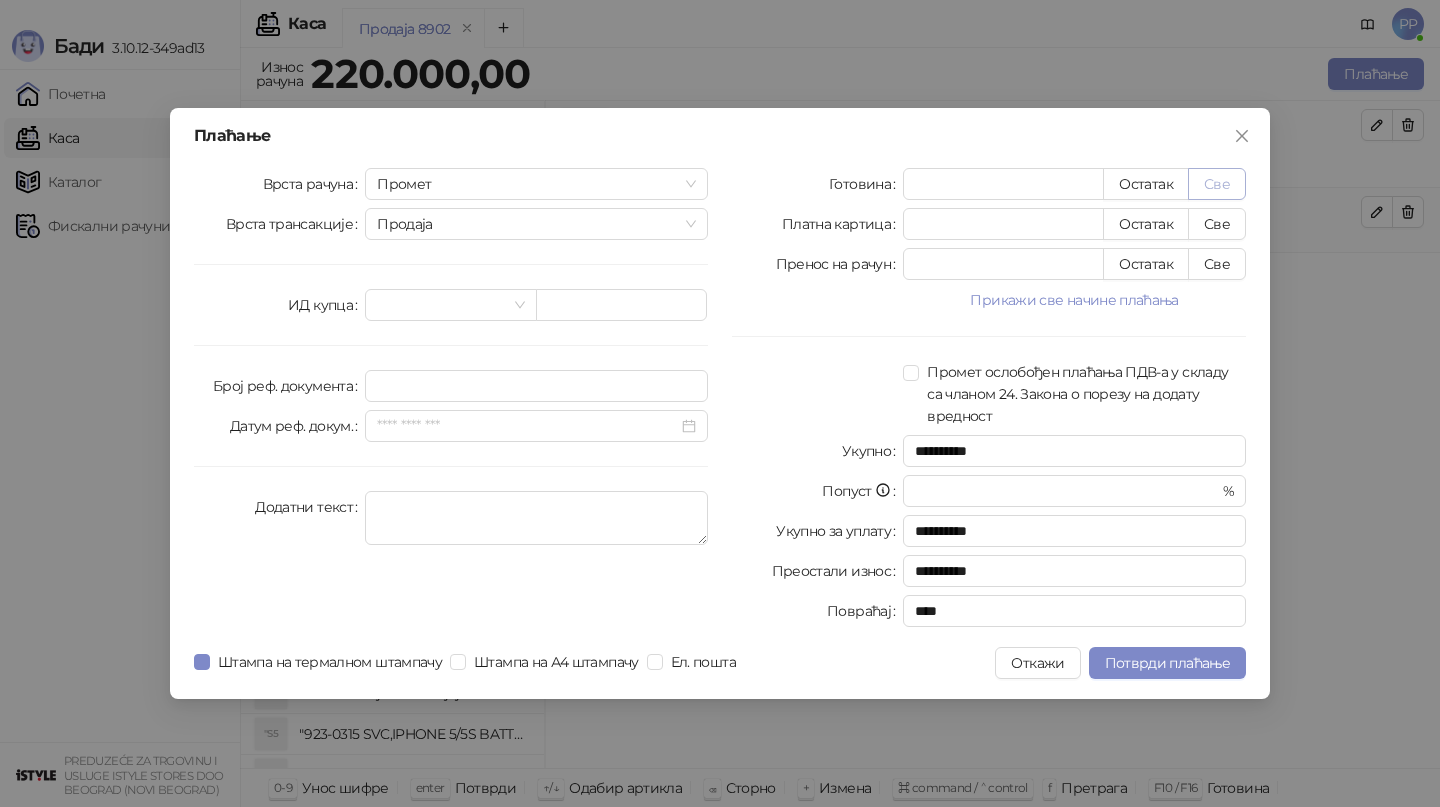 click on "Све" at bounding box center (1217, 184) 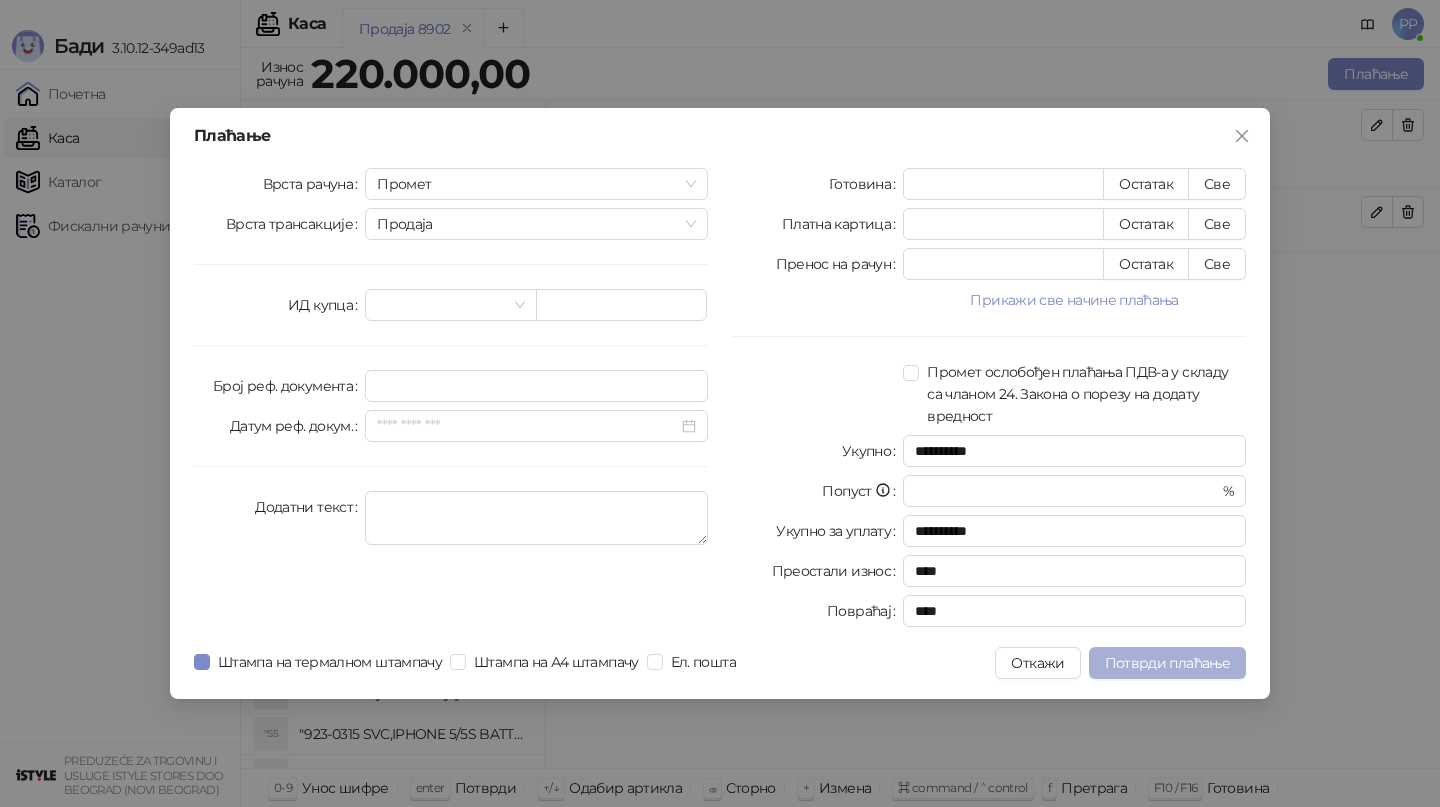 click on "Потврди плаћање" at bounding box center [1167, 663] 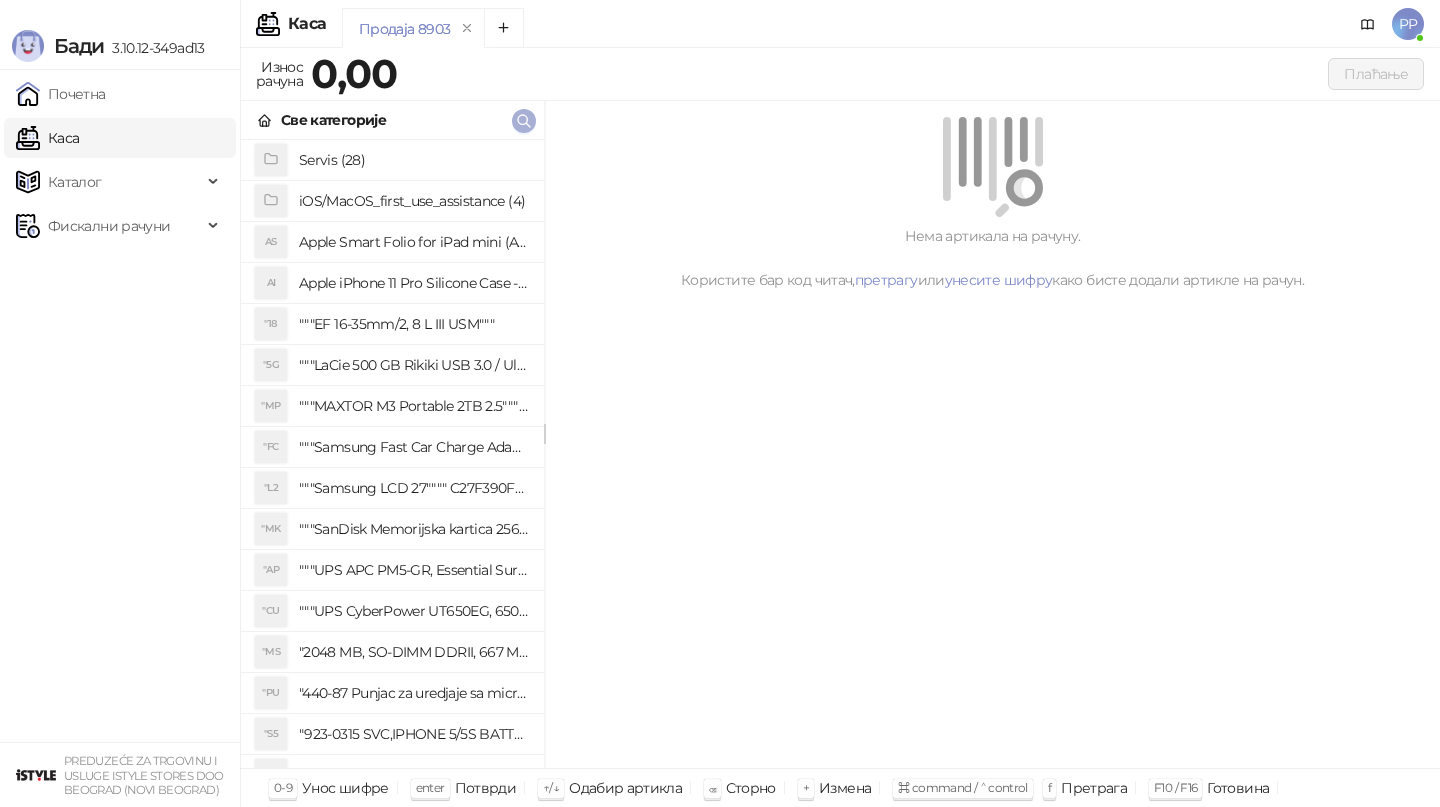 click 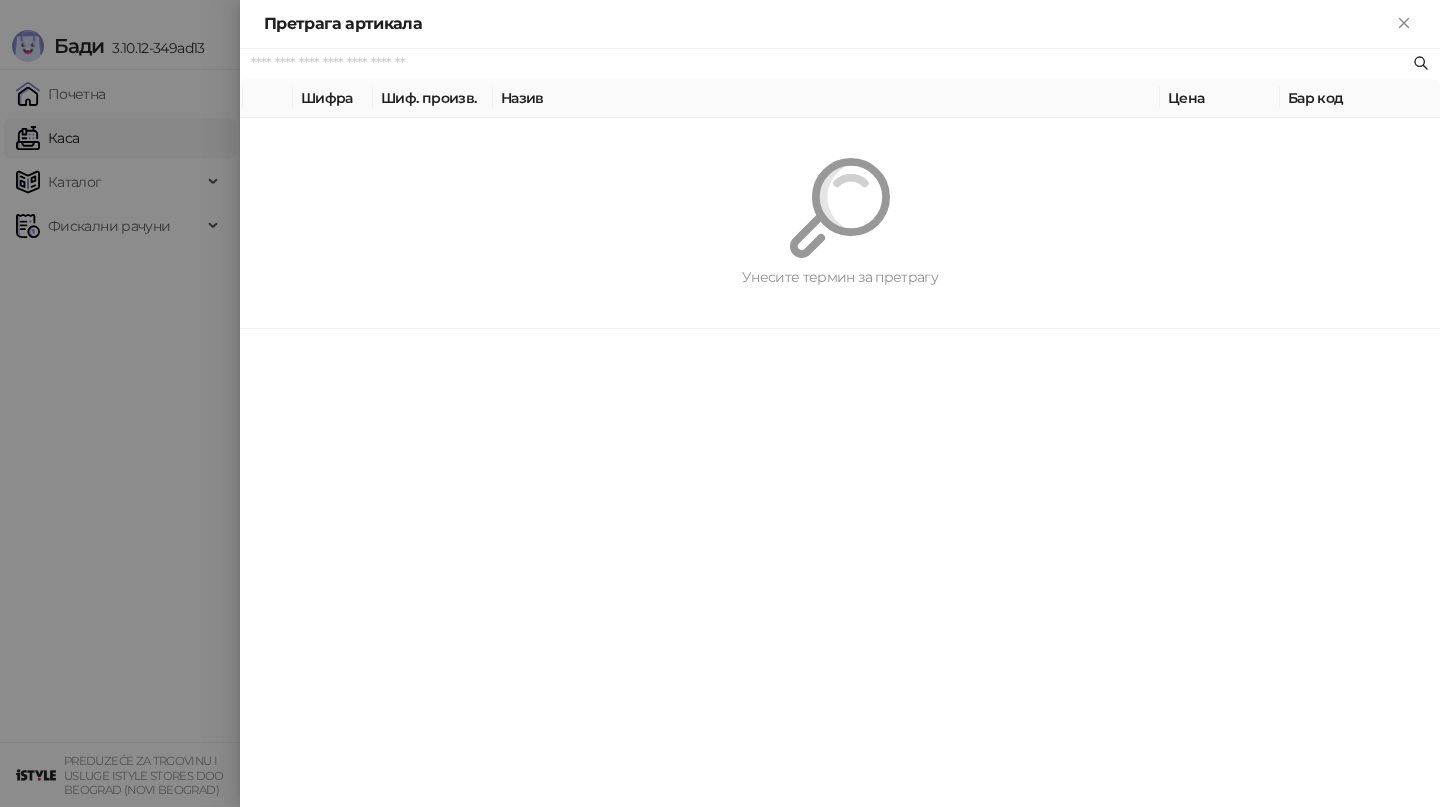 paste on "*********" 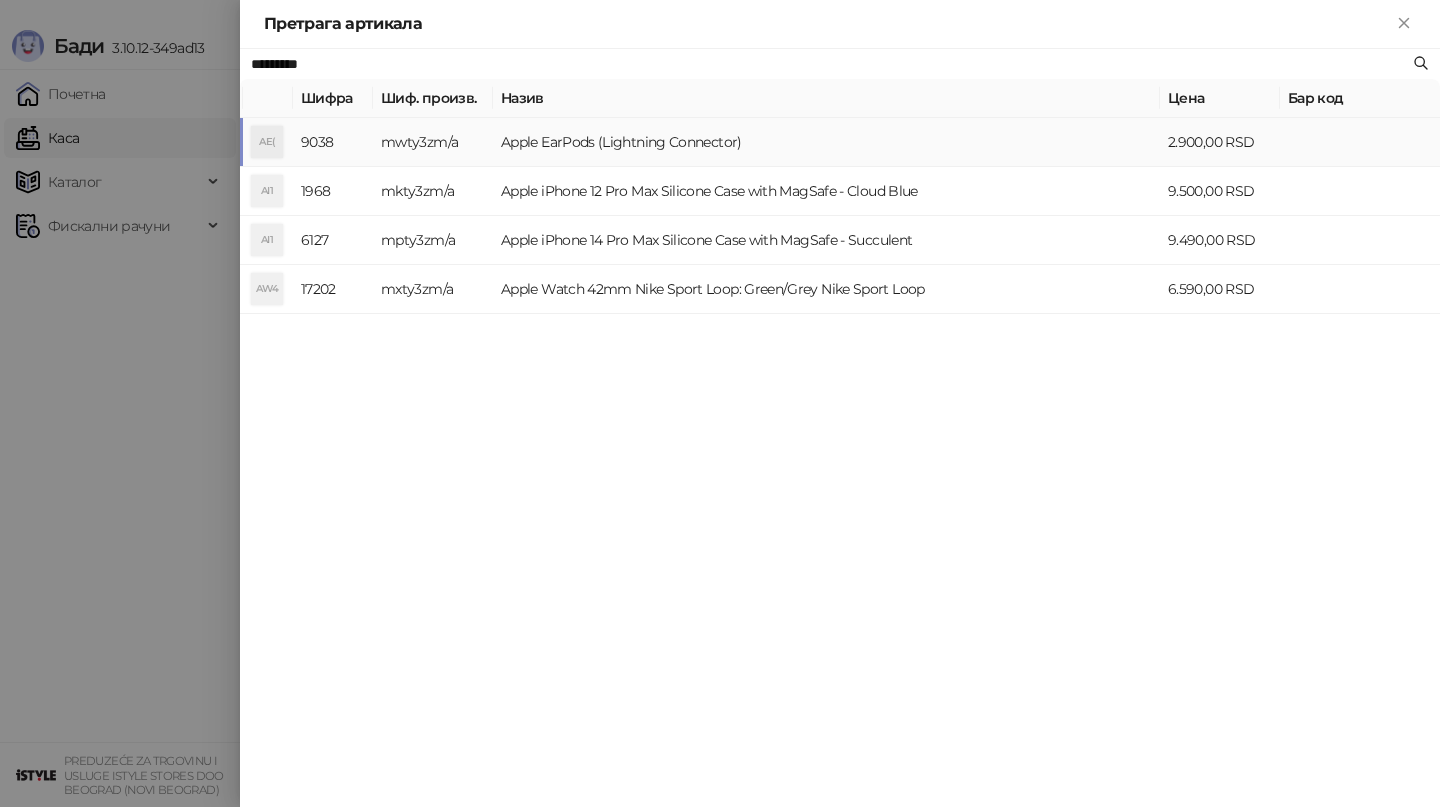 type on "*********" 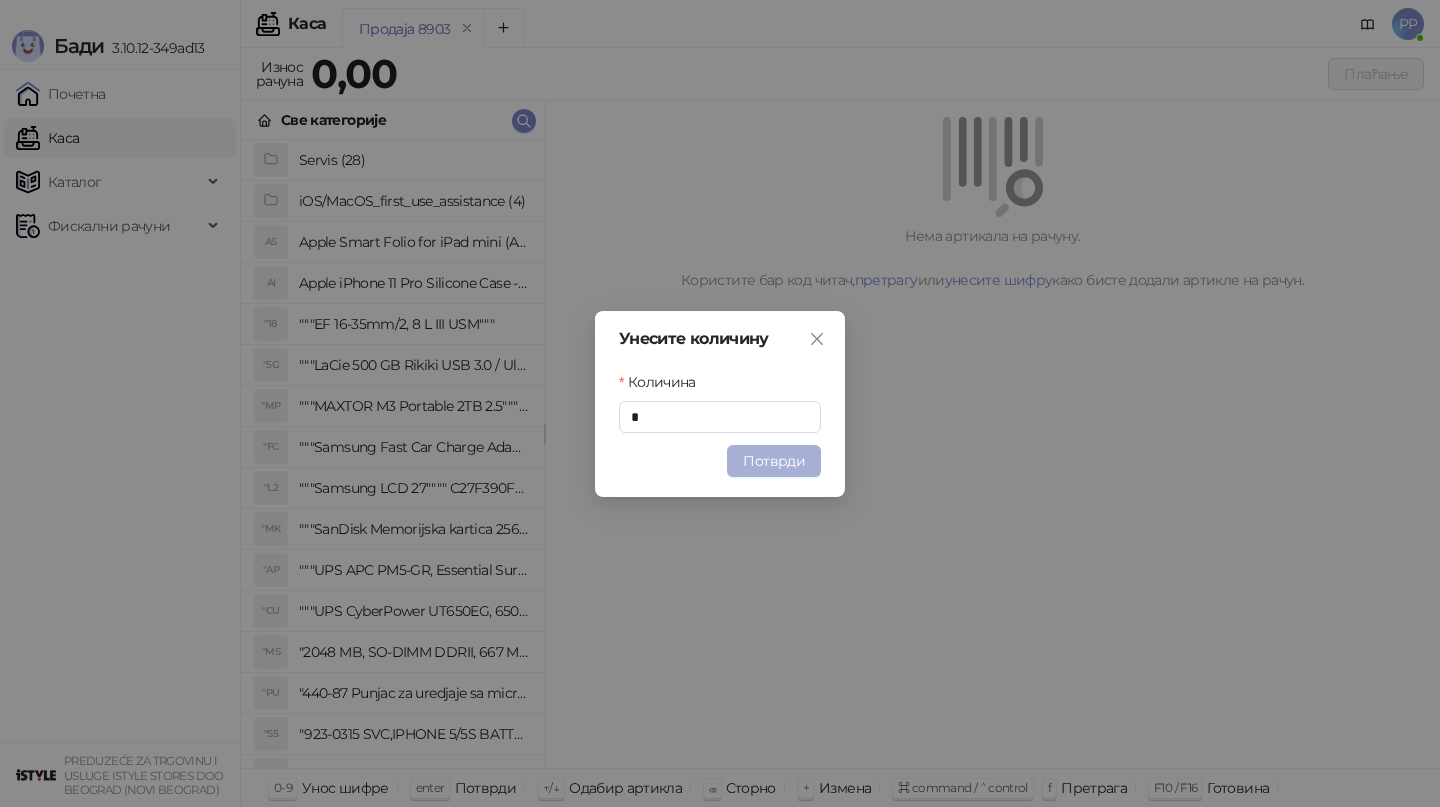 click on "Потврди" at bounding box center [774, 461] 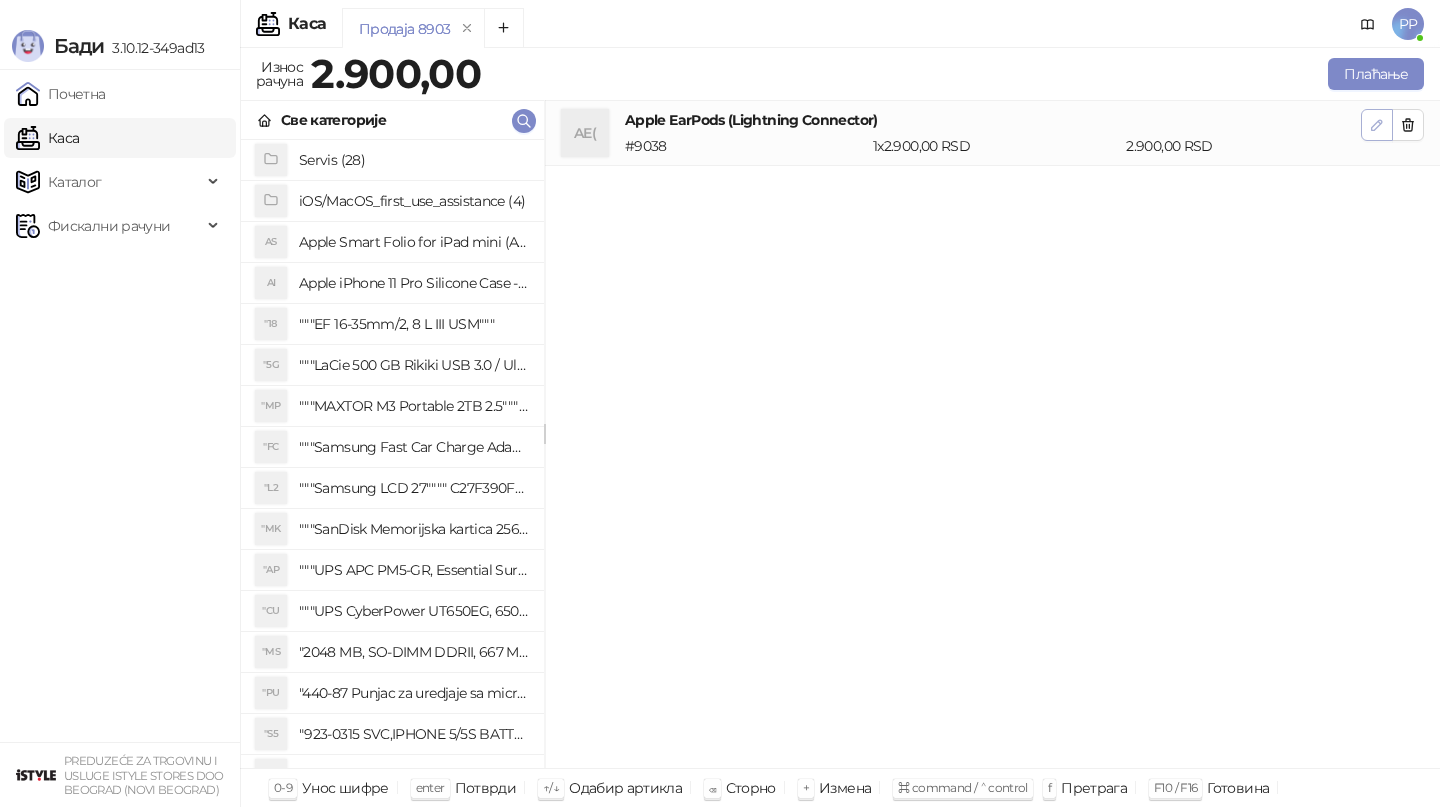 click at bounding box center [1377, 125] 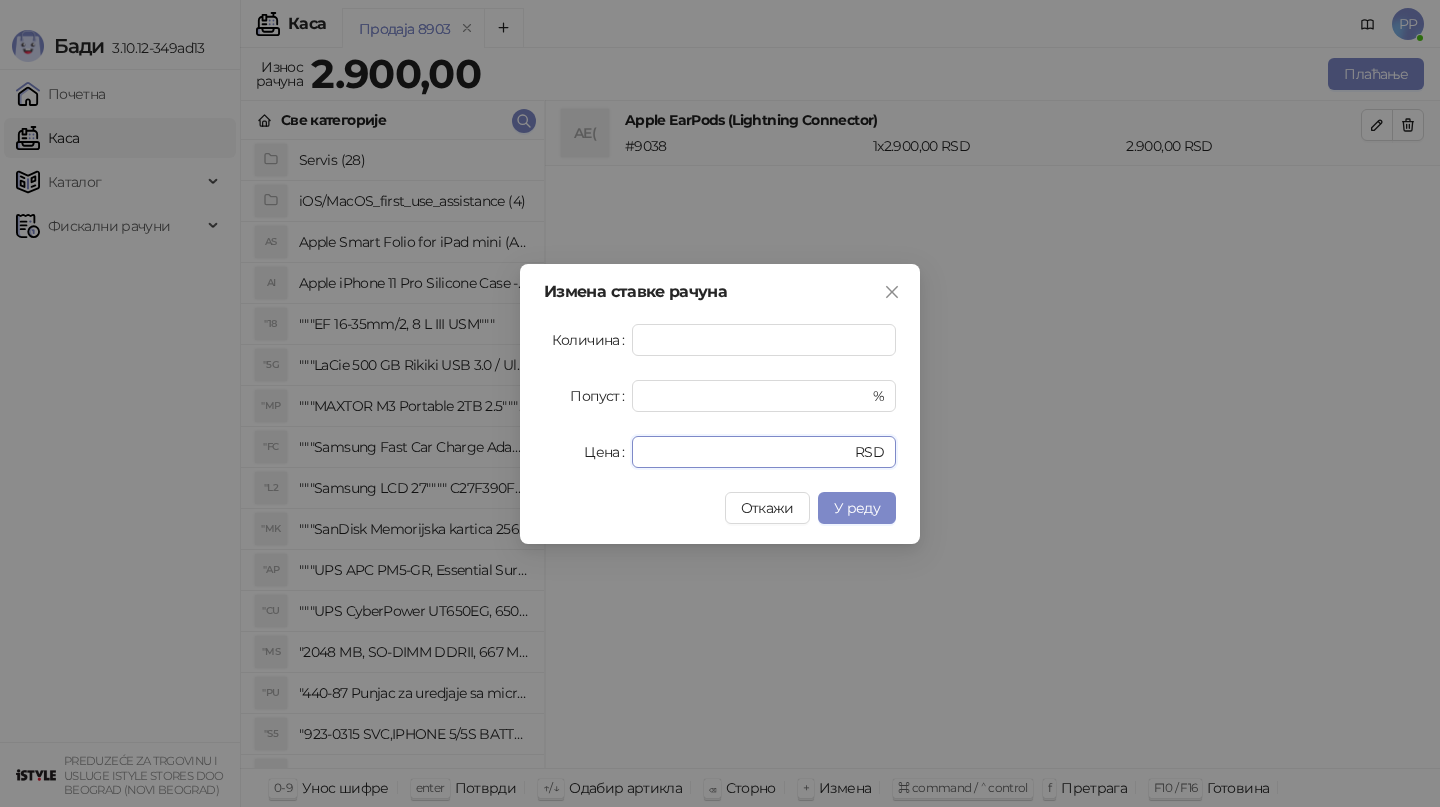 drag, startPoint x: 729, startPoint y: 452, endPoint x: 537, endPoint y: 445, distance: 192.12756 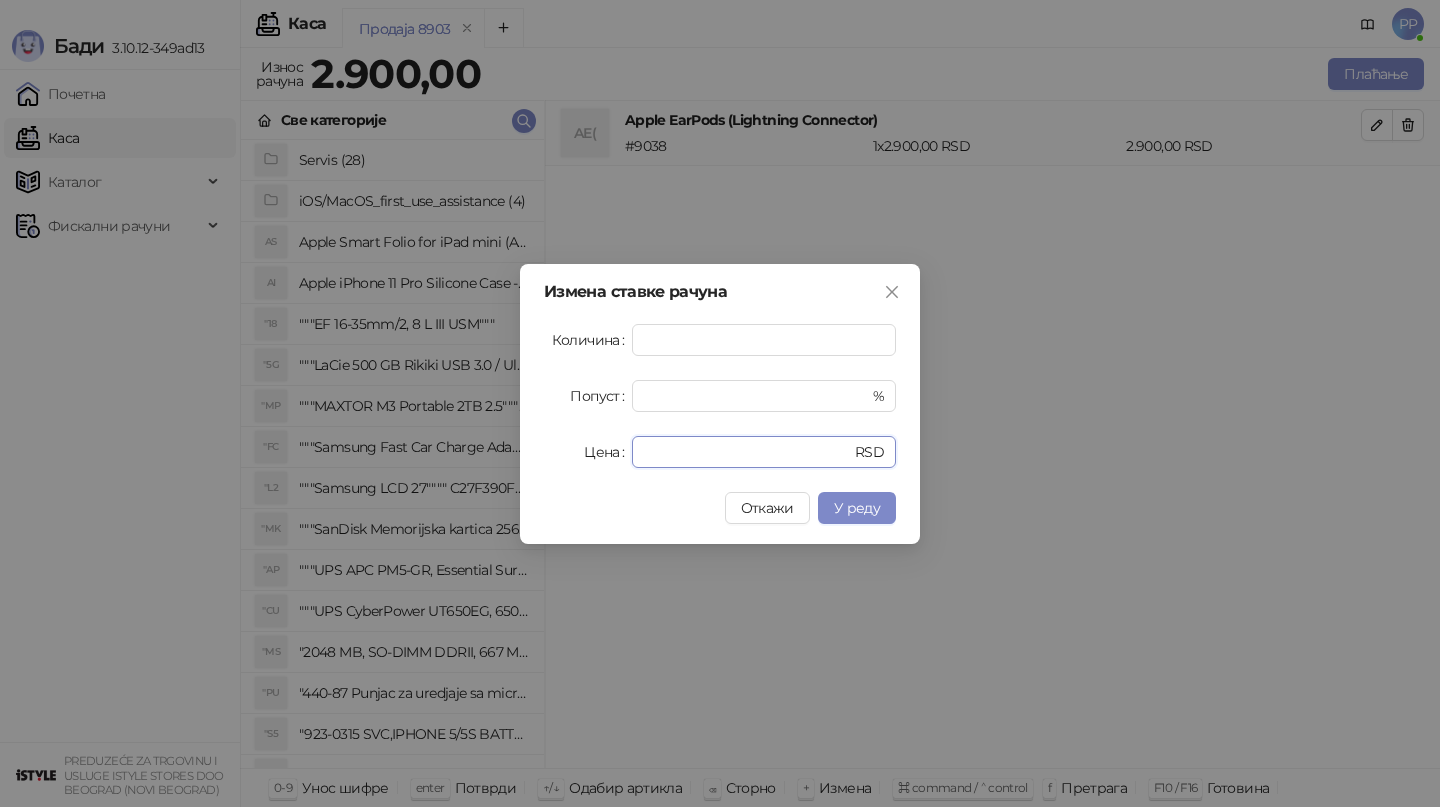 type on "****" 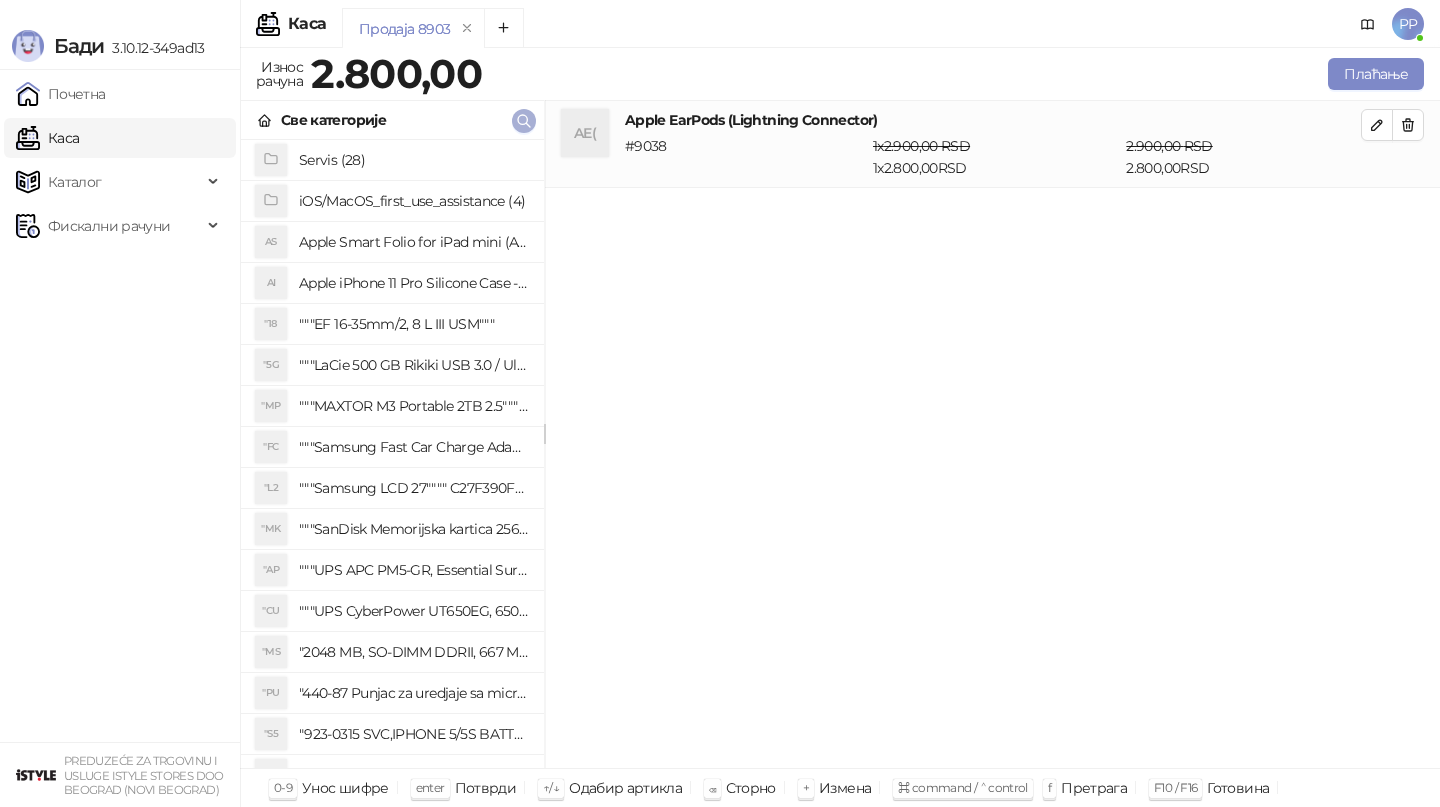 click 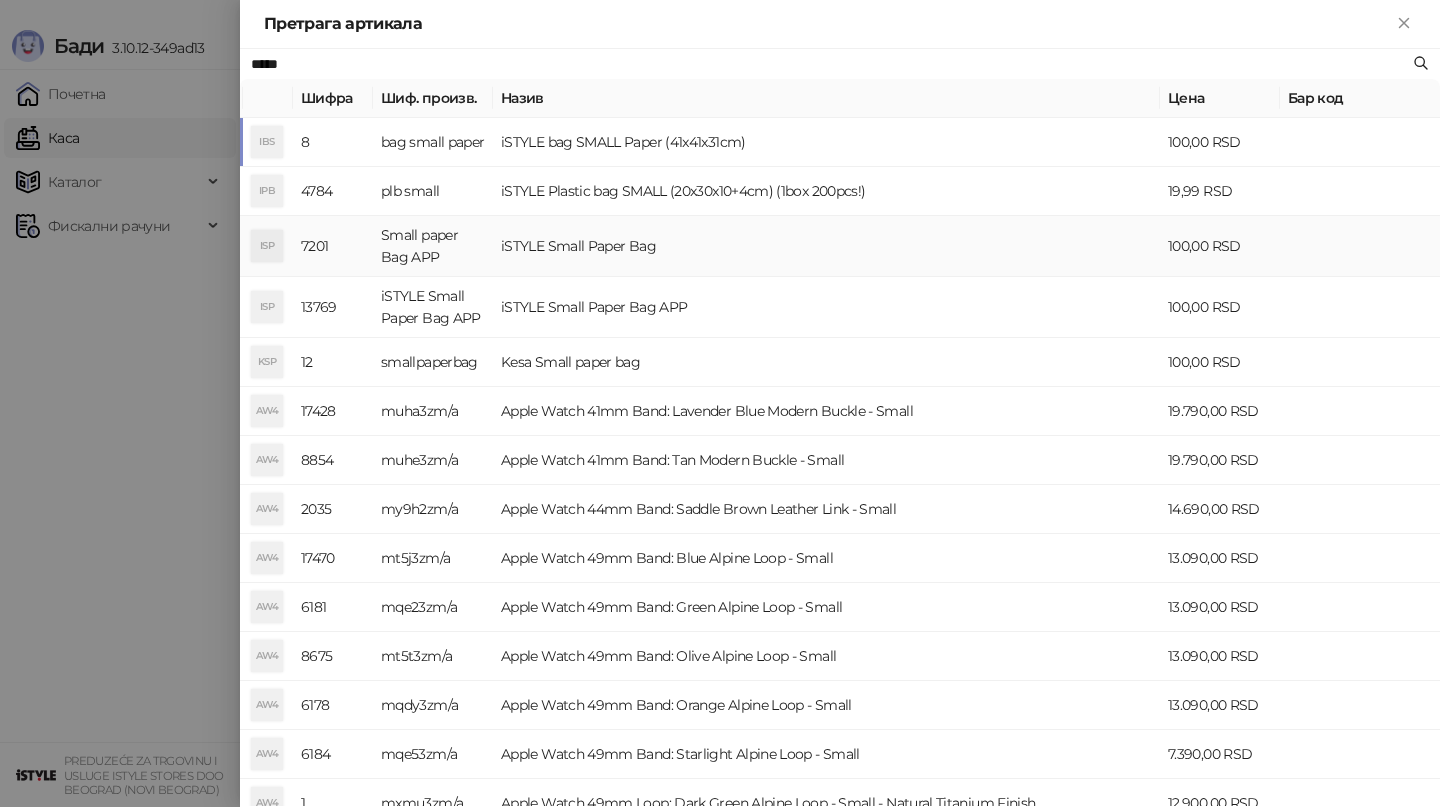 type on "*****" 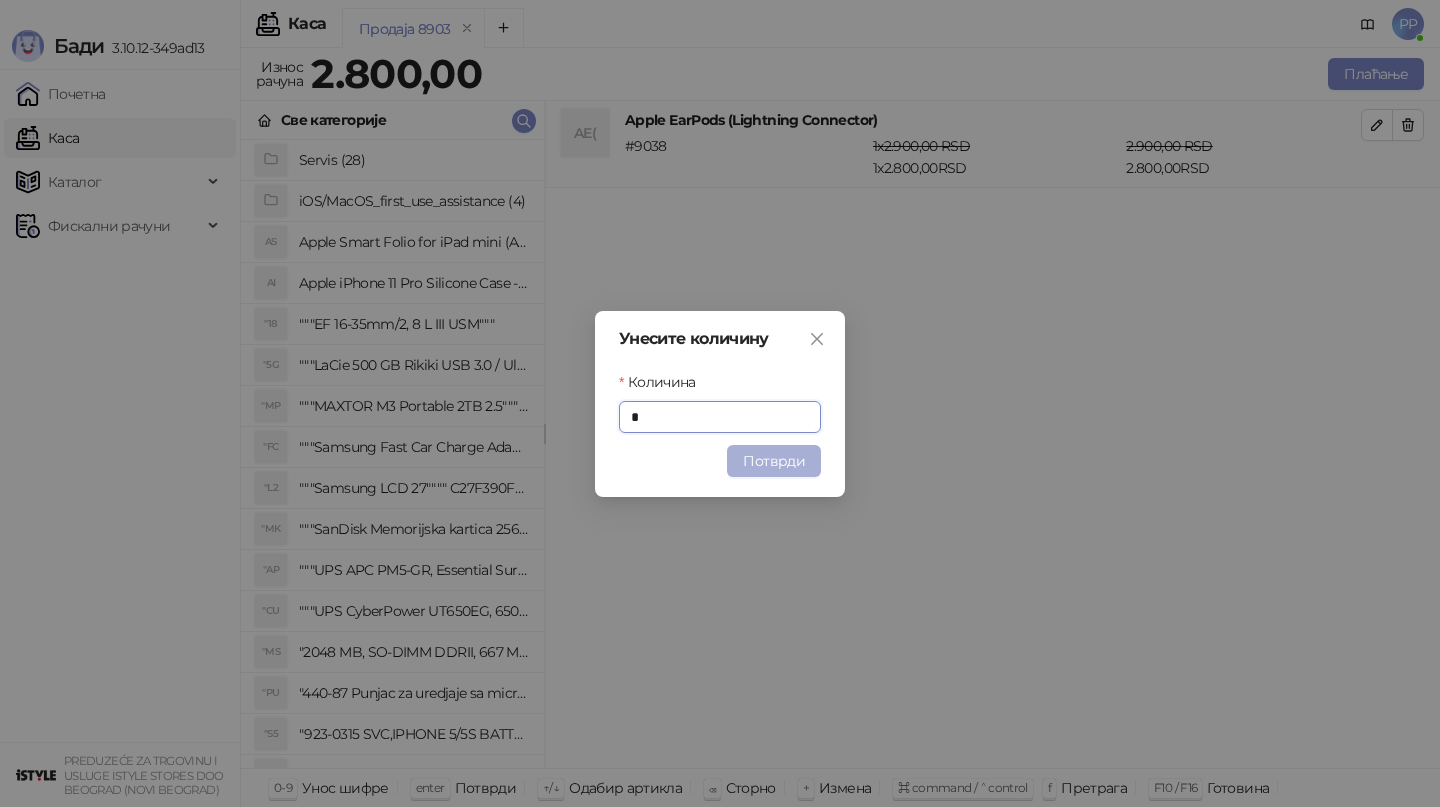click on "Потврди" at bounding box center (774, 461) 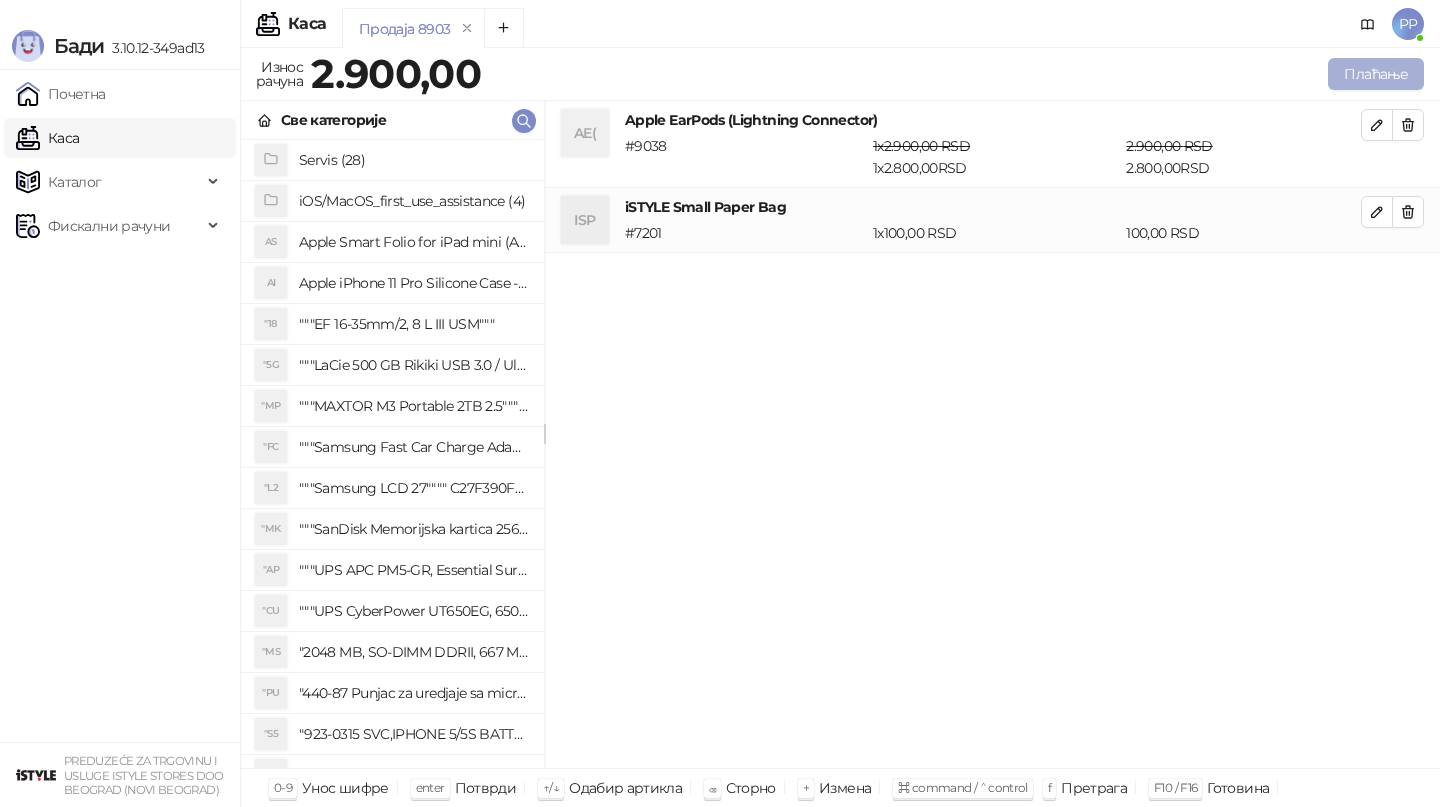 click on "Плаћање" at bounding box center [1376, 74] 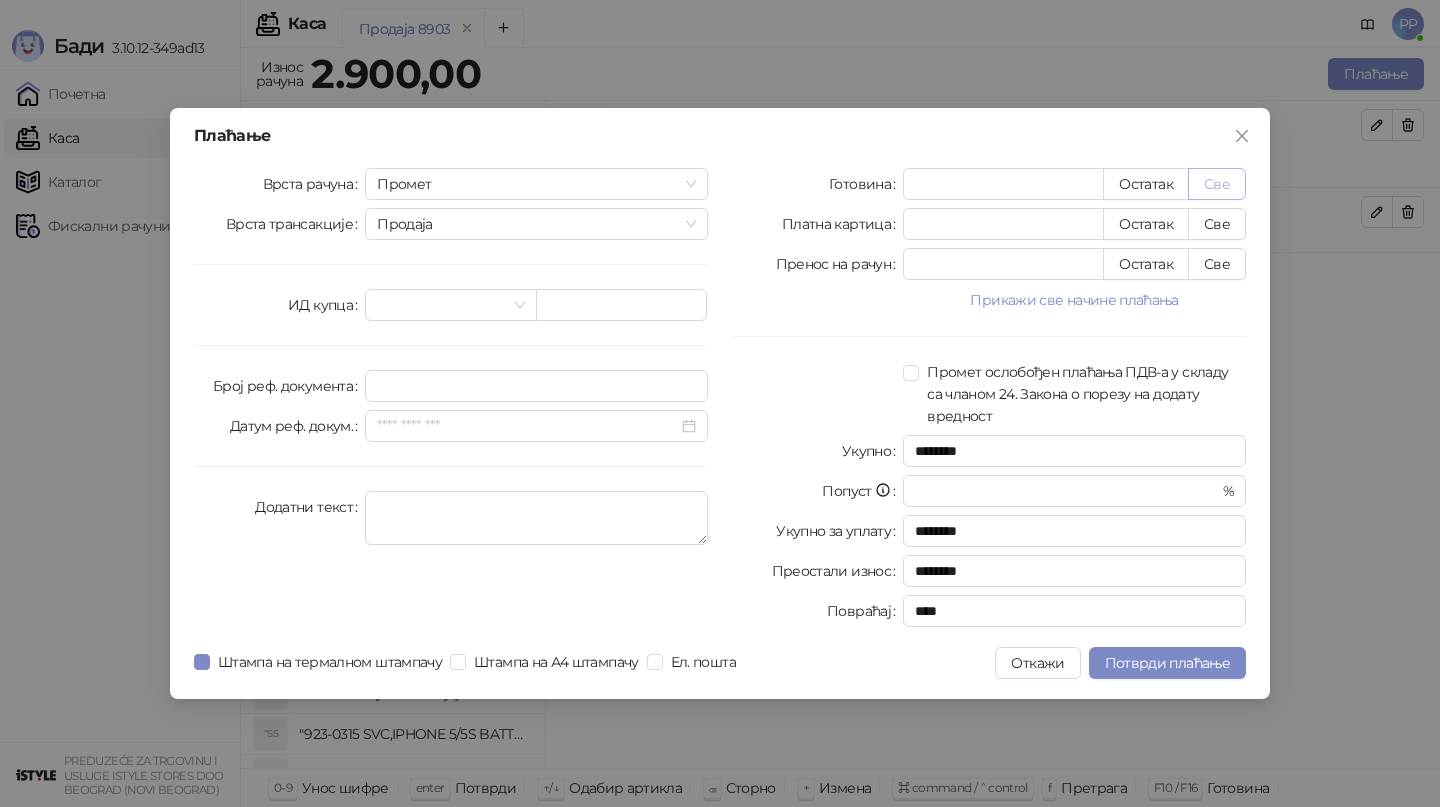 click on "Све" at bounding box center [1217, 184] 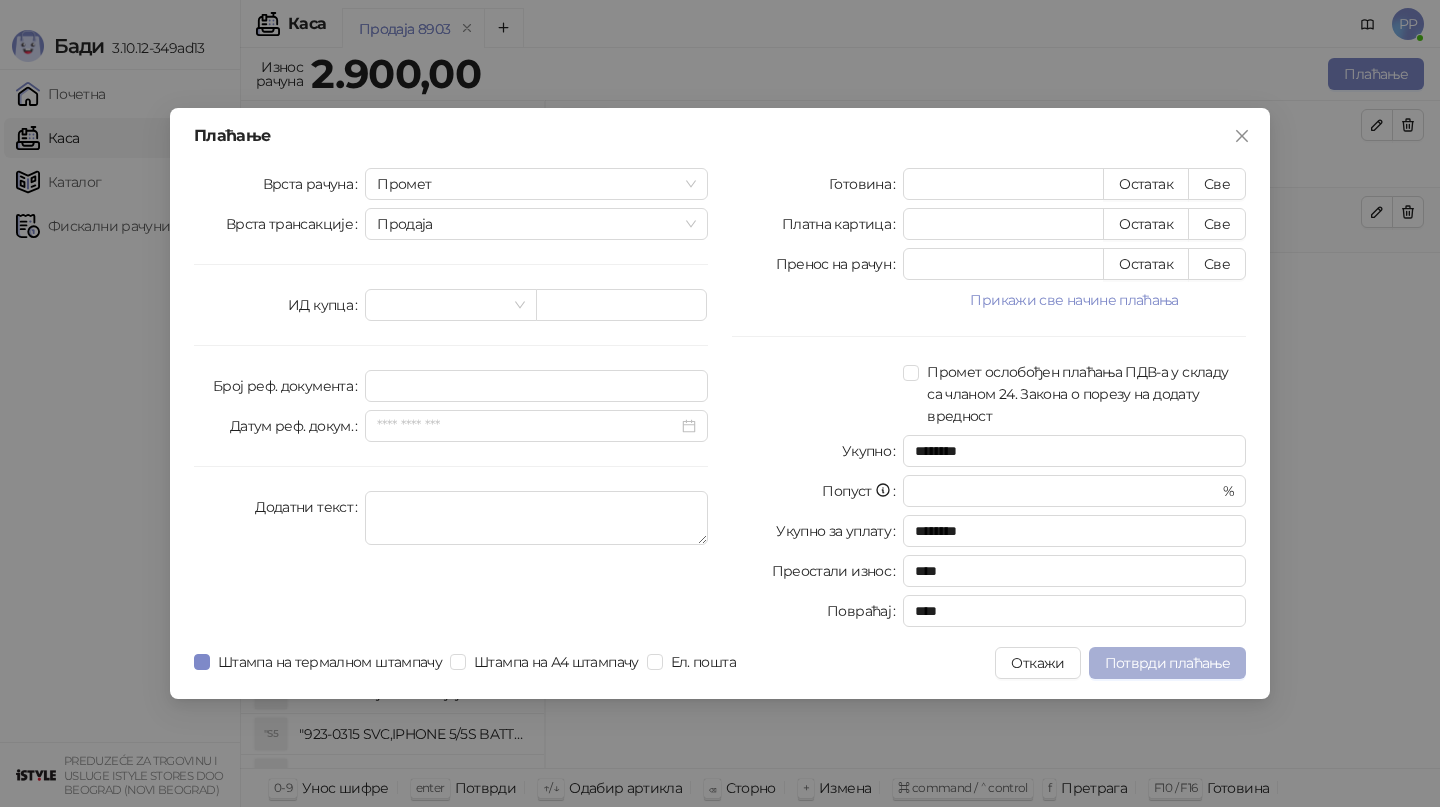 click on "Потврди плаћање" at bounding box center (1167, 663) 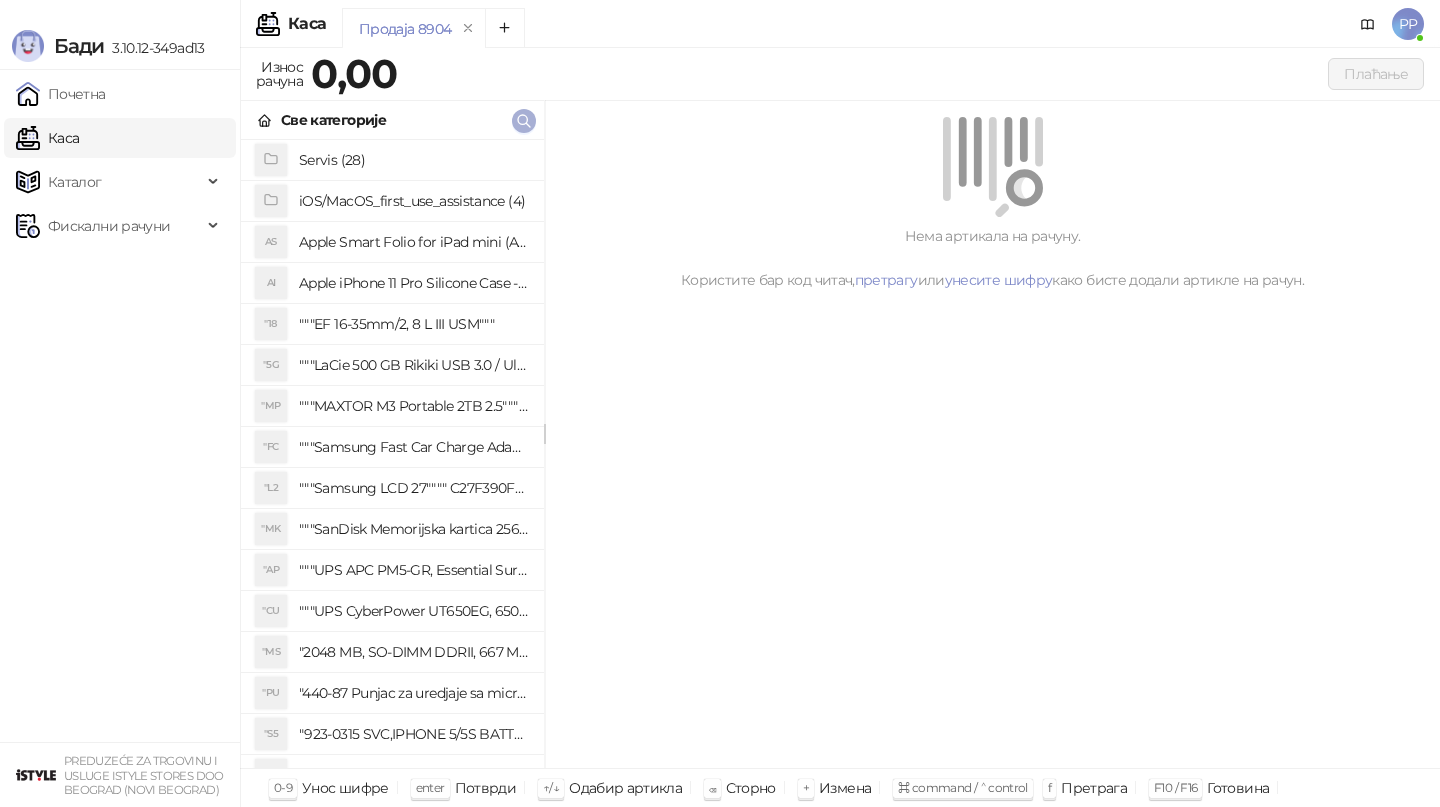 click 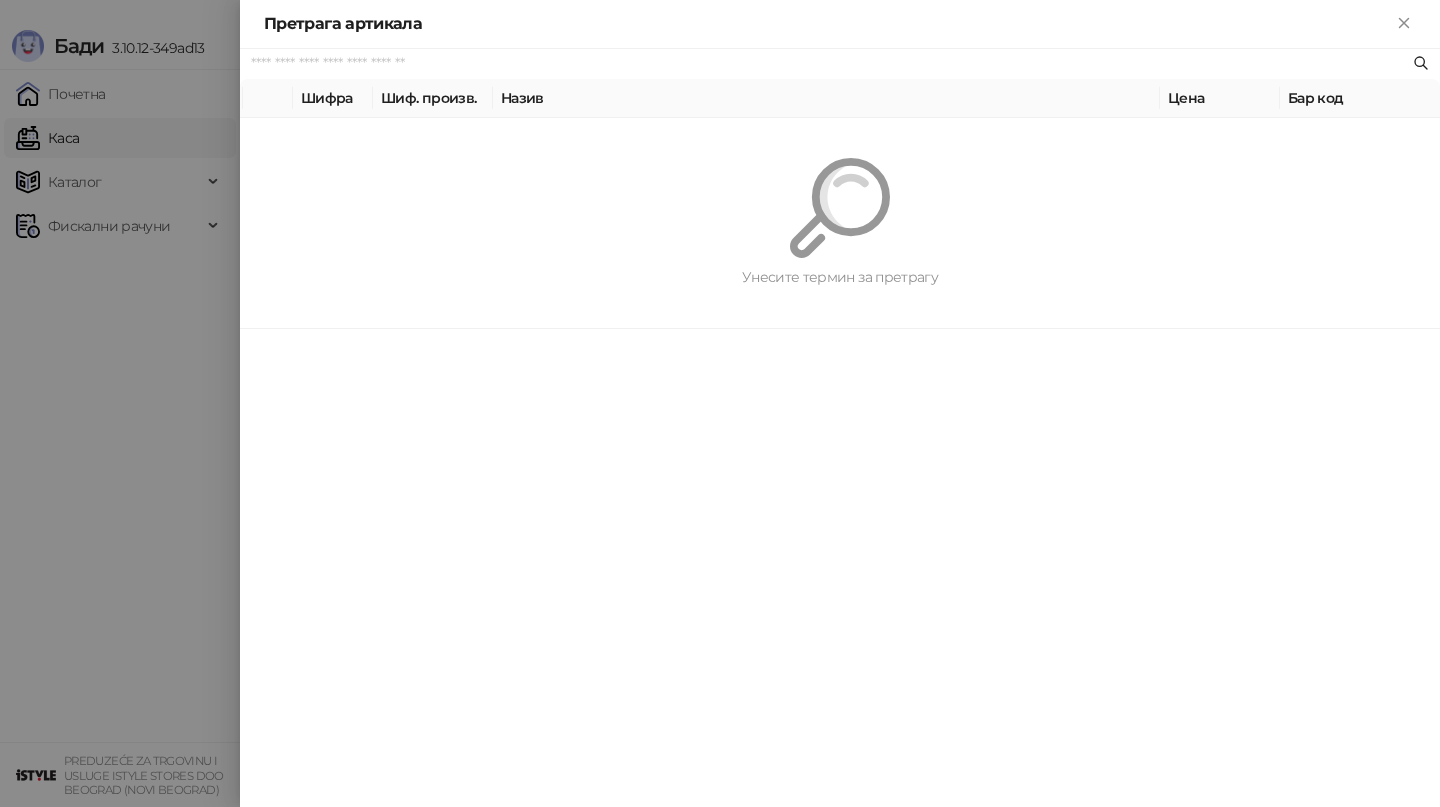 paste on "*********" 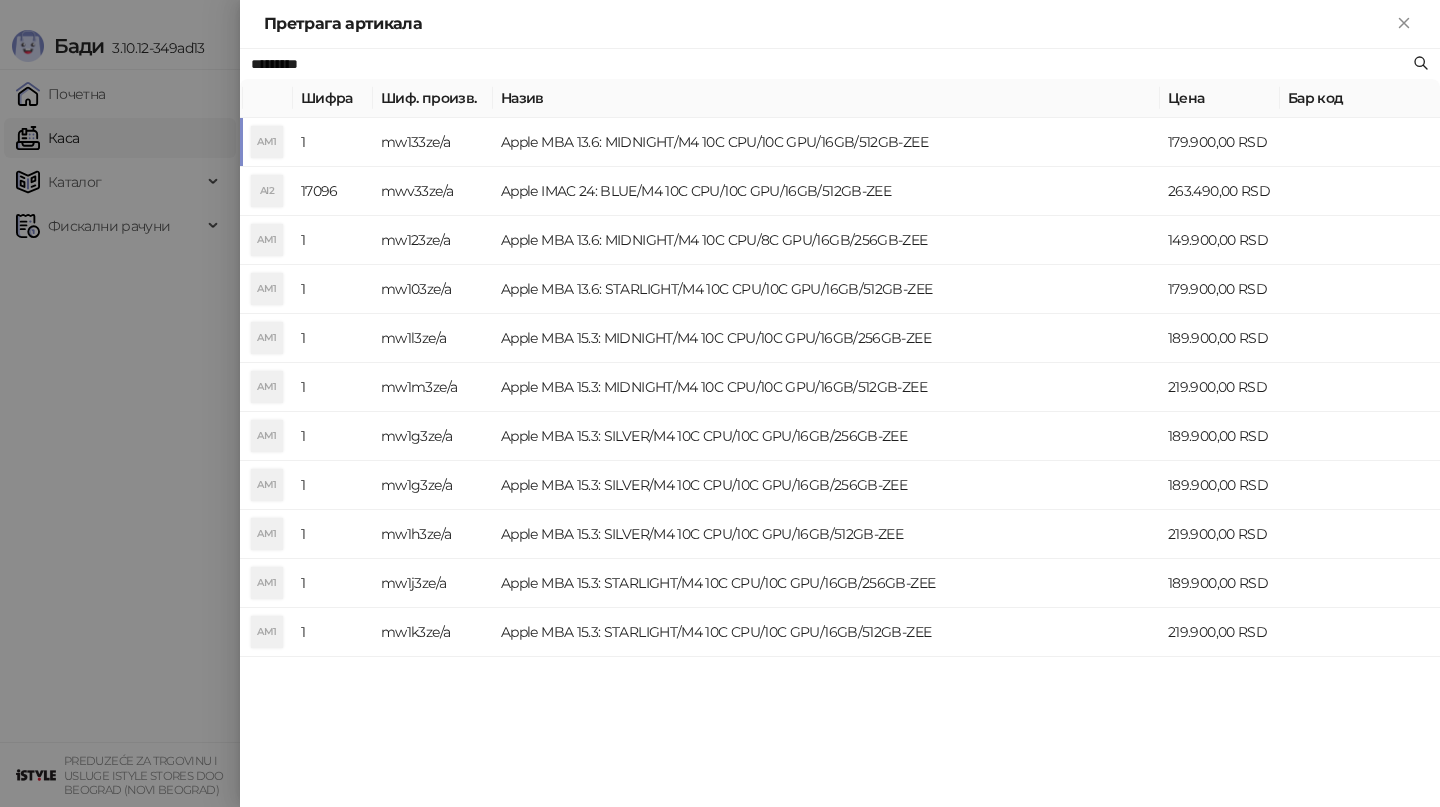 type on "*********" 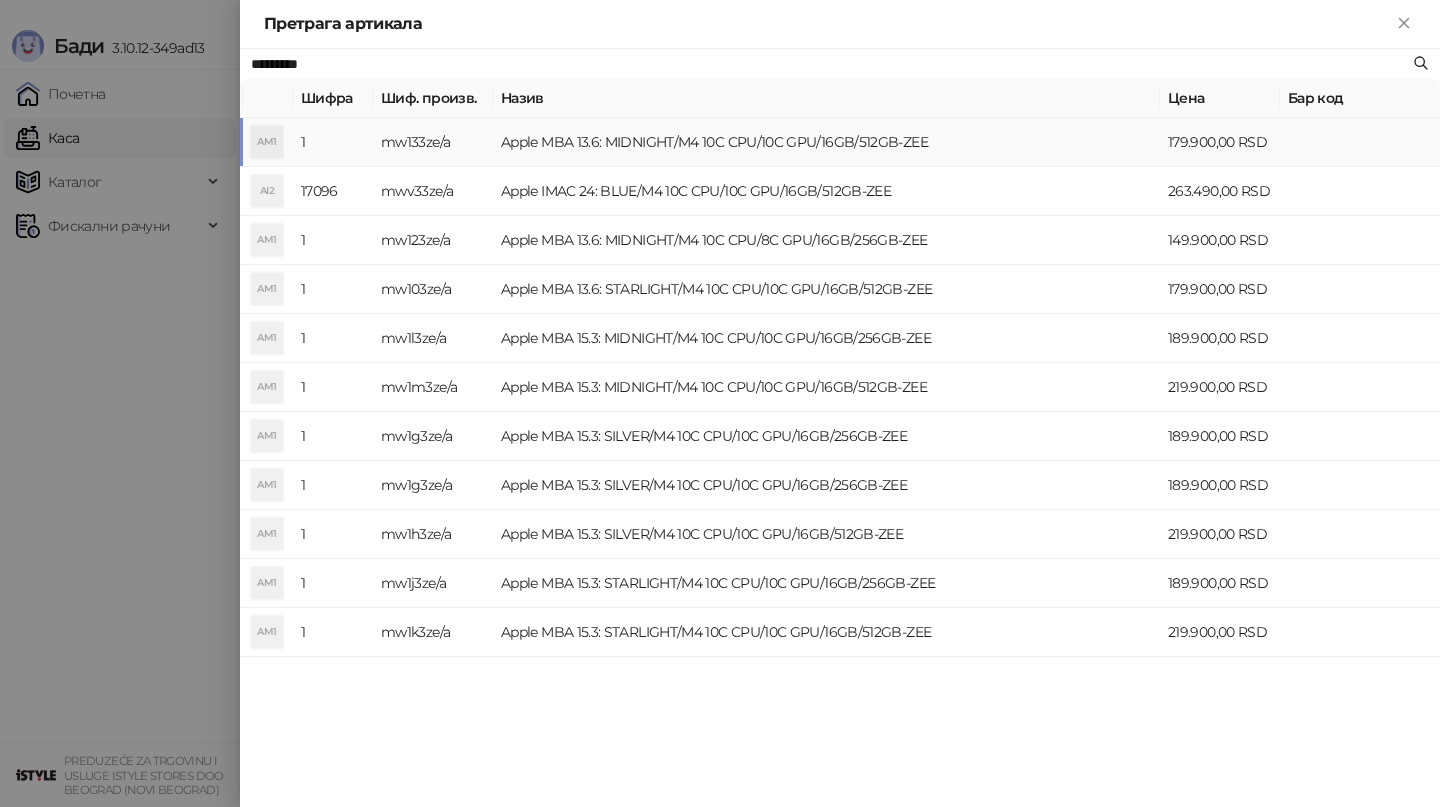 click on "Apple MBA 13.6: MIDNIGHT/M4 10C CPU/10C GPU/16GB/512GB-ZEE" at bounding box center [826, 142] 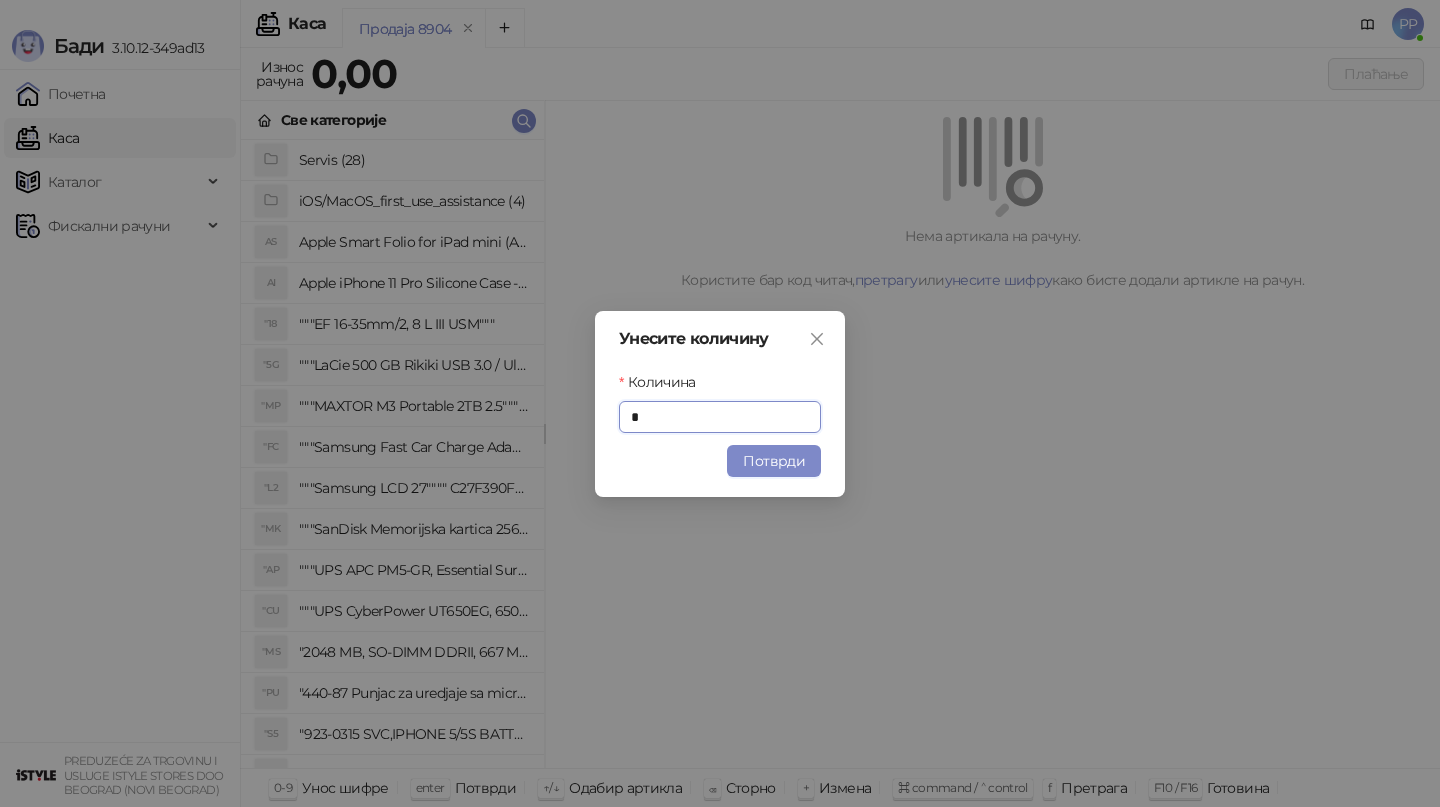 click on "Потврди" at bounding box center [774, 461] 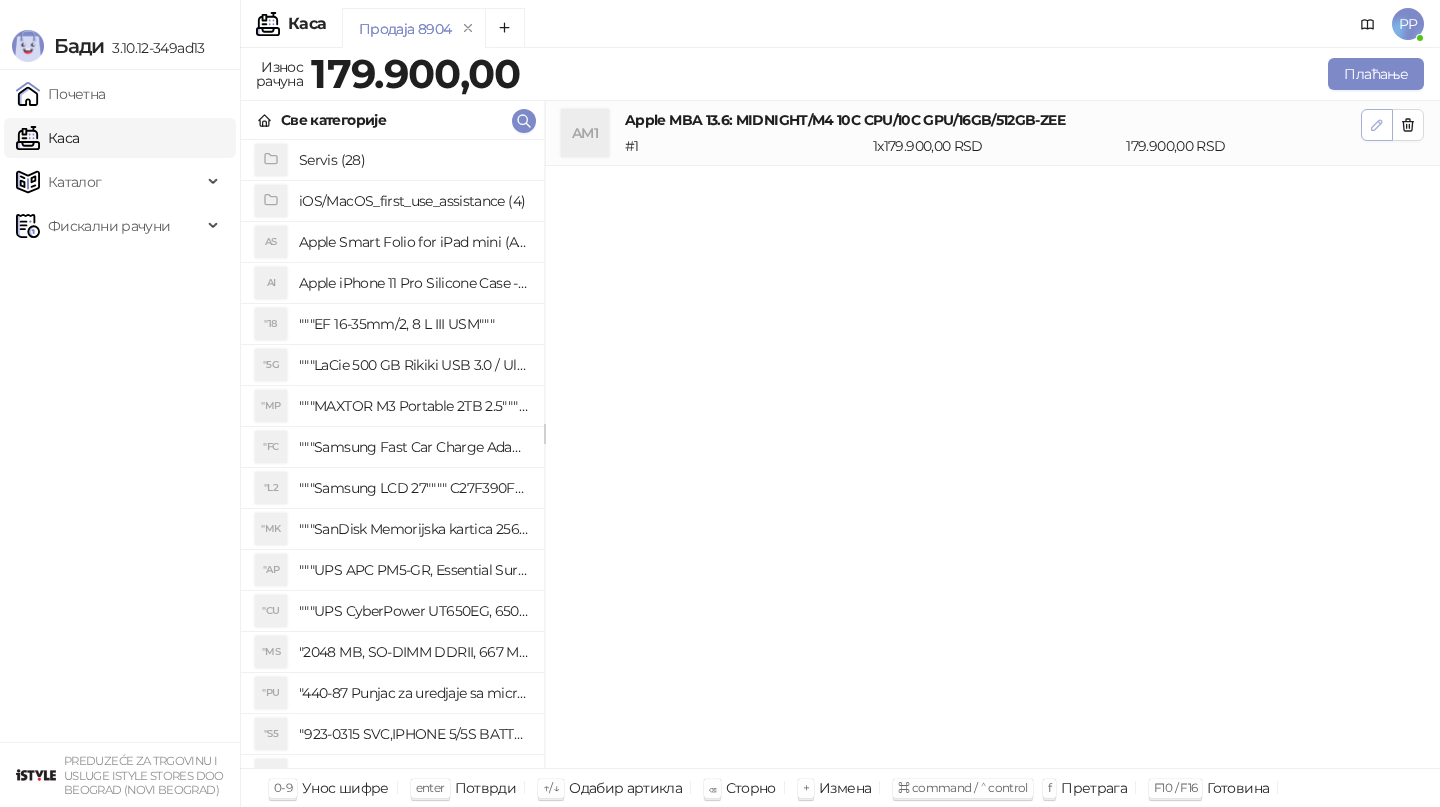 click 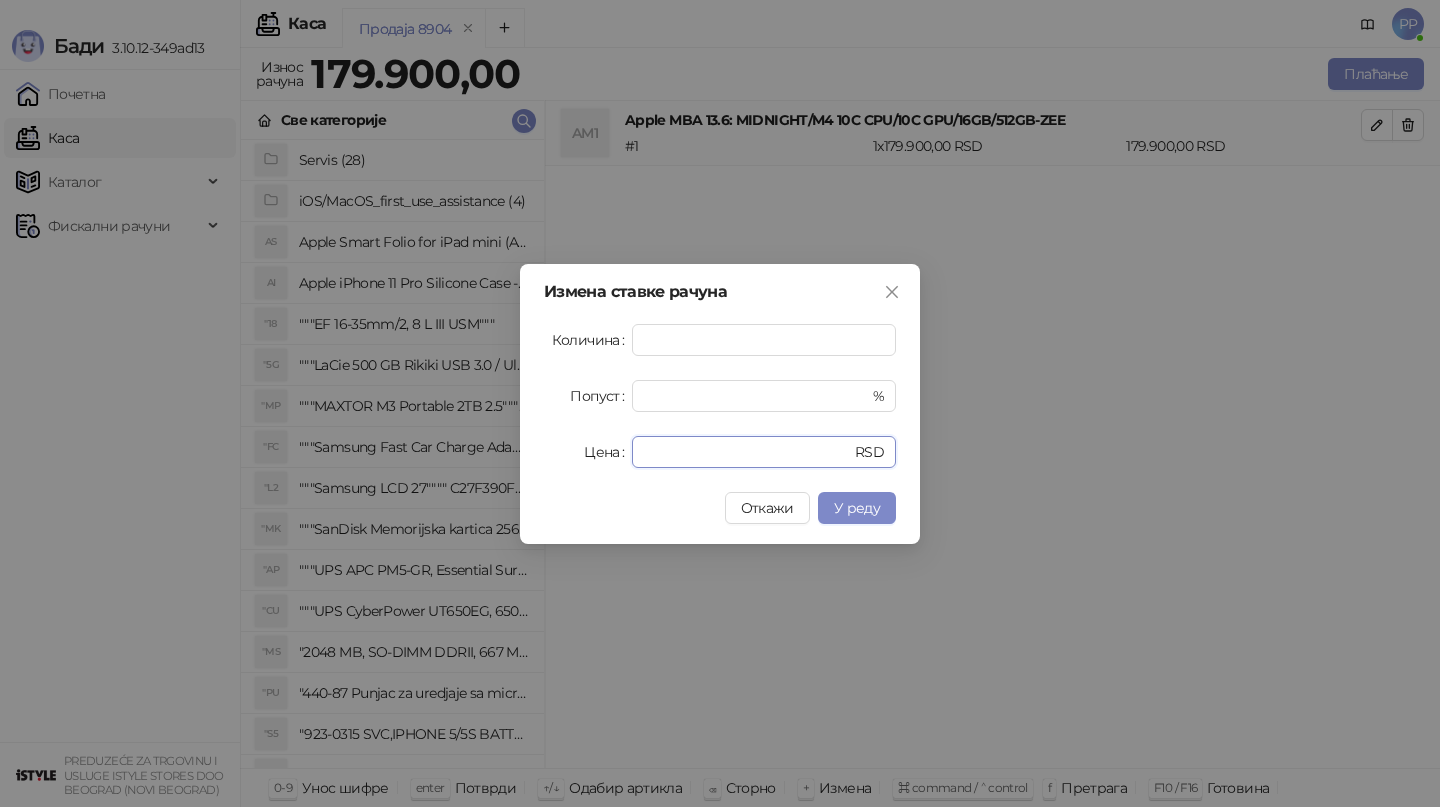 drag, startPoint x: 754, startPoint y: 447, endPoint x: 534, endPoint y: 399, distance: 225.17549 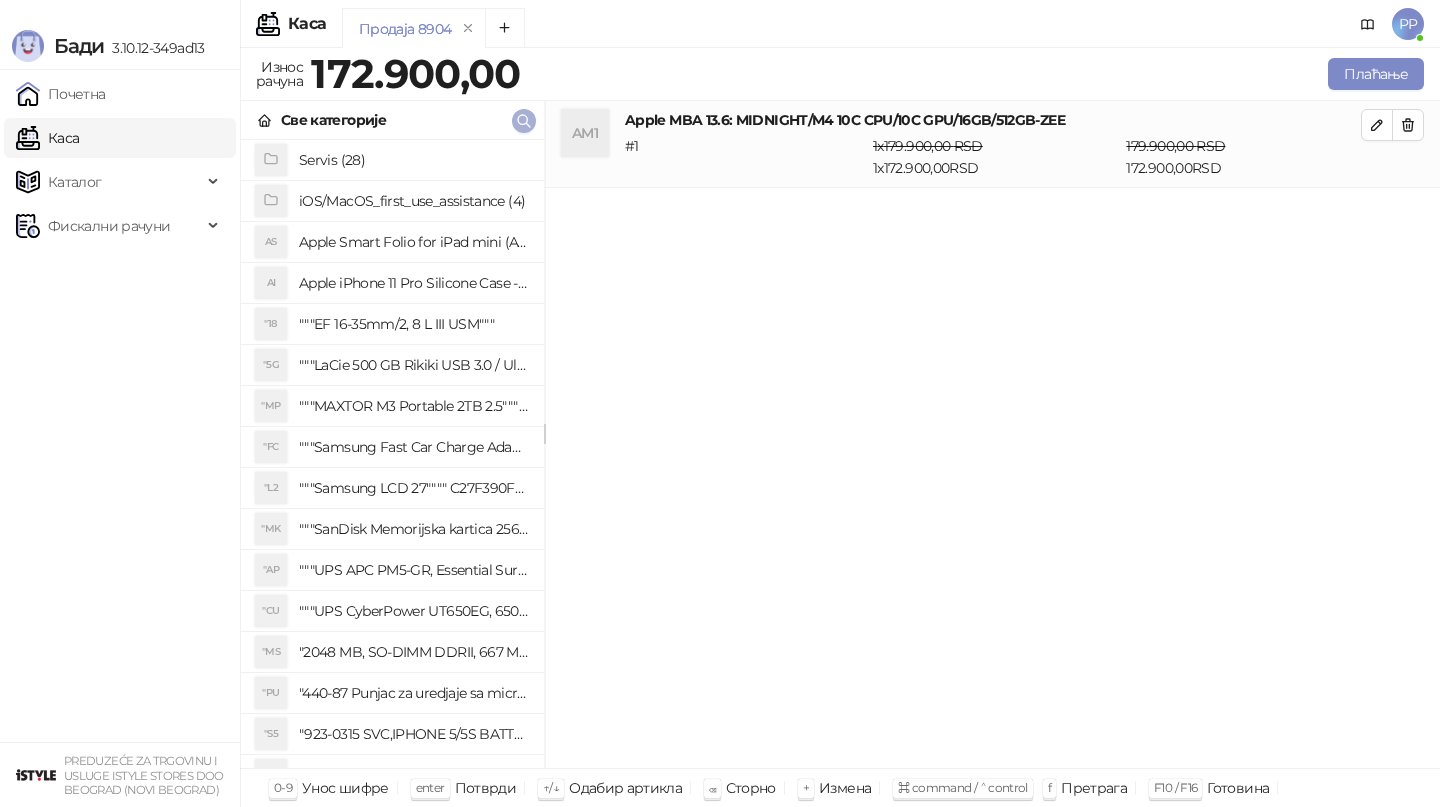 click 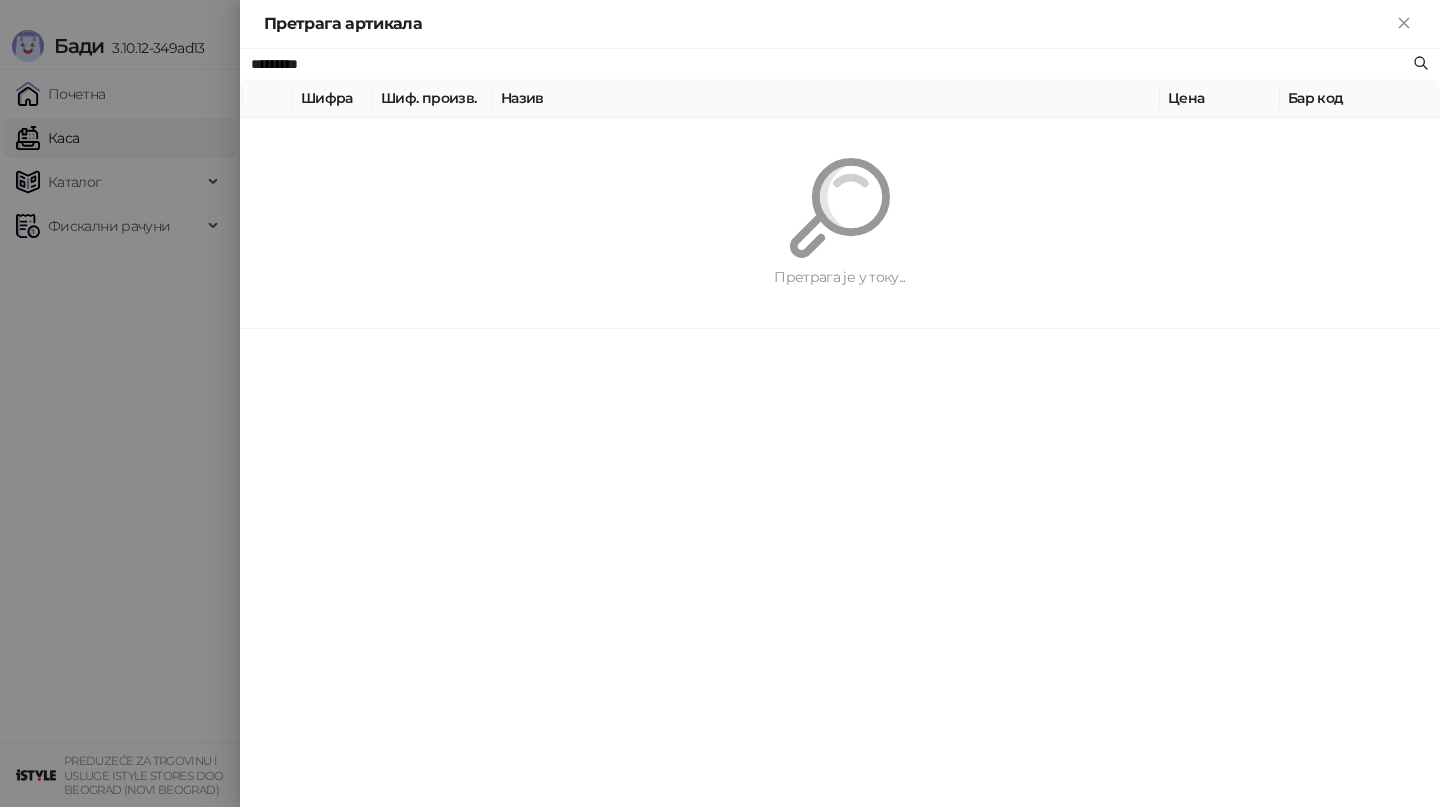 paste on "*********" 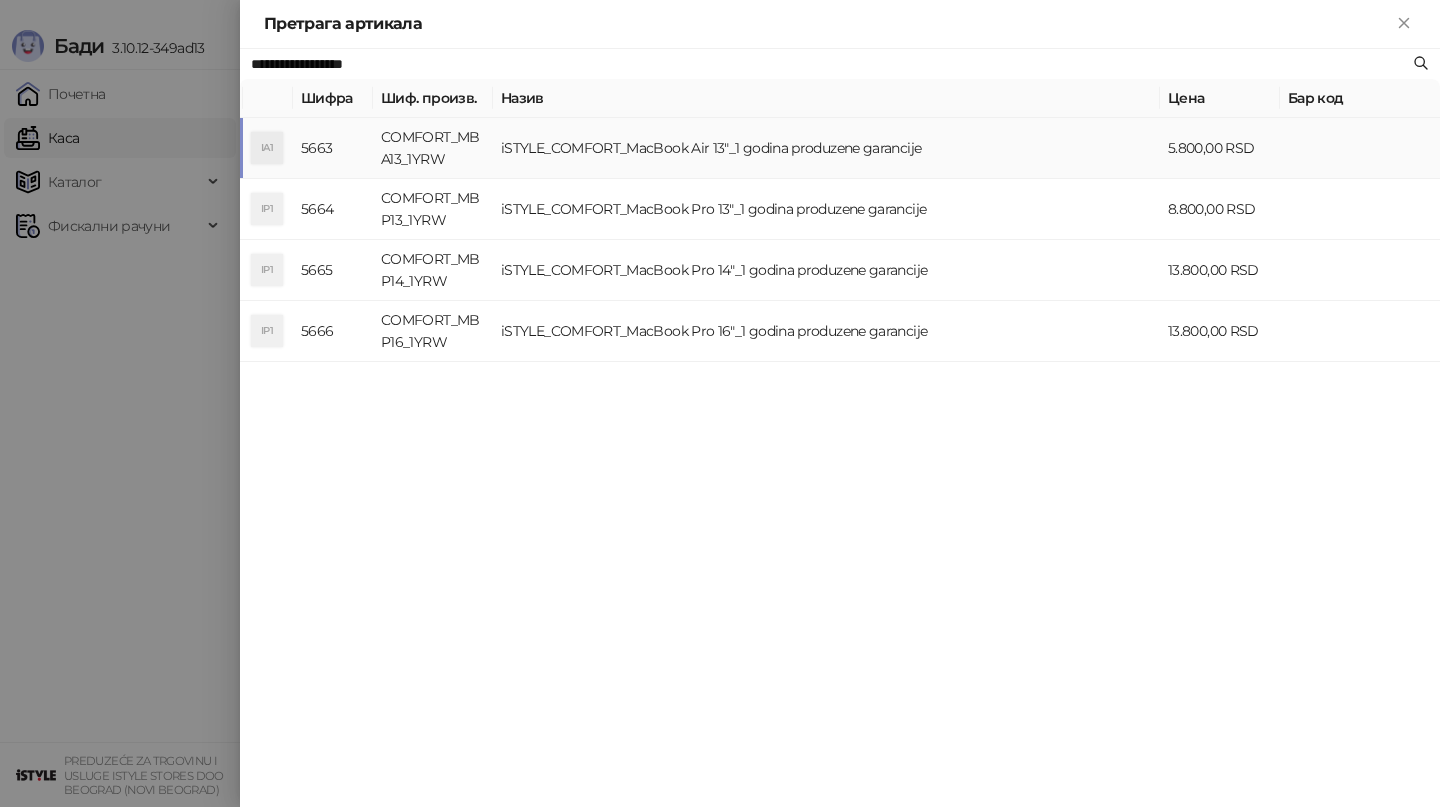 click on "iSTYLE_COMFORT_MacBook Air 13"_1 godina produzene garancije" at bounding box center (826, 148) 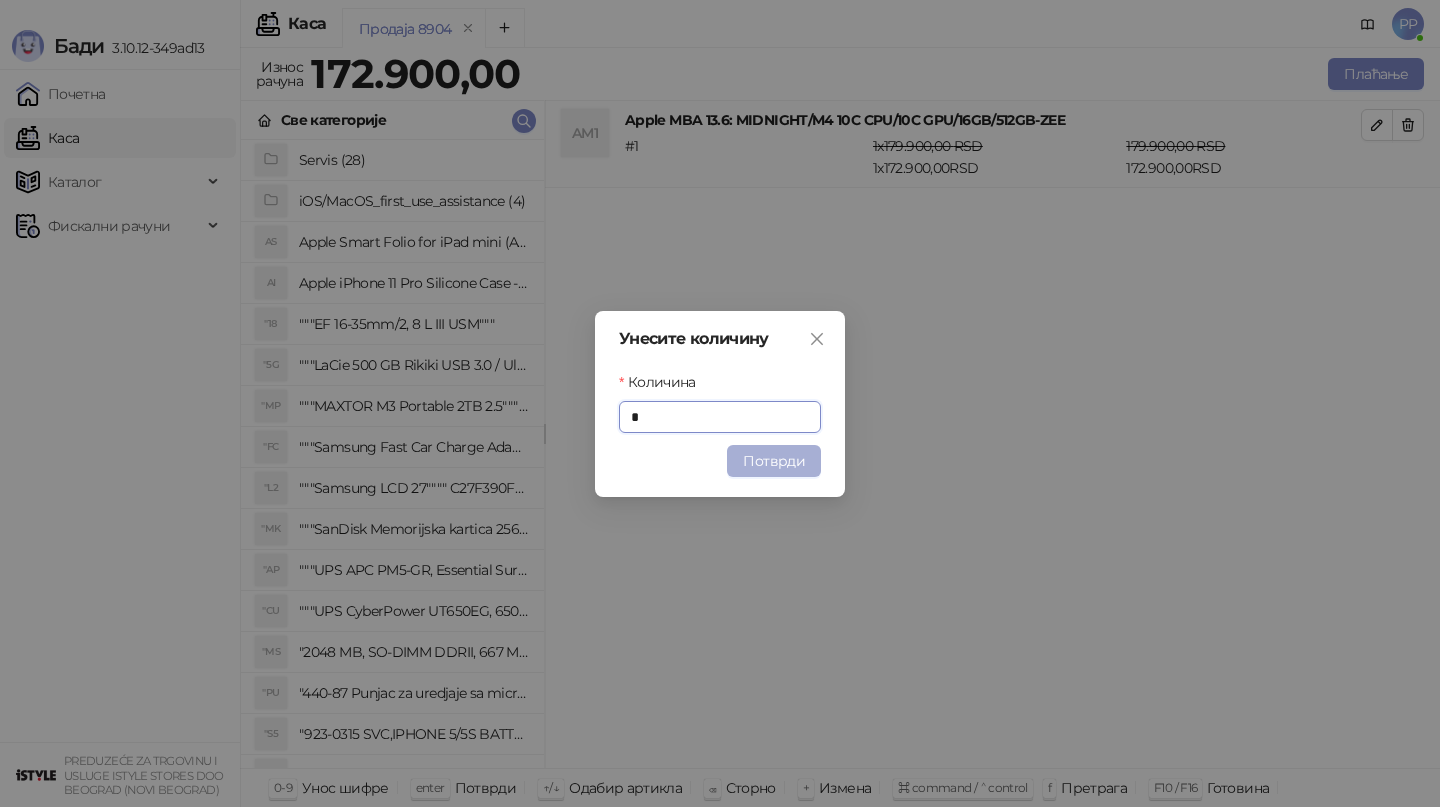 click on "Потврди" at bounding box center (774, 461) 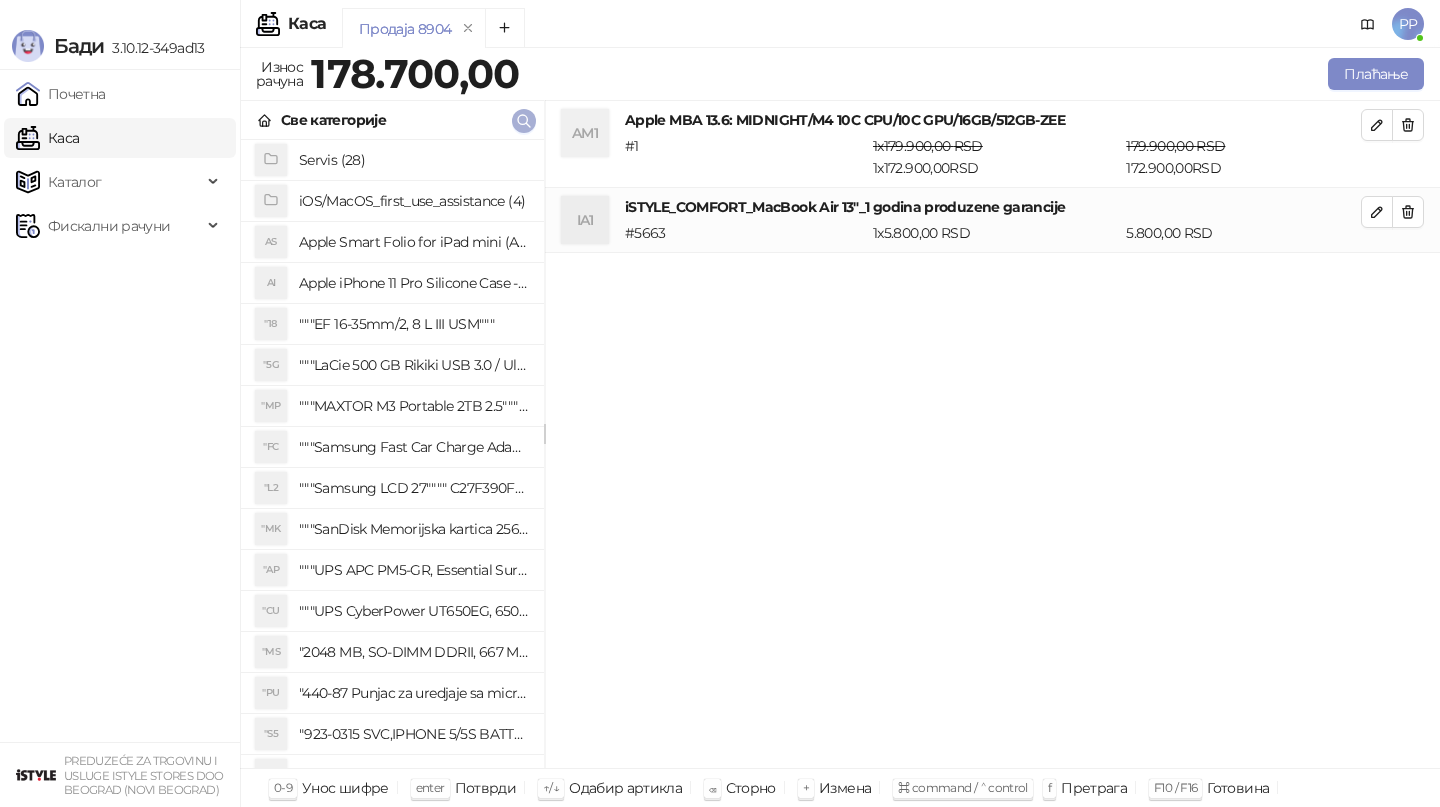 click at bounding box center [524, 120] 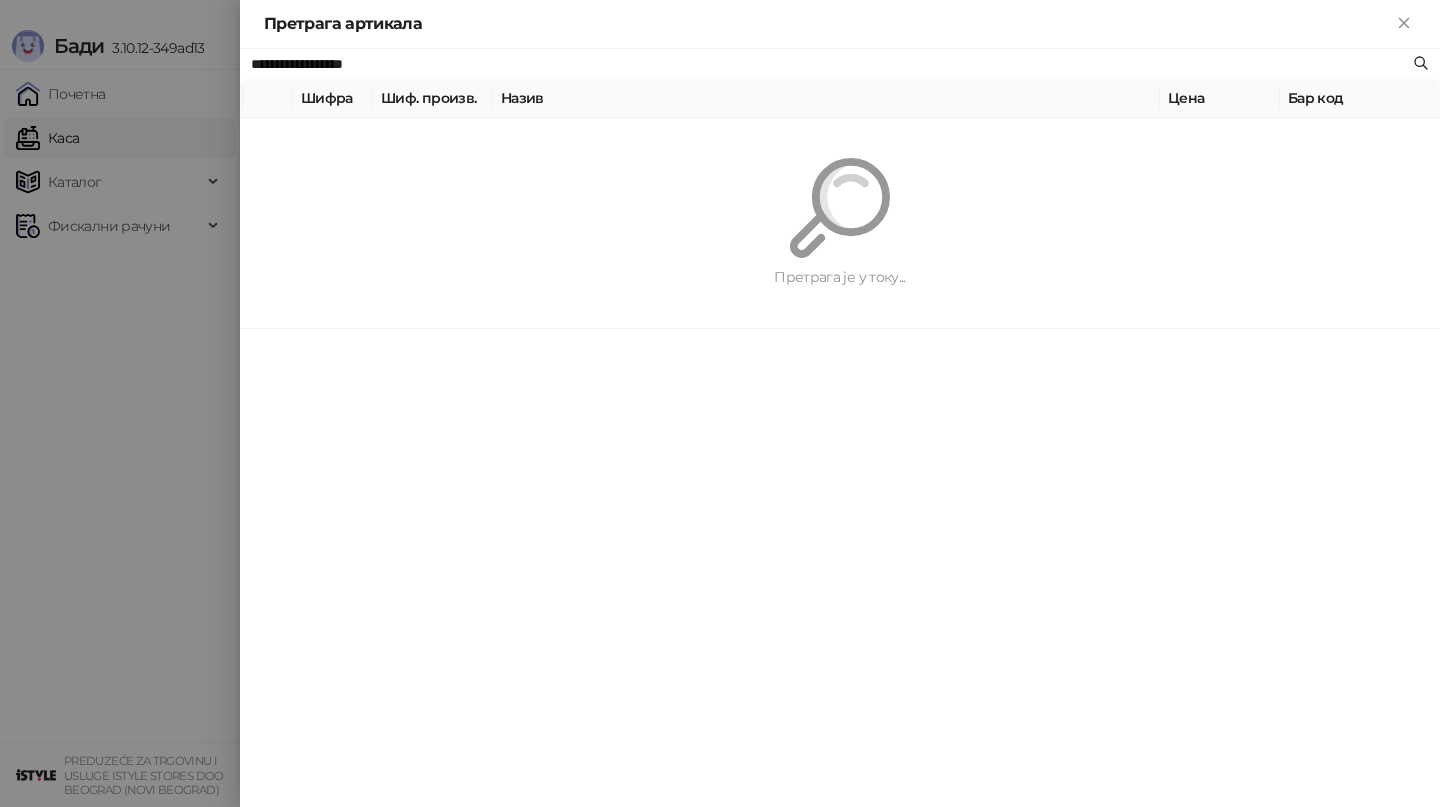 paste on "****" 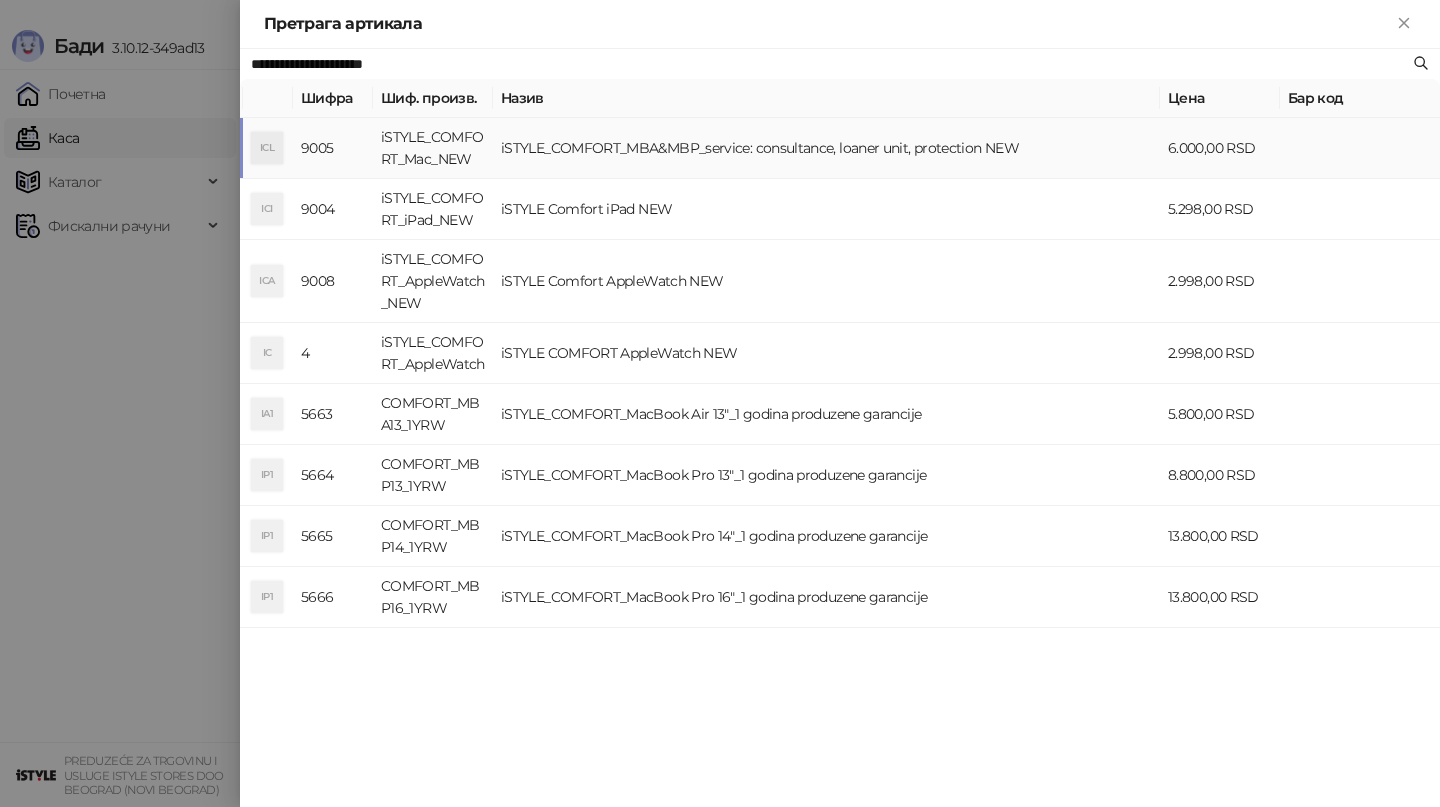 click on "iSTYLE_COMFORT_MBA&MBP_service: consultance, loaner unit, protection NEW" at bounding box center (826, 148) 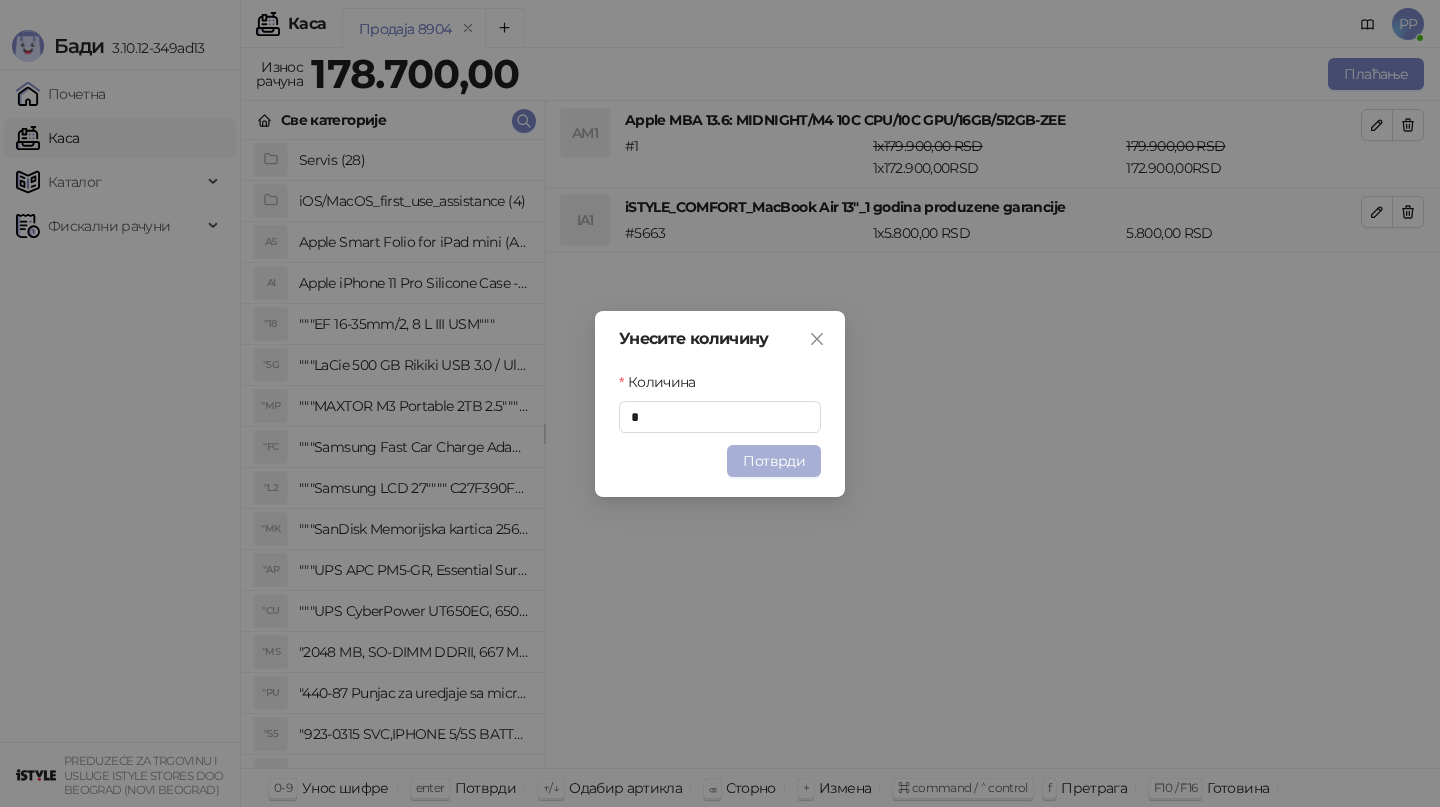 click on "Потврди" at bounding box center [774, 461] 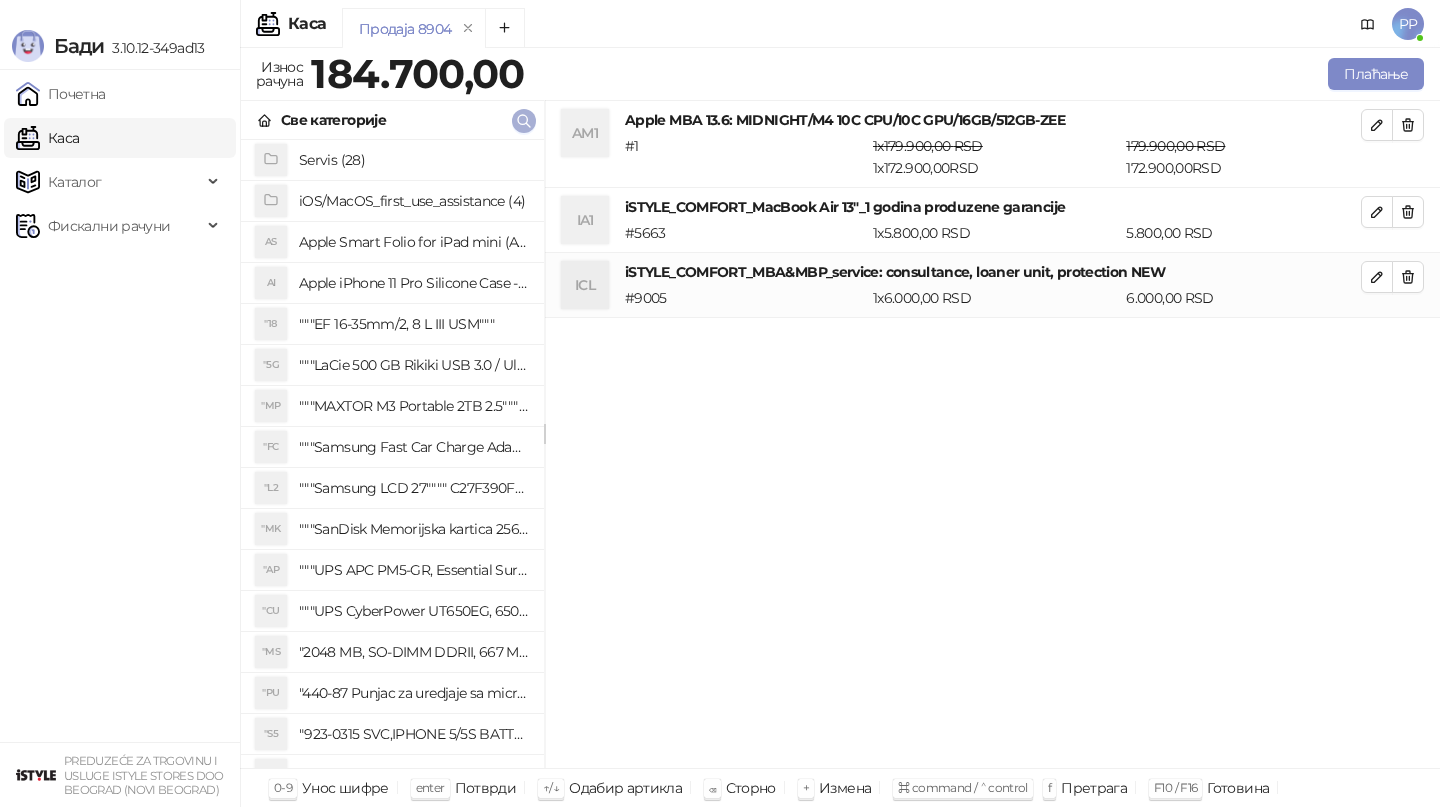 click 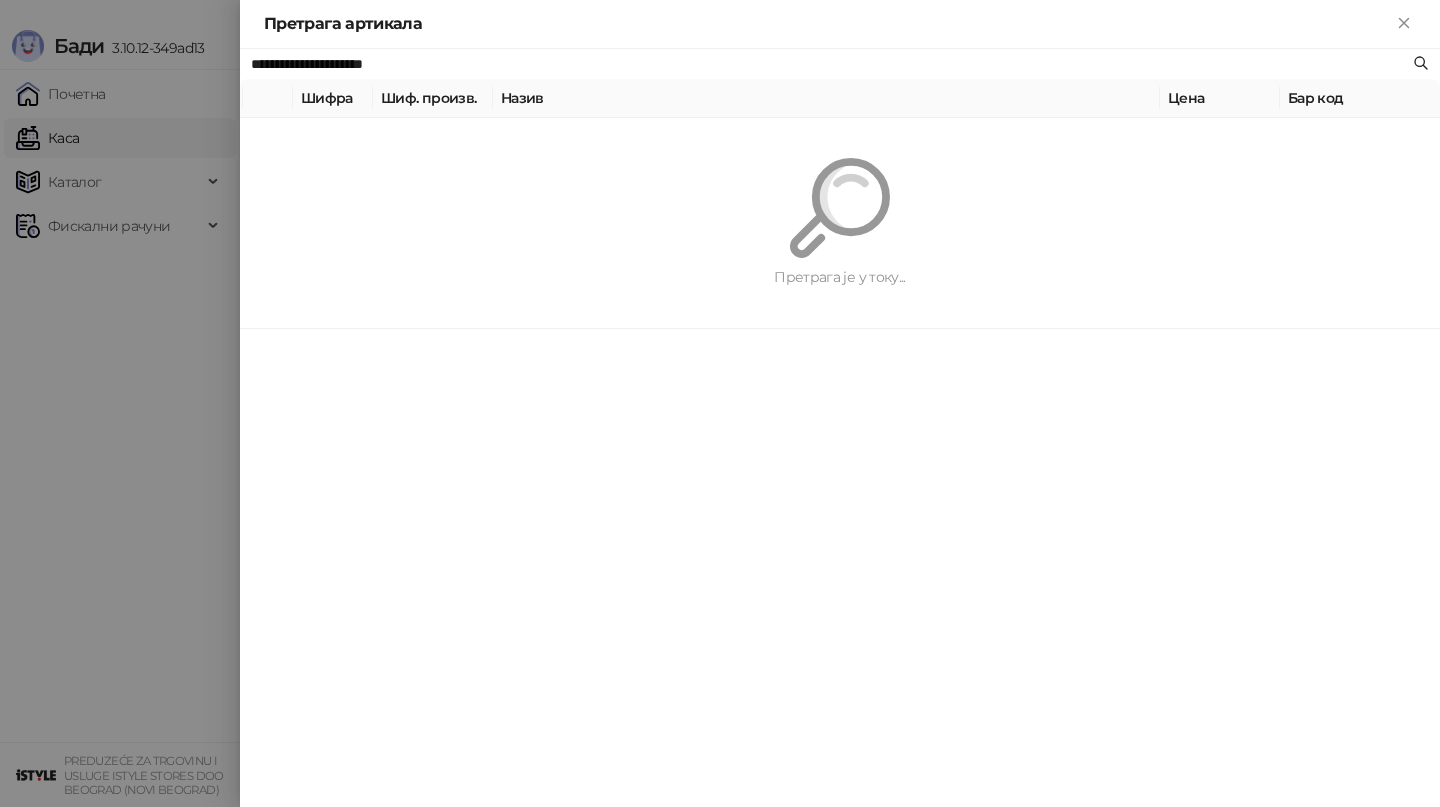 paste 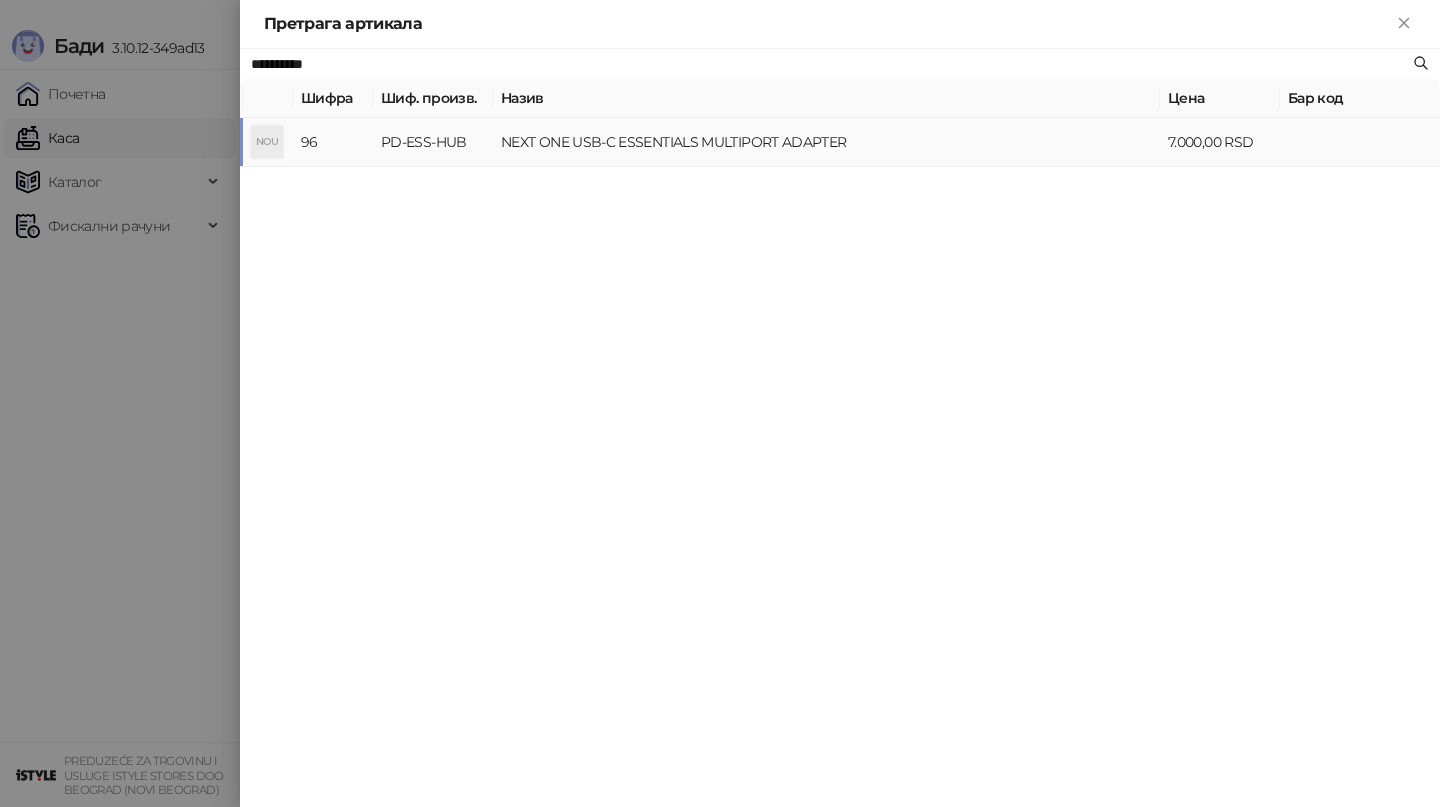 type on "**********" 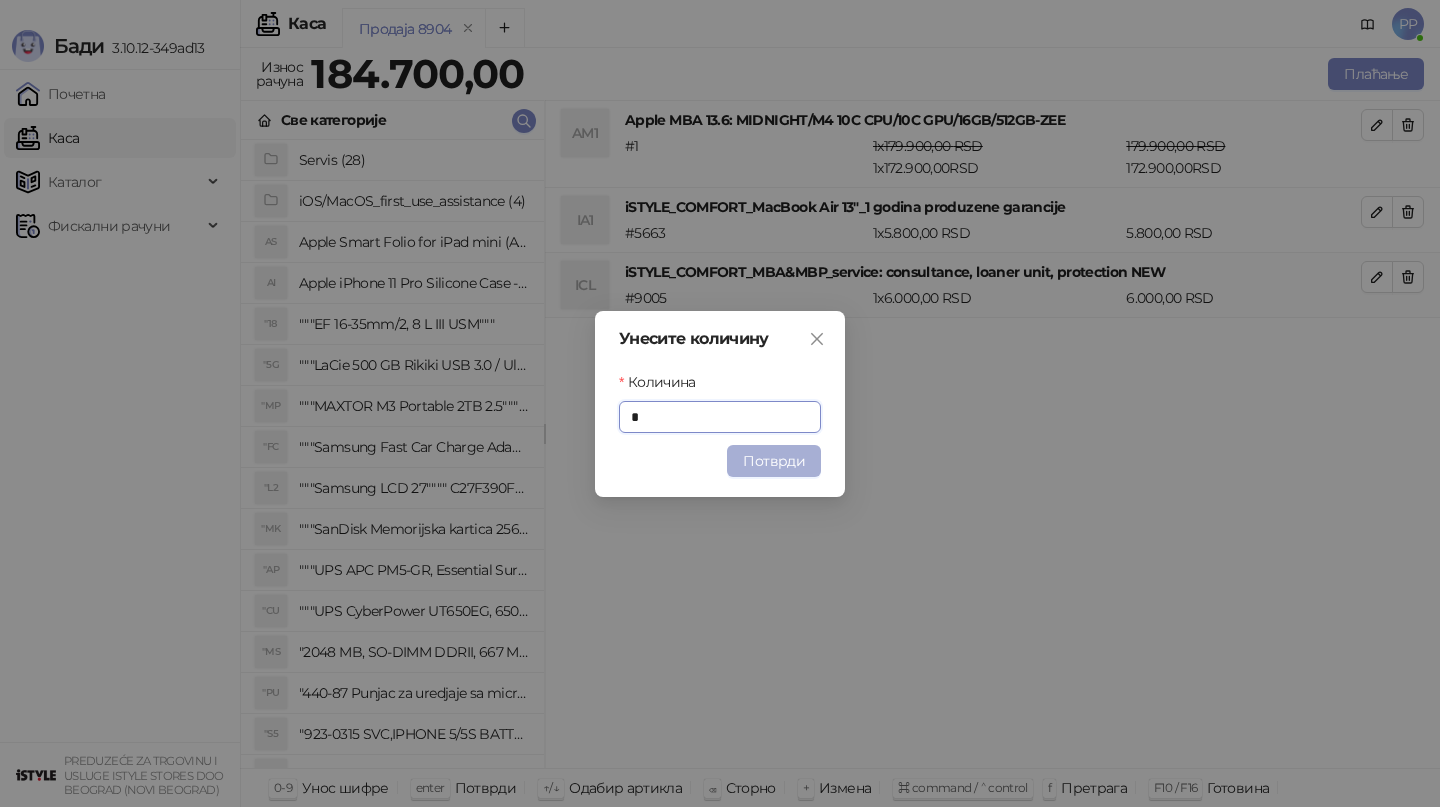click on "Потврди" at bounding box center [774, 461] 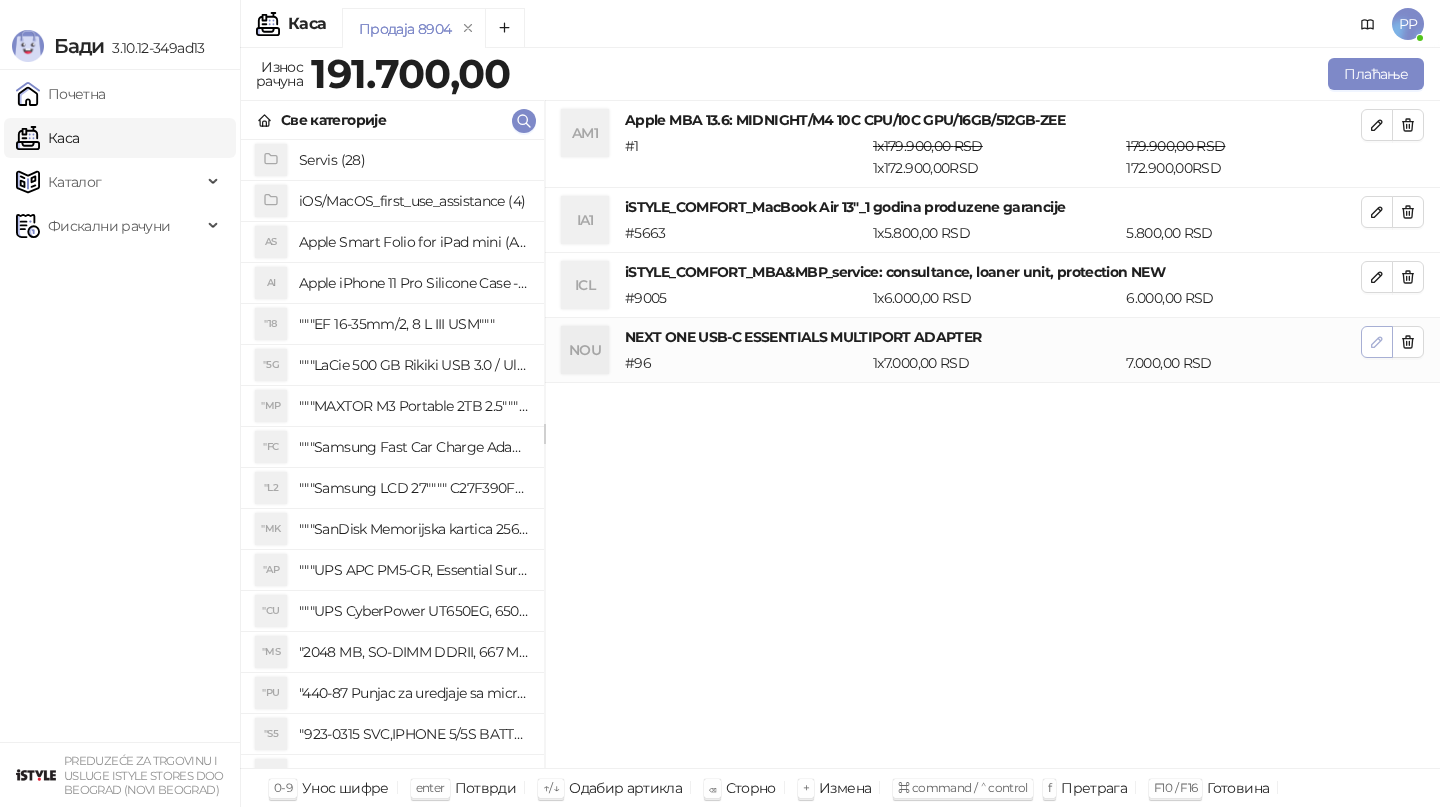 click 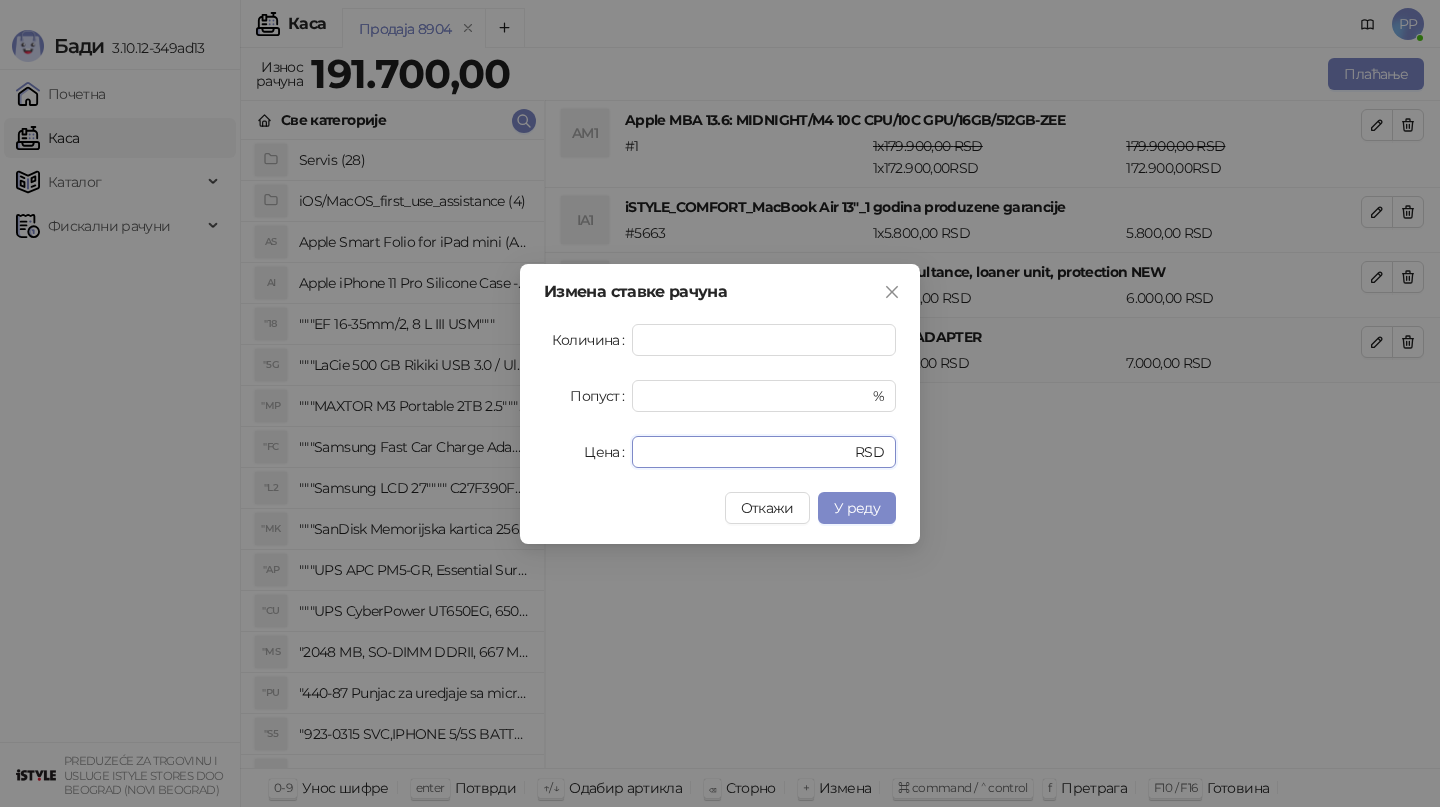 drag, startPoint x: 746, startPoint y: 453, endPoint x: 505, endPoint y: 416, distance: 243.8237 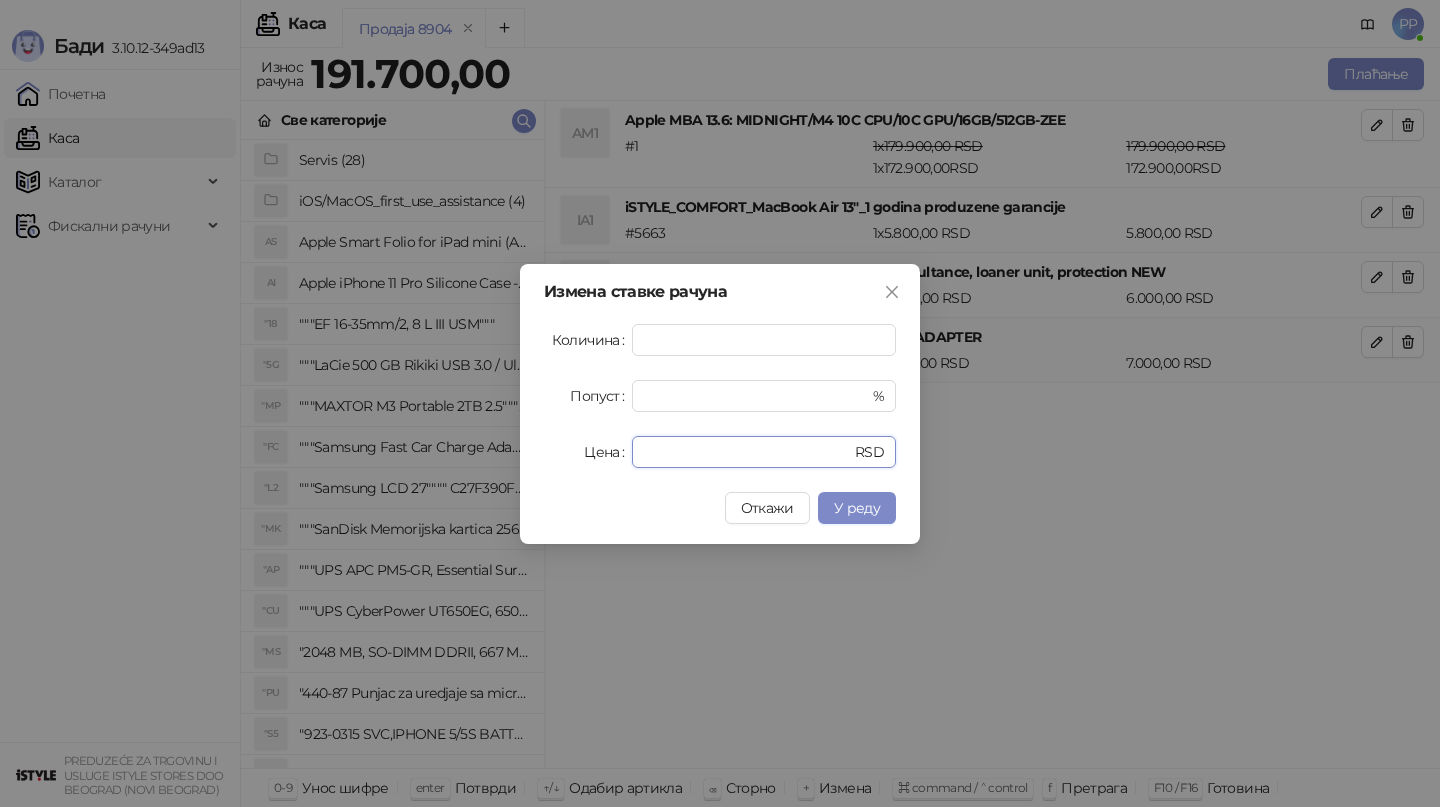 type on "****" 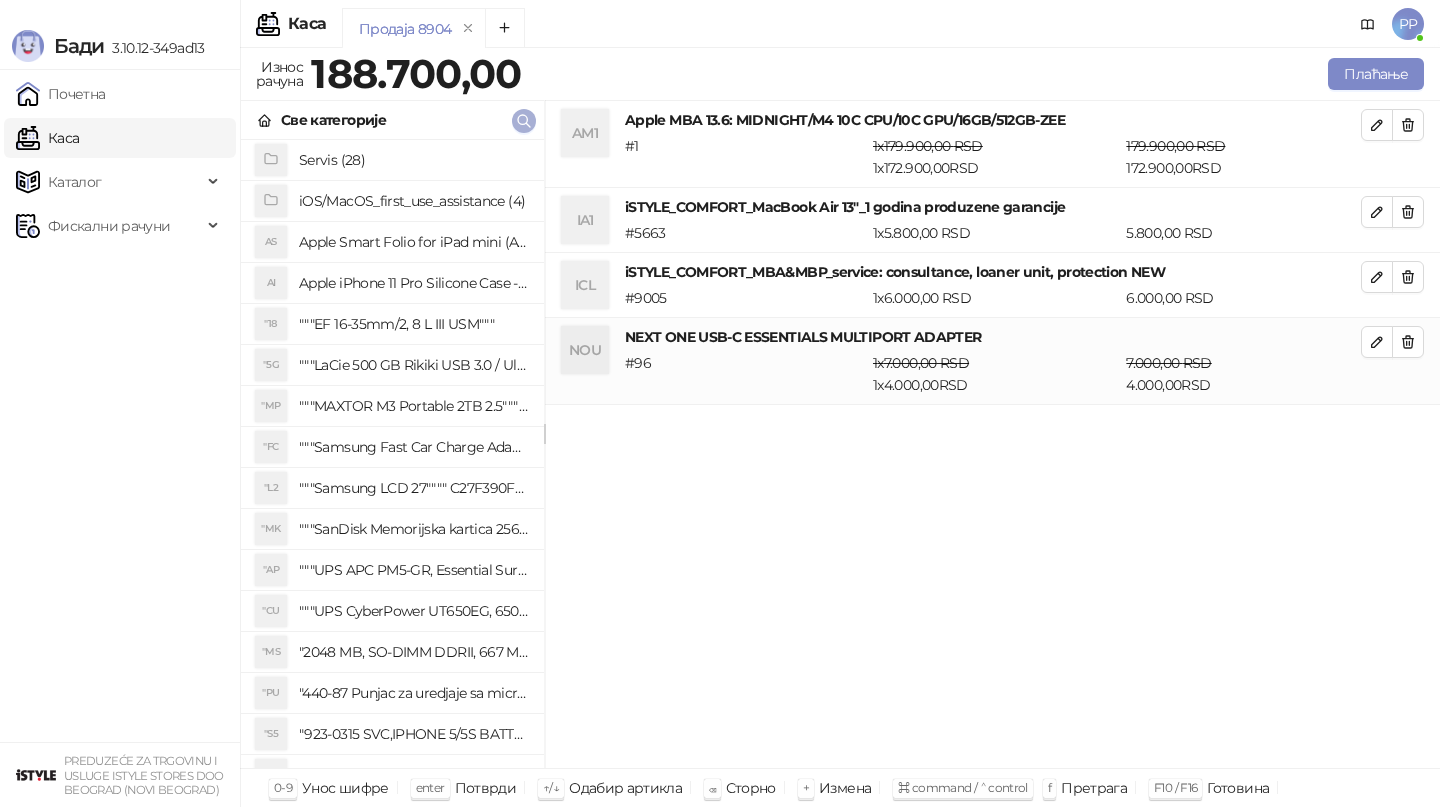 click 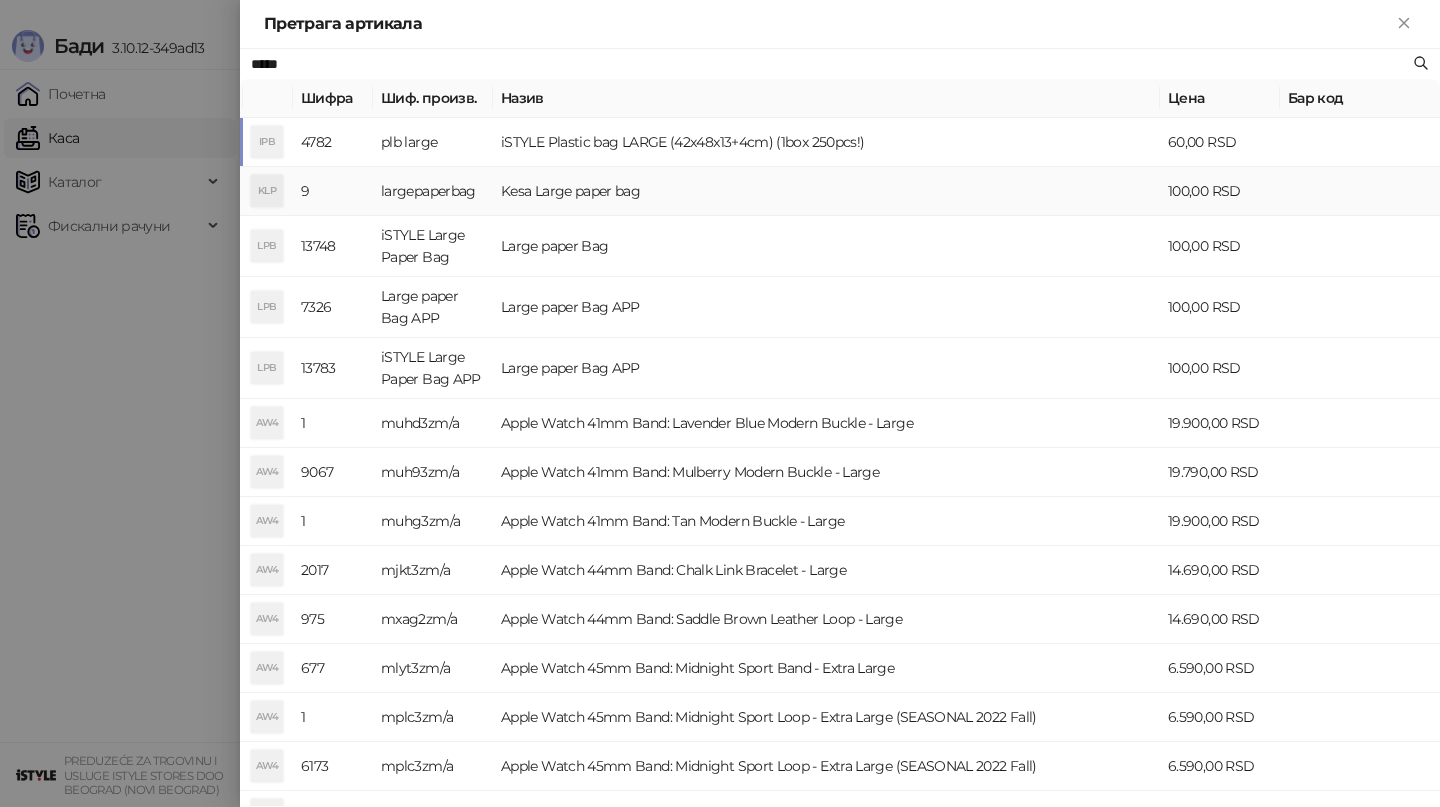 type on "*****" 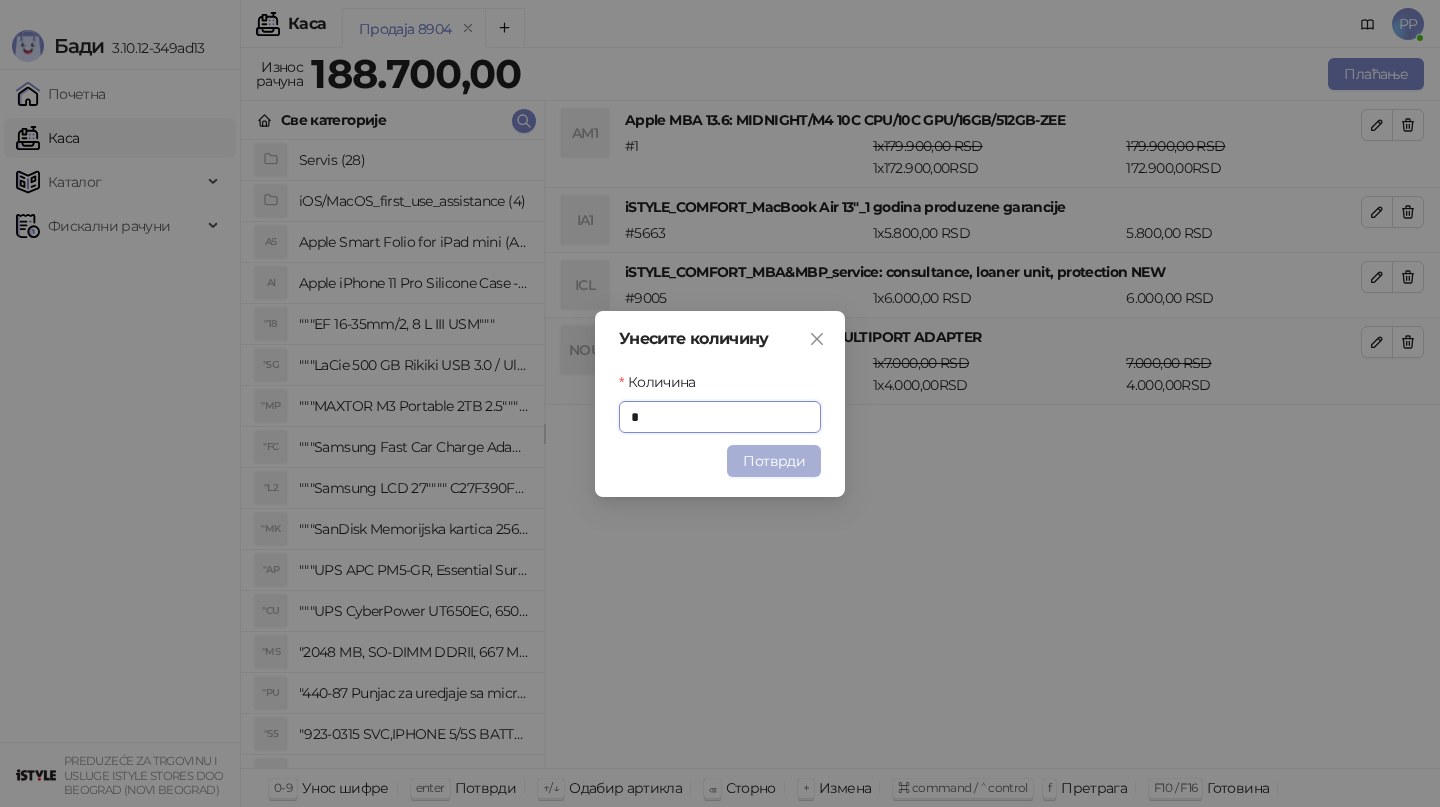 click on "Потврди" at bounding box center (774, 461) 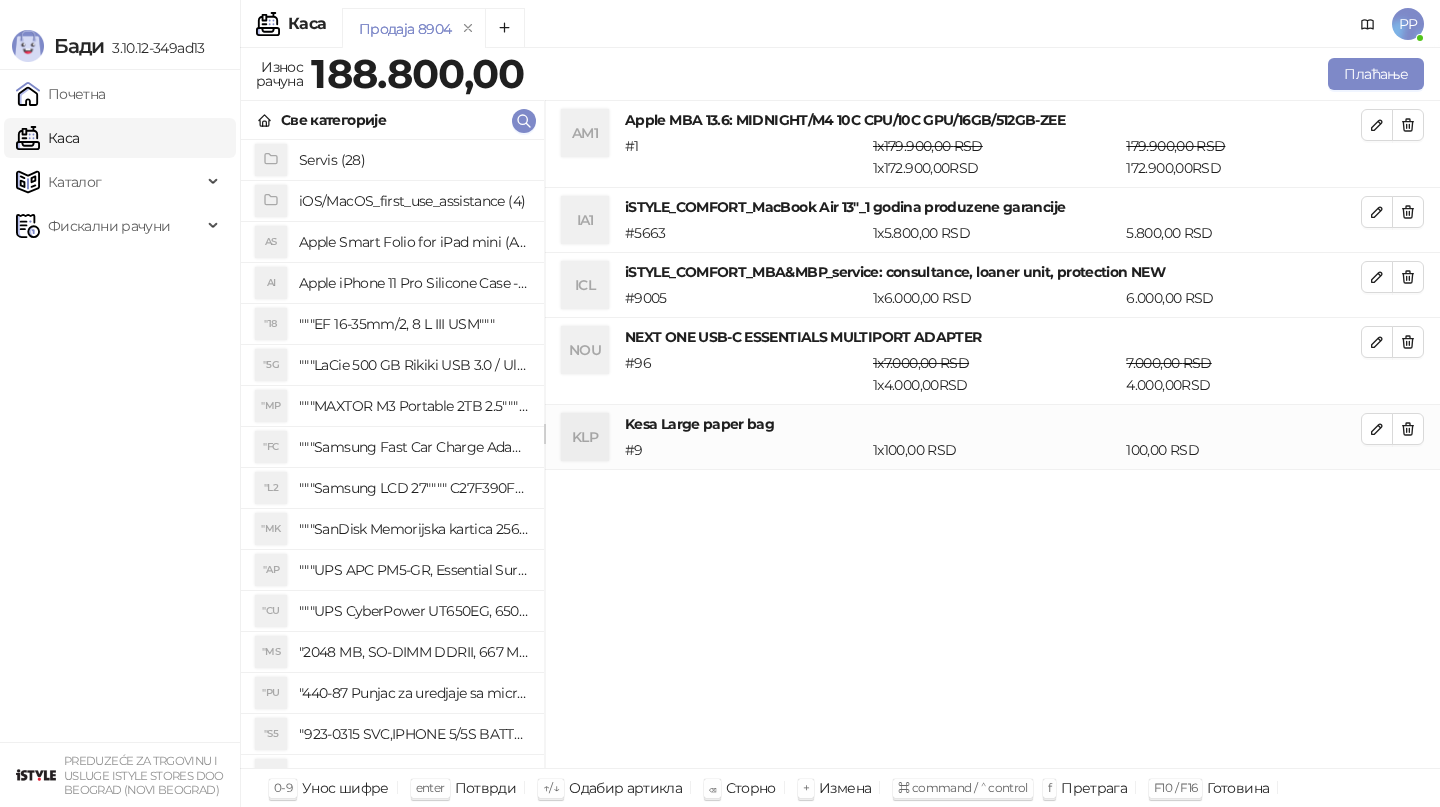 click on "Плаћање" at bounding box center [978, 74] 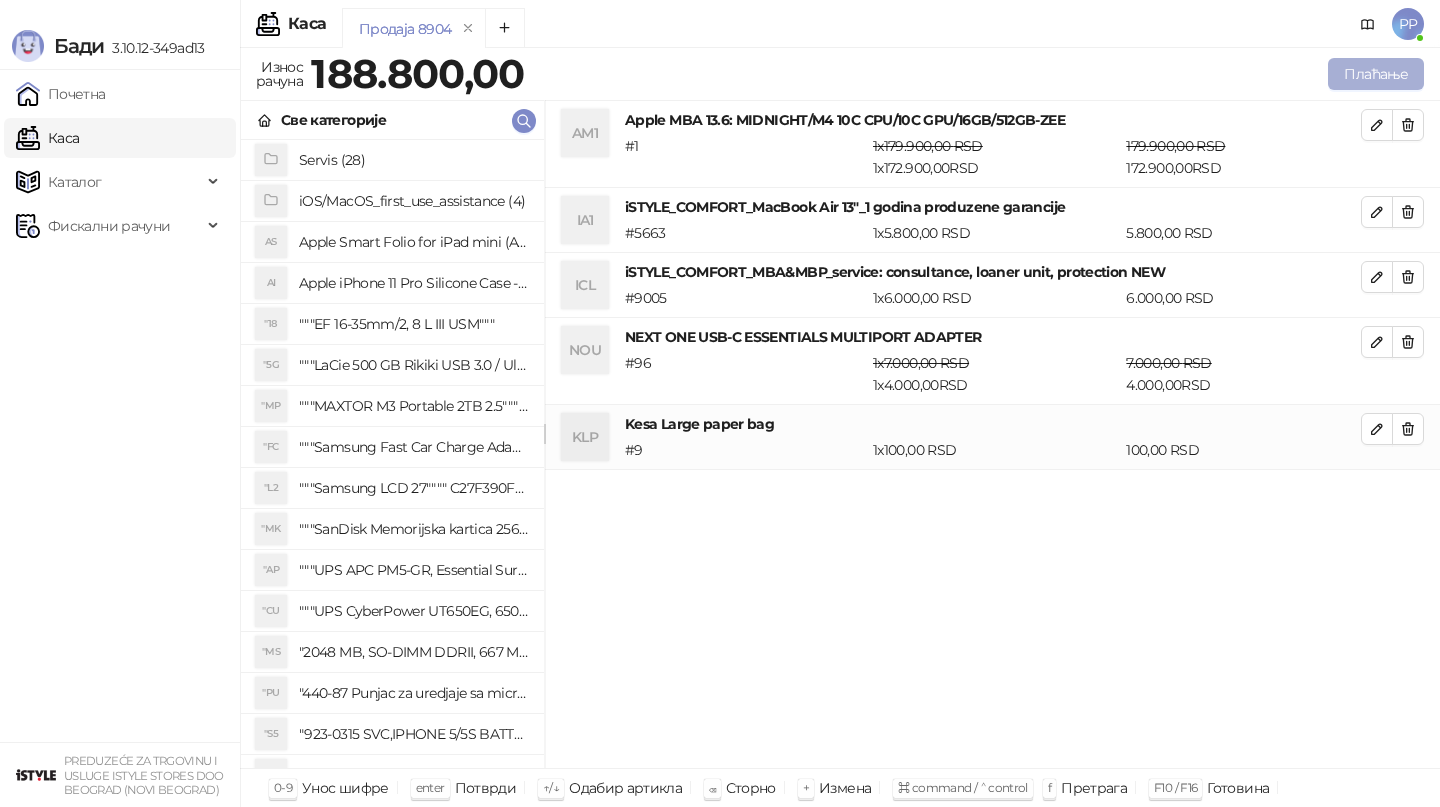 click on "Плаћање" at bounding box center [1376, 74] 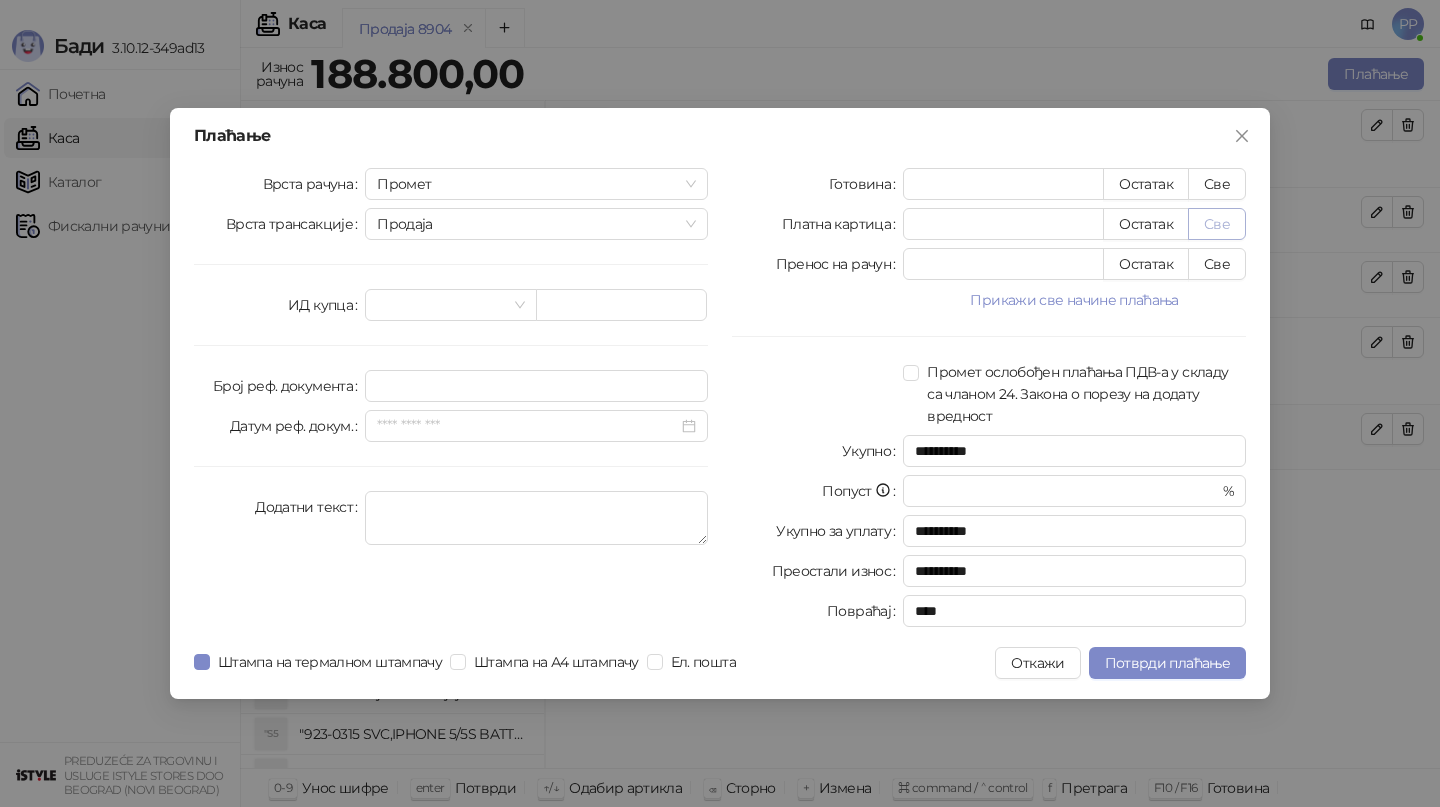 click on "Све" at bounding box center (1217, 224) 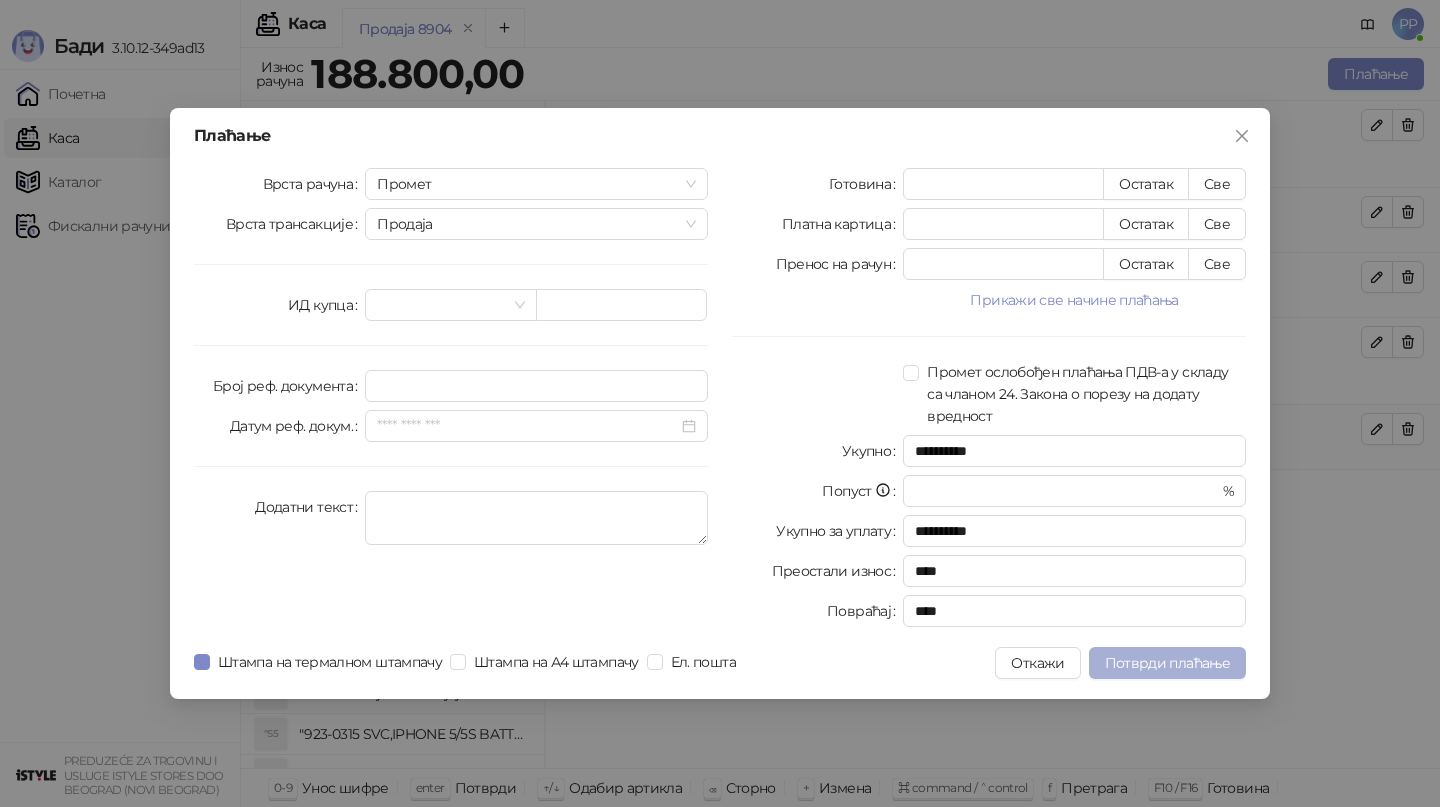 click on "Потврди плаћање" at bounding box center (1167, 663) 